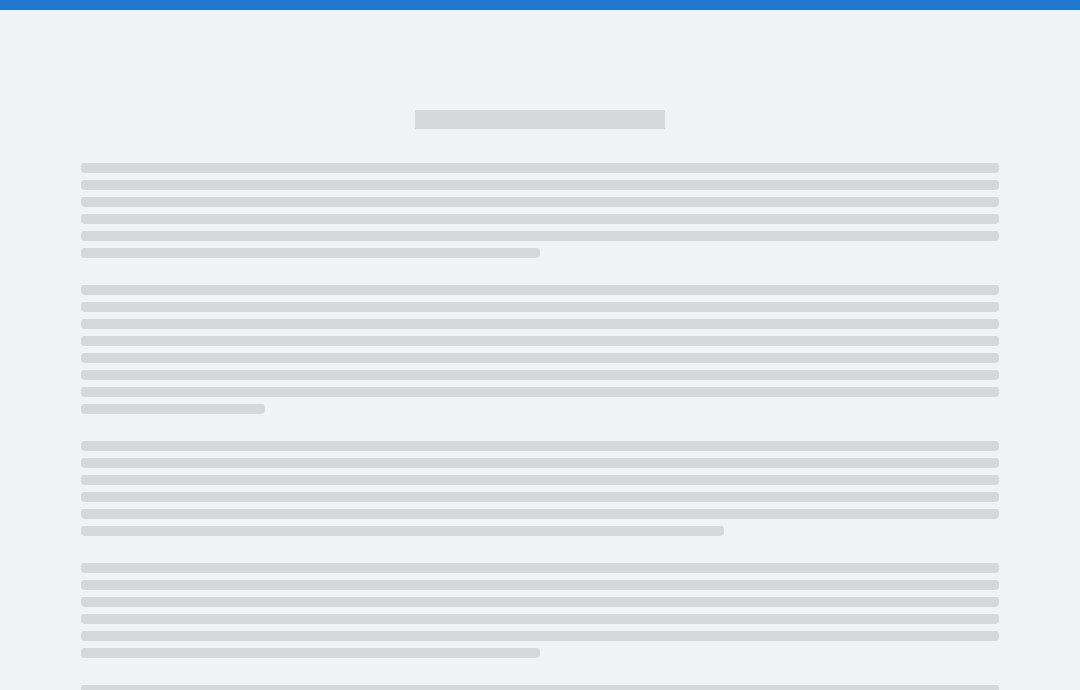 scroll, scrollTop: 80, scrollLeft: 0, axis: vertical 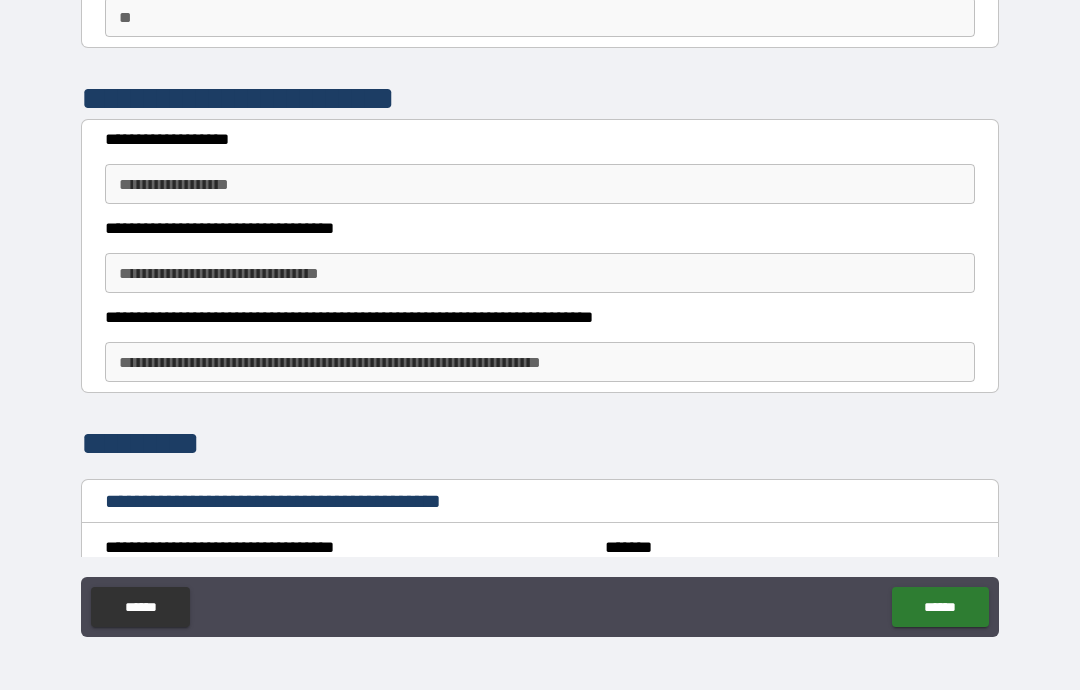 click on "**********" at bounding box center [540, 184] 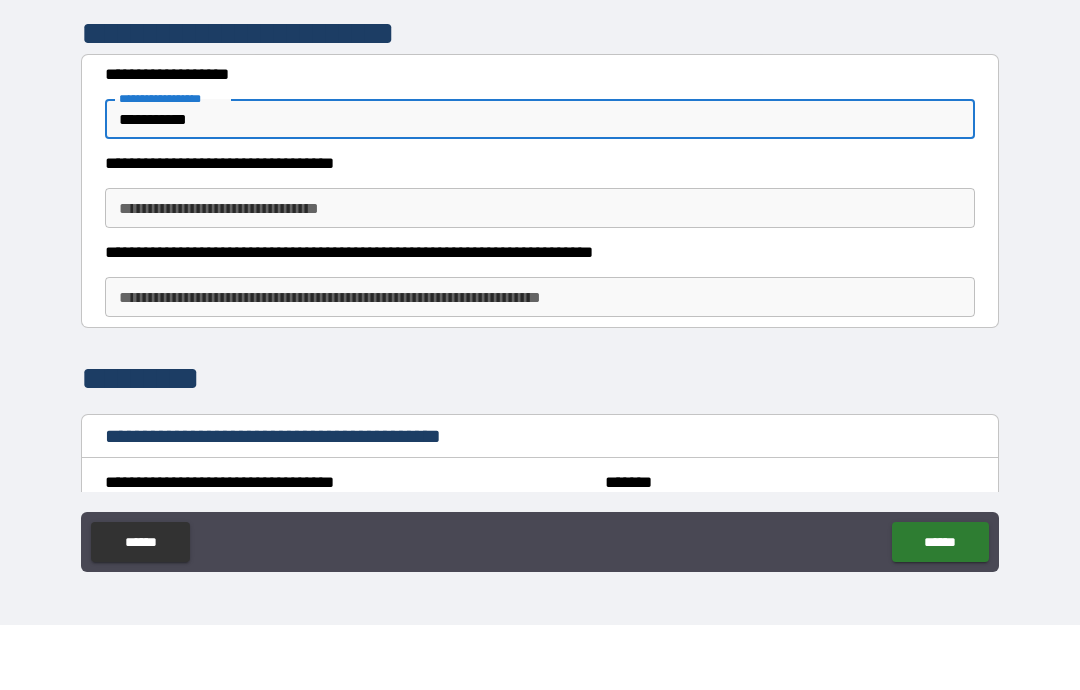 type on "**********" 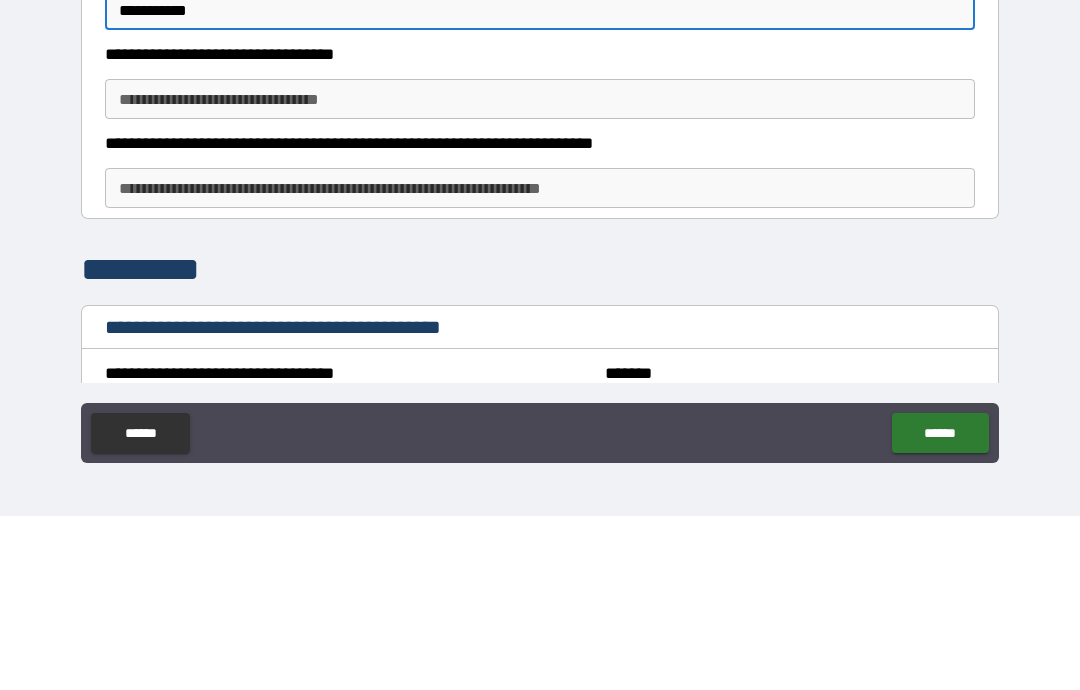 click on "**********" at bounding box center [540, 273] 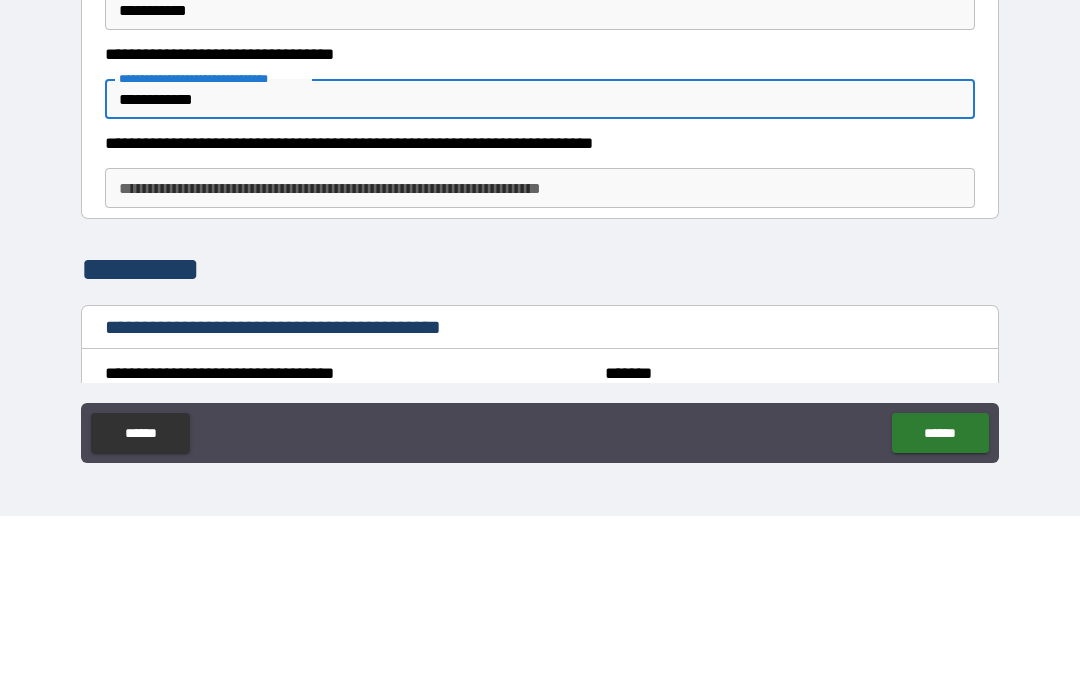 type on "**********" 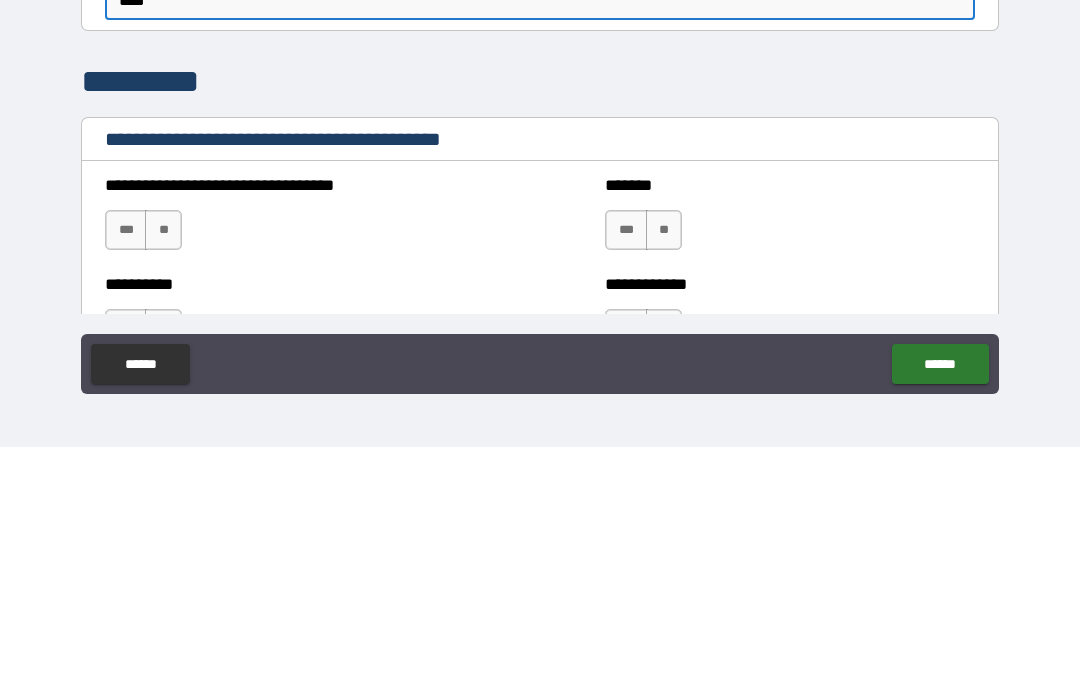 scroll, scrollTop: 292, scrollLeft: 0, axis: vertical 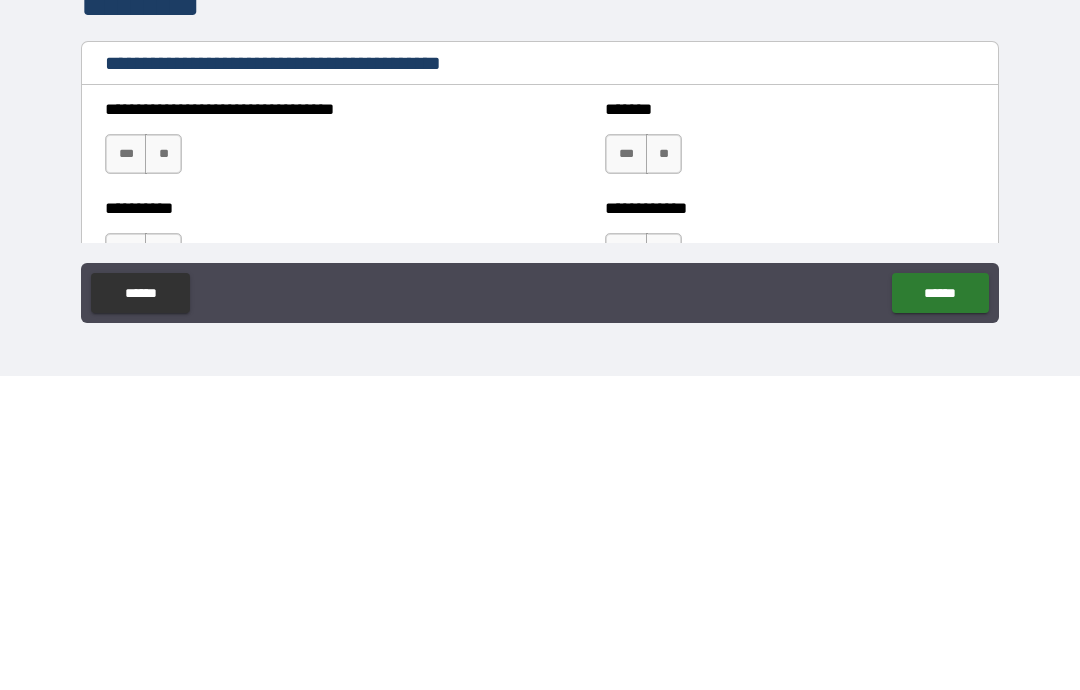 type on "****" 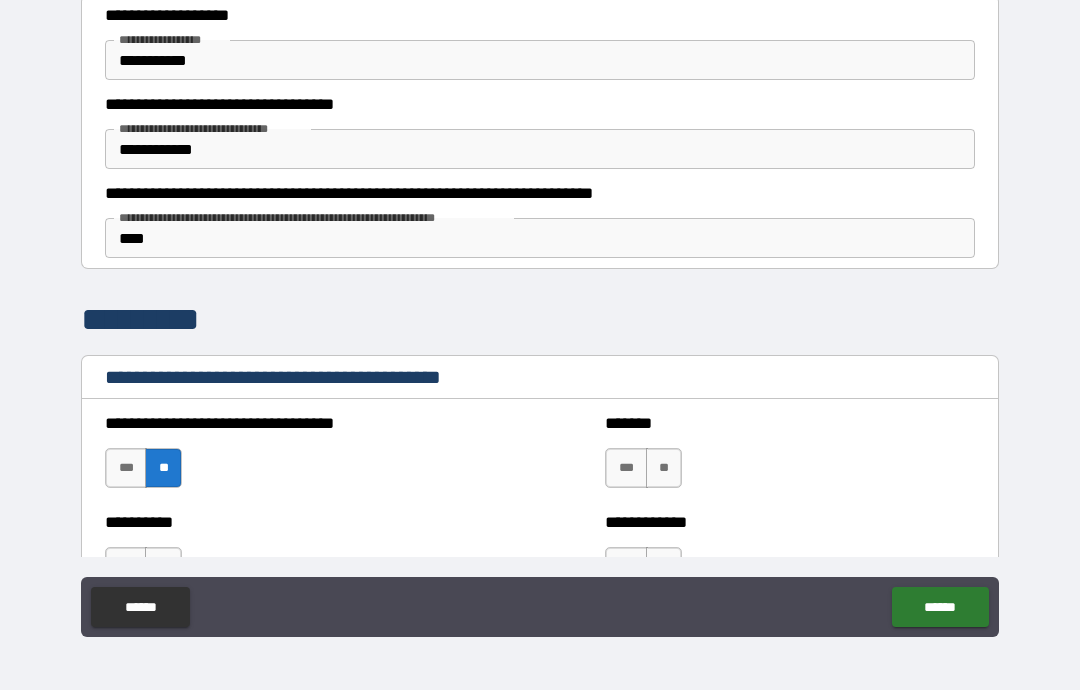 click on "***" at bounding box center [626, 468] 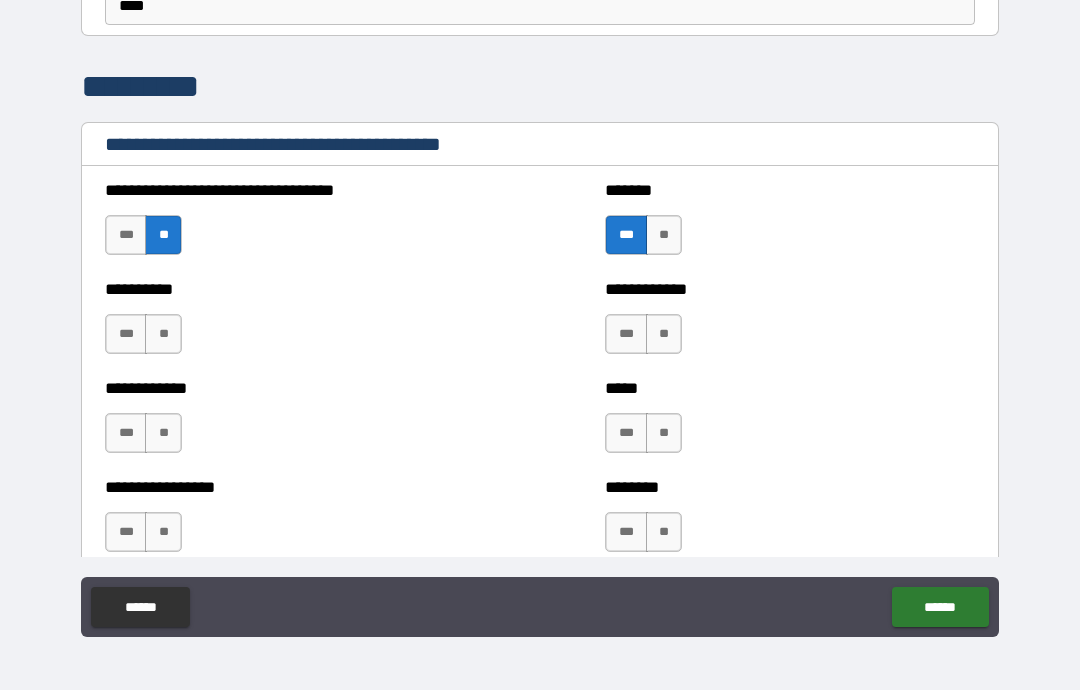 scroll, scrollTop: 527, scrollLeft: 0, axis: vertical 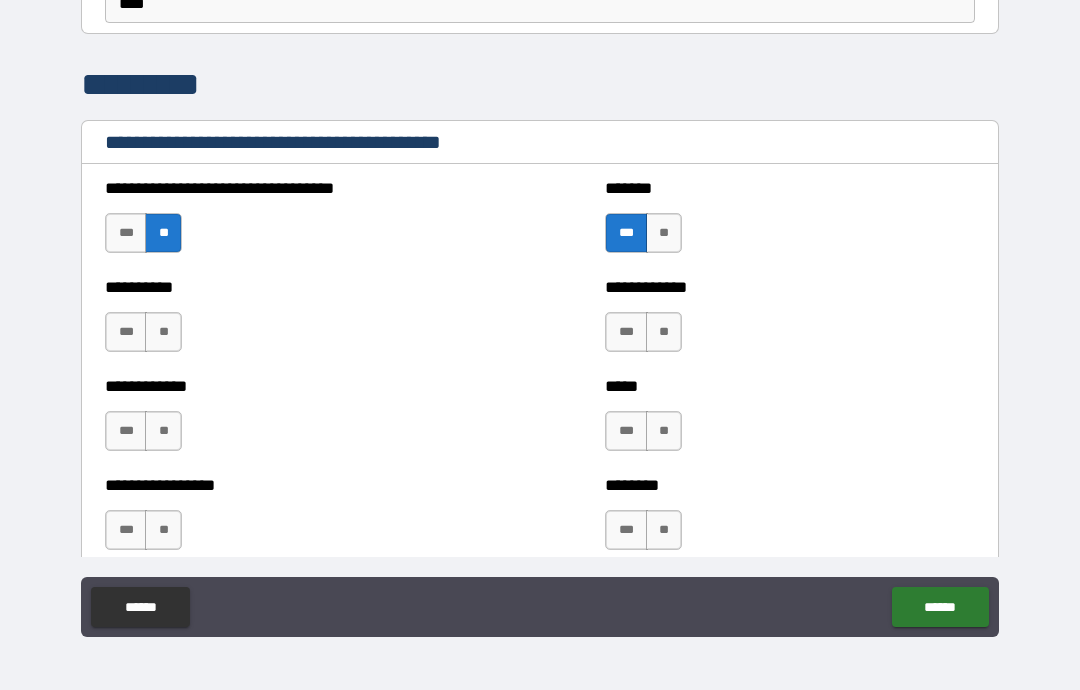 click on "**" at bounding box center (163, 332) 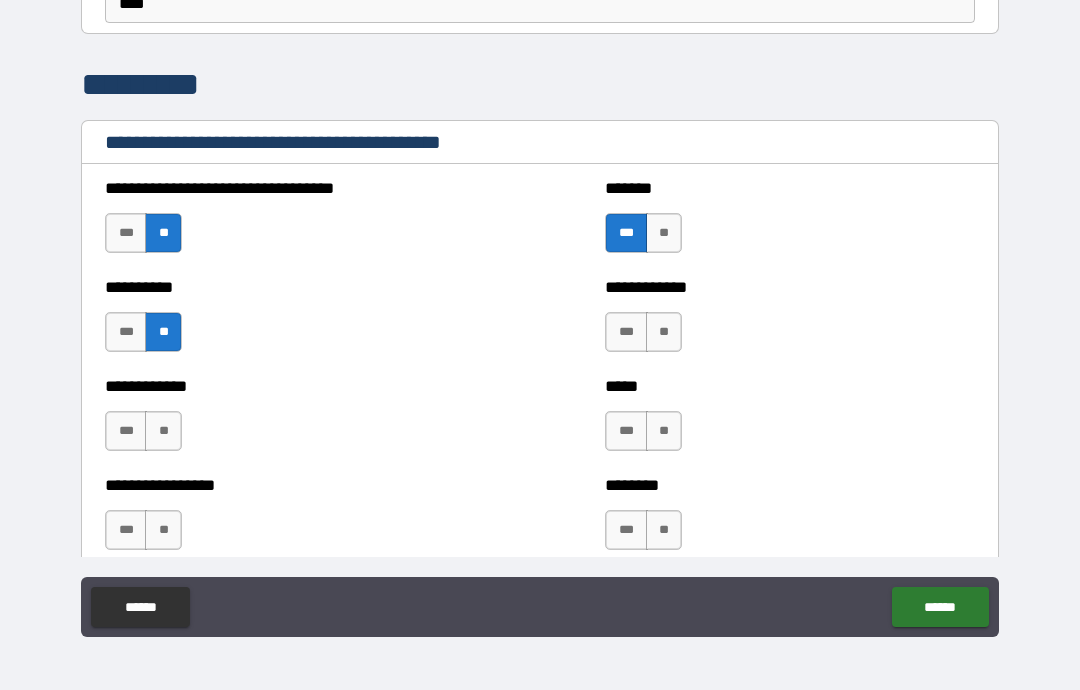 click on "**" at bounding box center (163, 431) 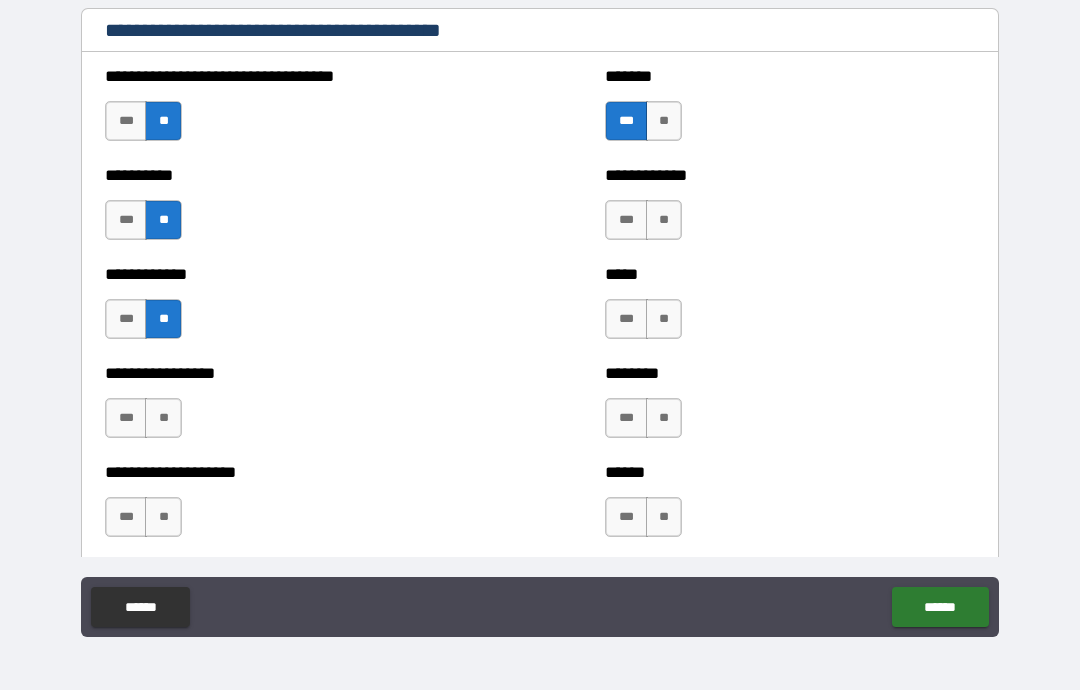 scroll, scrollTop: 642, scrollLeft: 0, axis: vertical 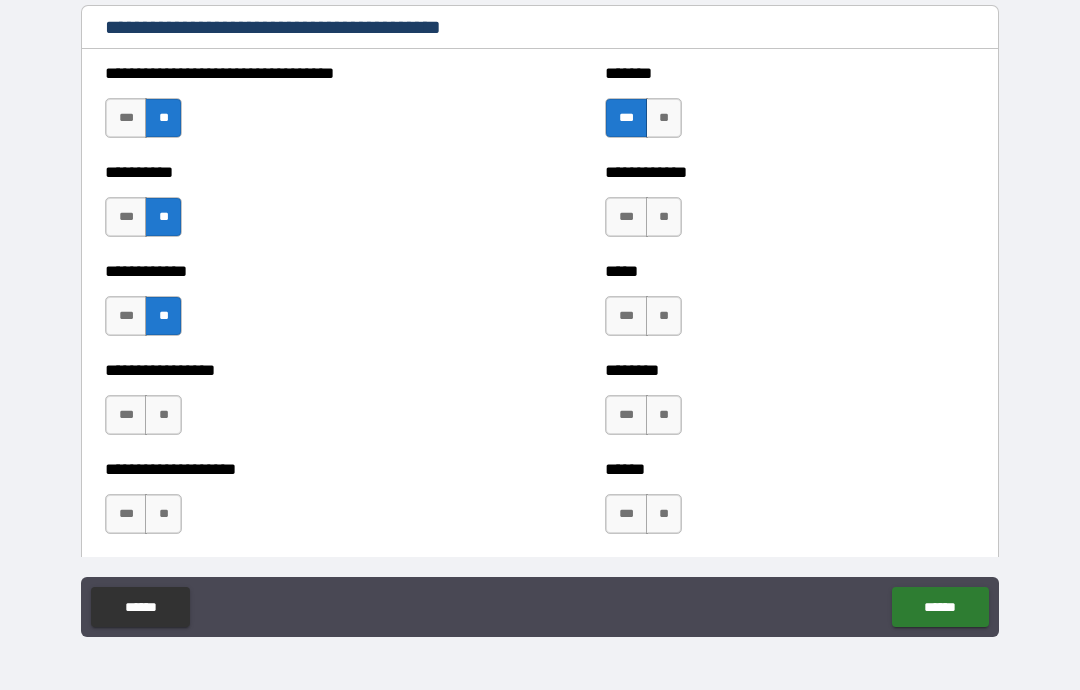 click on "**" at bounding box center (163, 415) 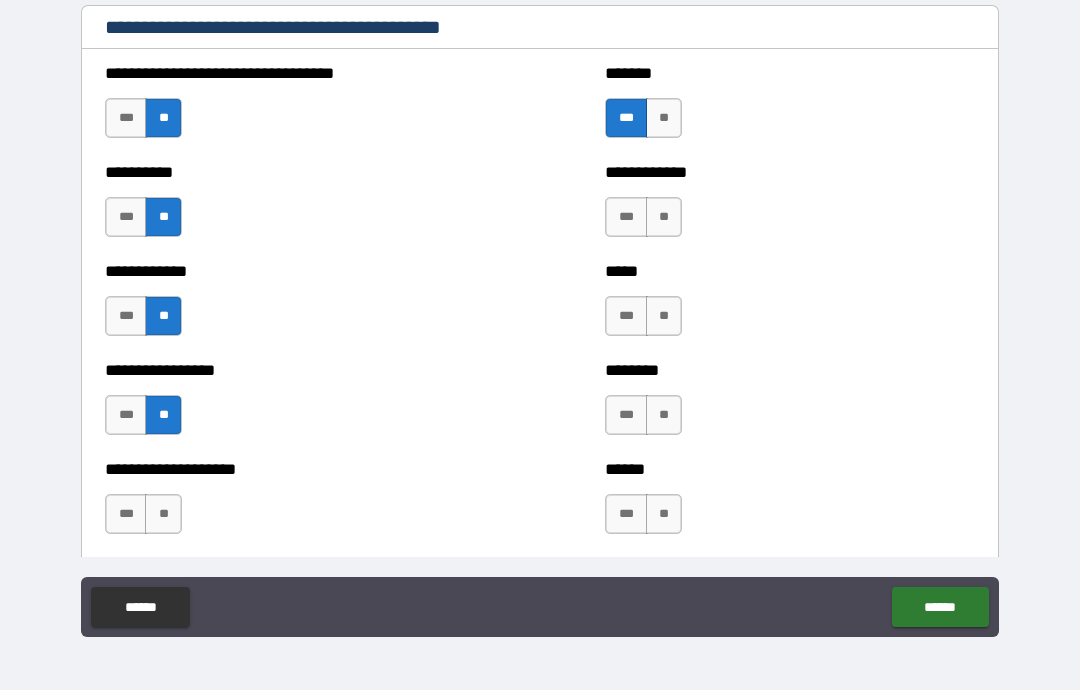 click on "**" at bounding box center [163, 514] 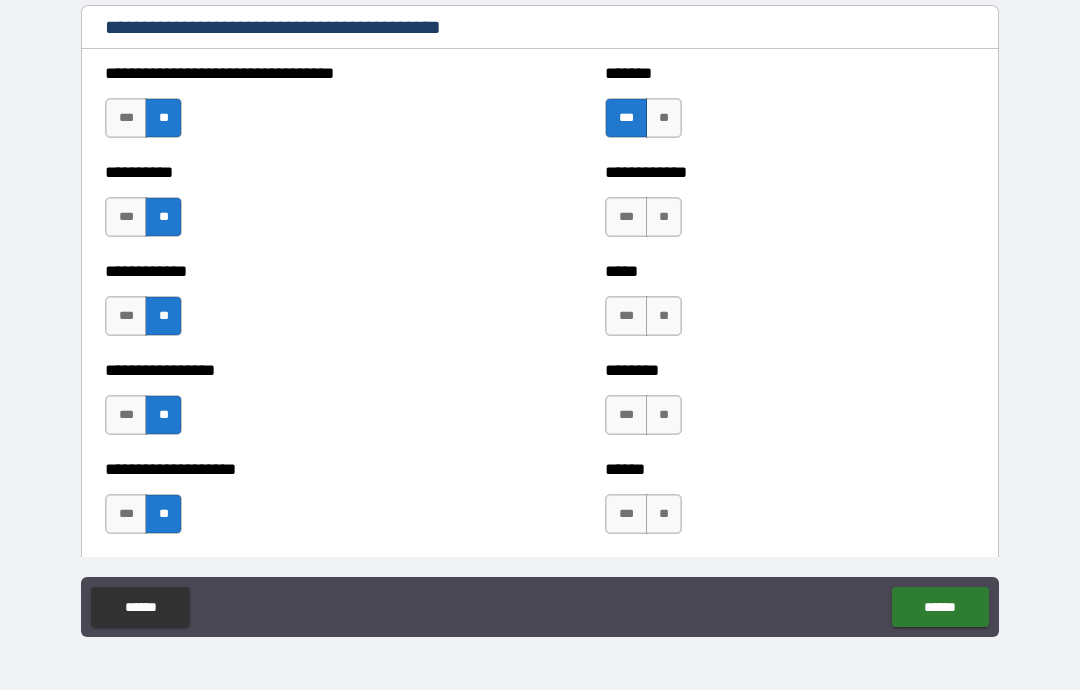 click on "**" at bounding box center (664, 217) 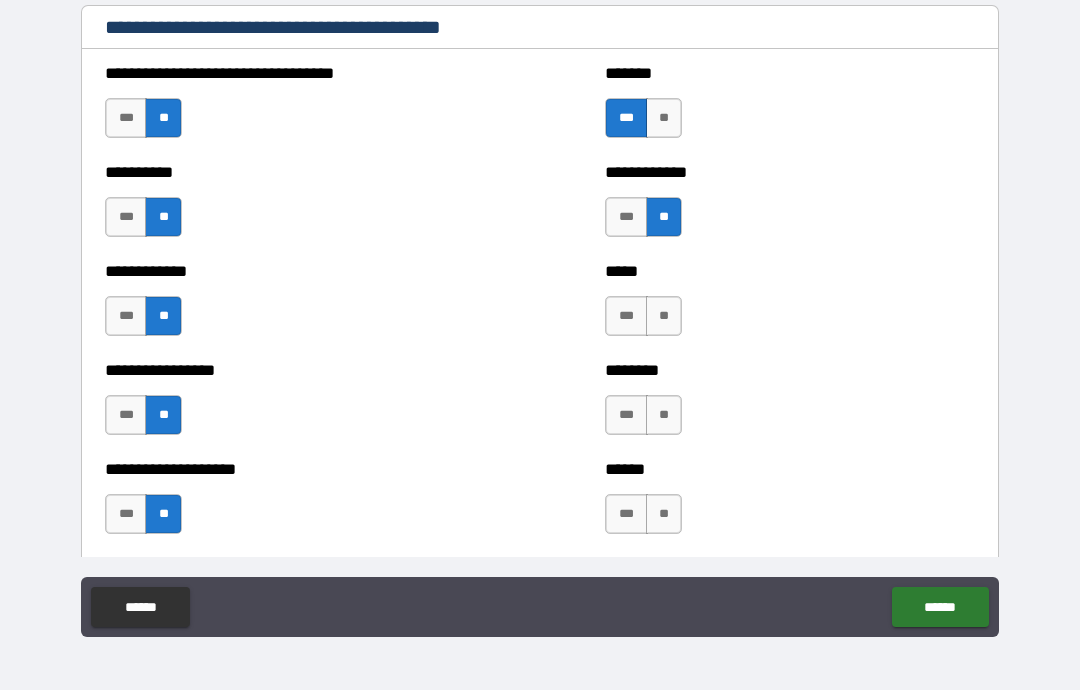 click on "***" at bounding box center [626, 316] 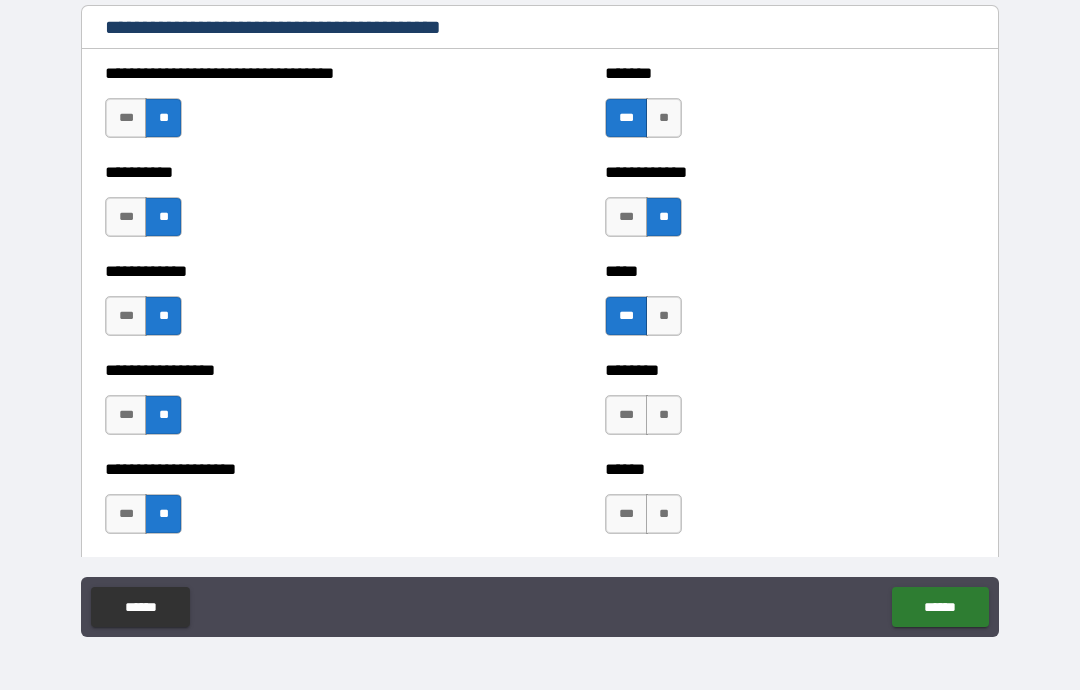 click on "**" at bounding box center (664, 415) 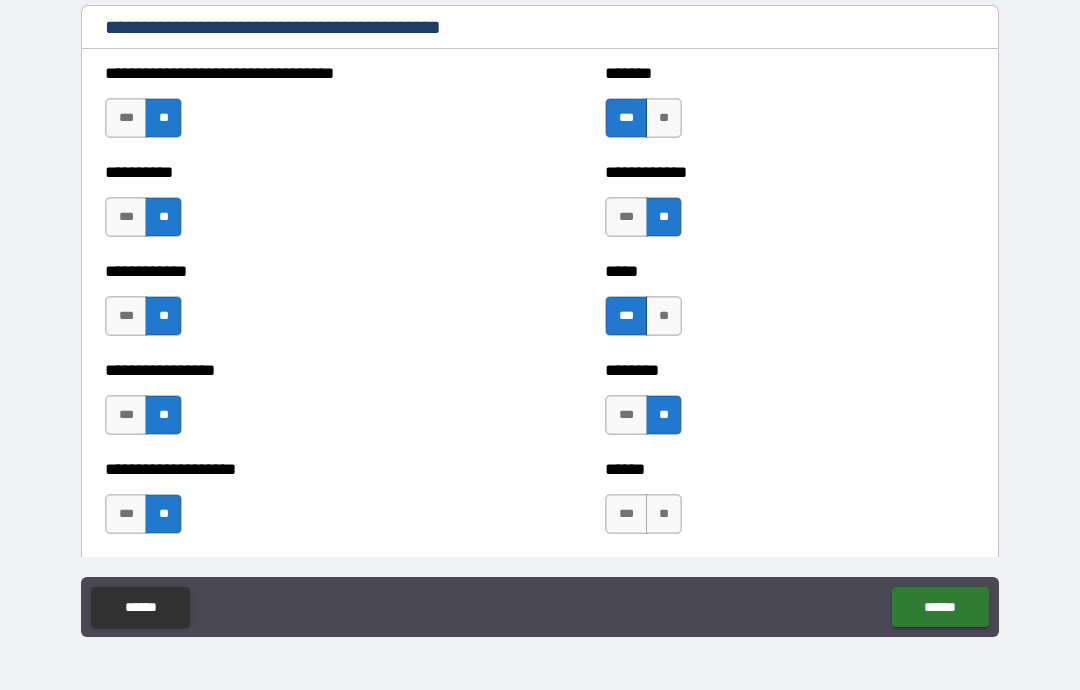 click on "**" at bounding box center [664, 514] 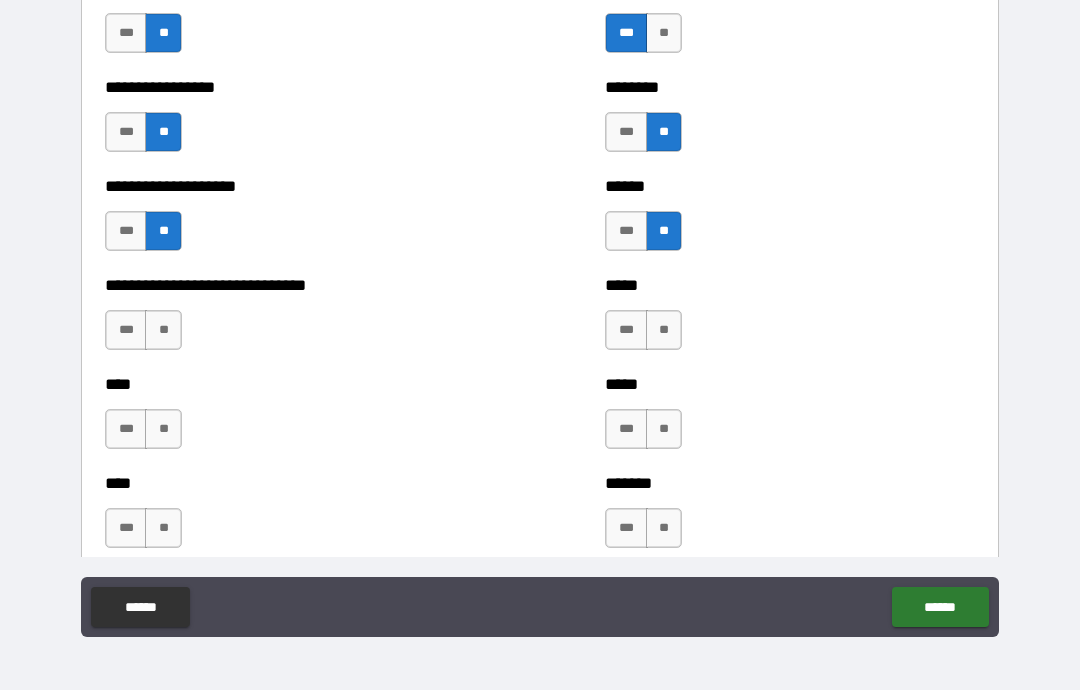 scroll, scrollTop: 932, scrollLeft: 0, axis: vertical 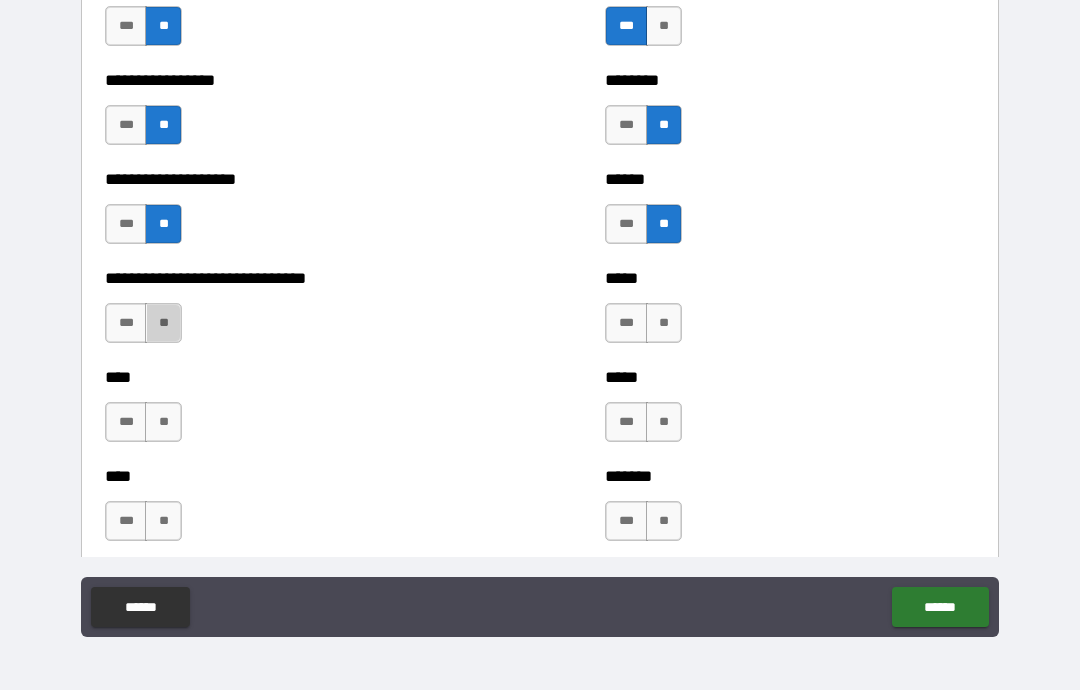 click on "**" at bounding box center [163, 323] 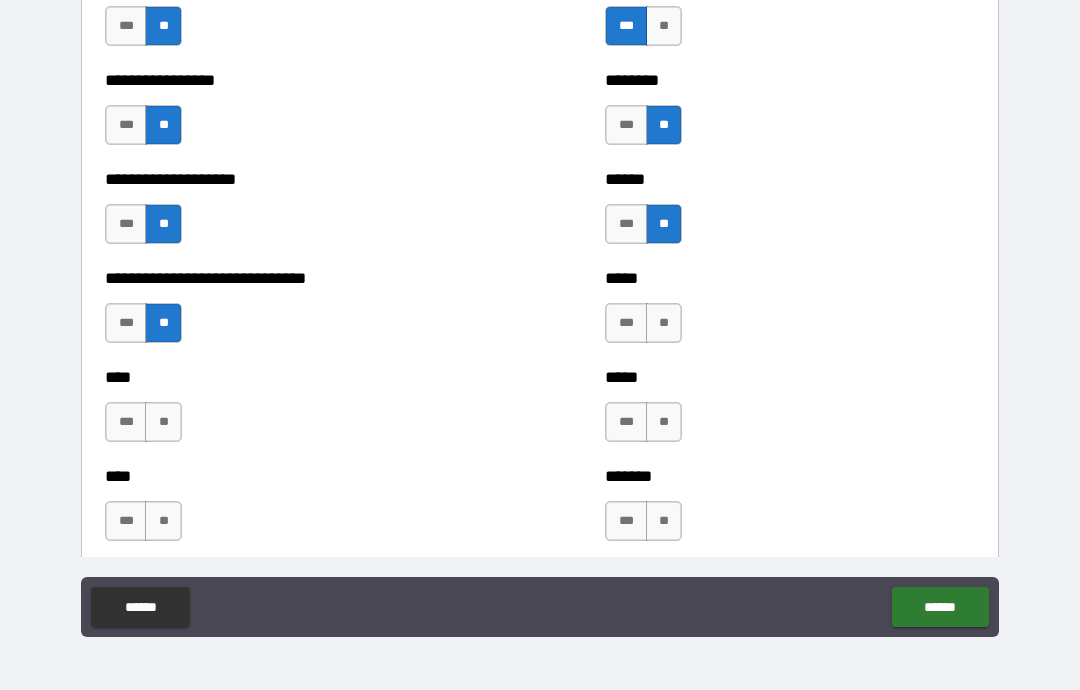 click on "**" at bounding box center (163, 422) 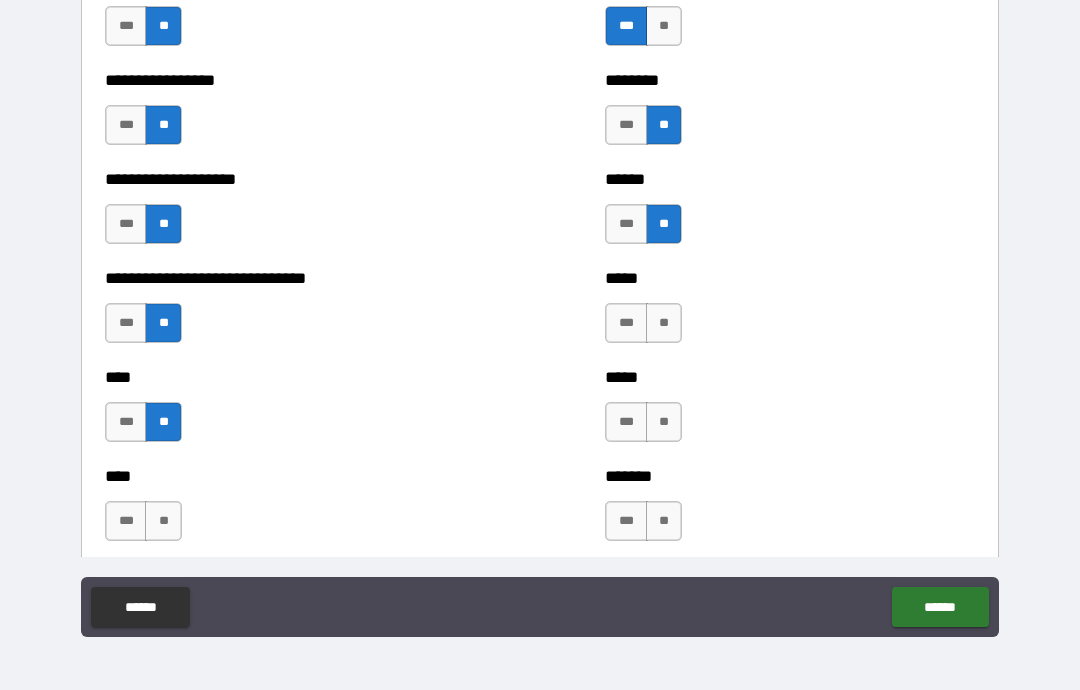 click on "**" at bounding box center [163, 521] 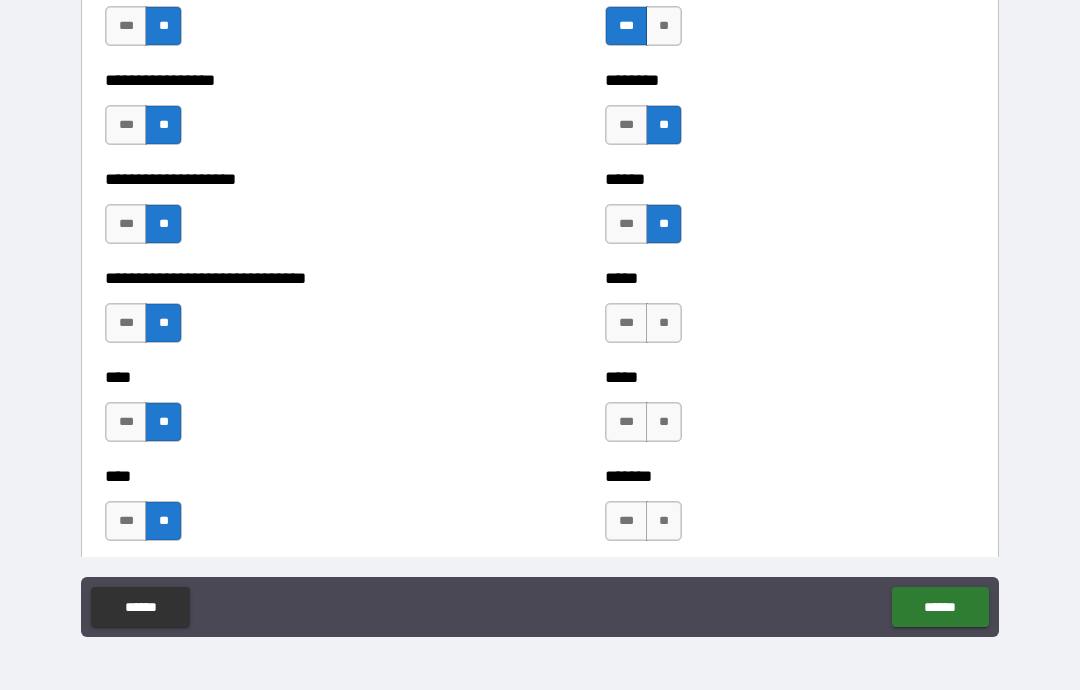 click on "**" at bounding box center [664, 323] 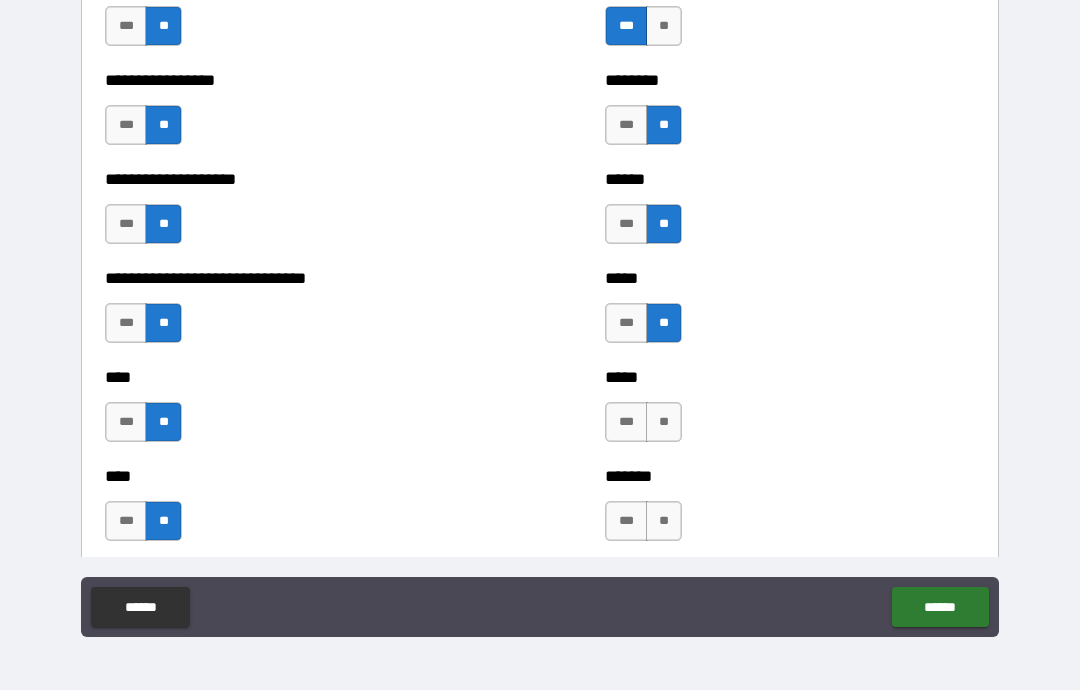 click on "**" at bounding box center (664, 422) 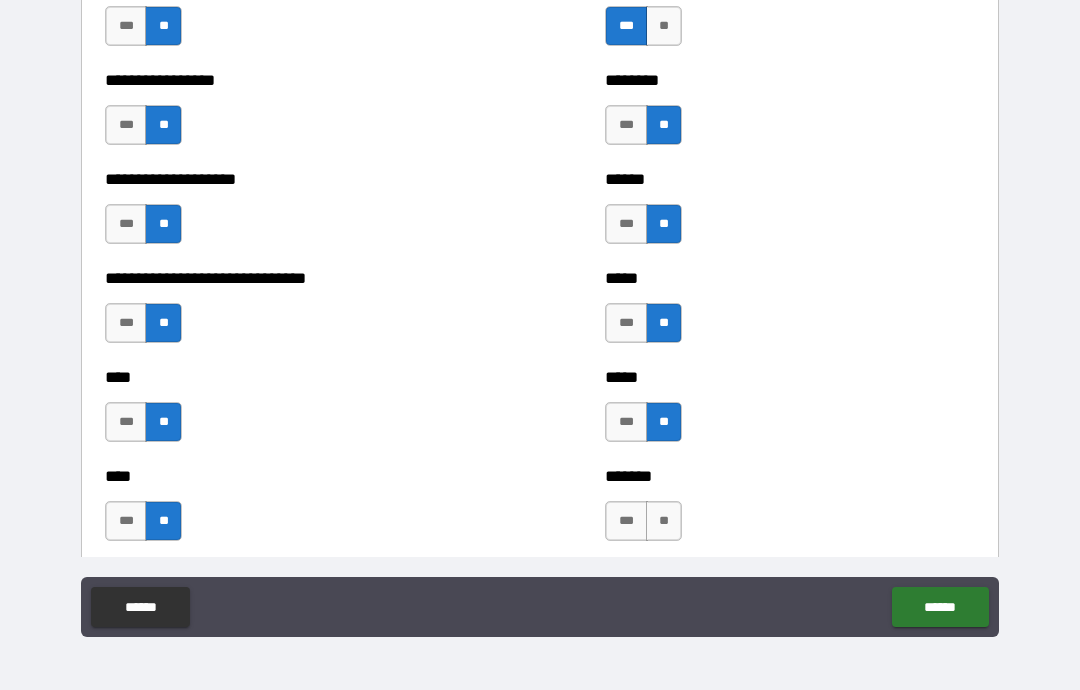 click on "**" at bounding box center [664, 521] 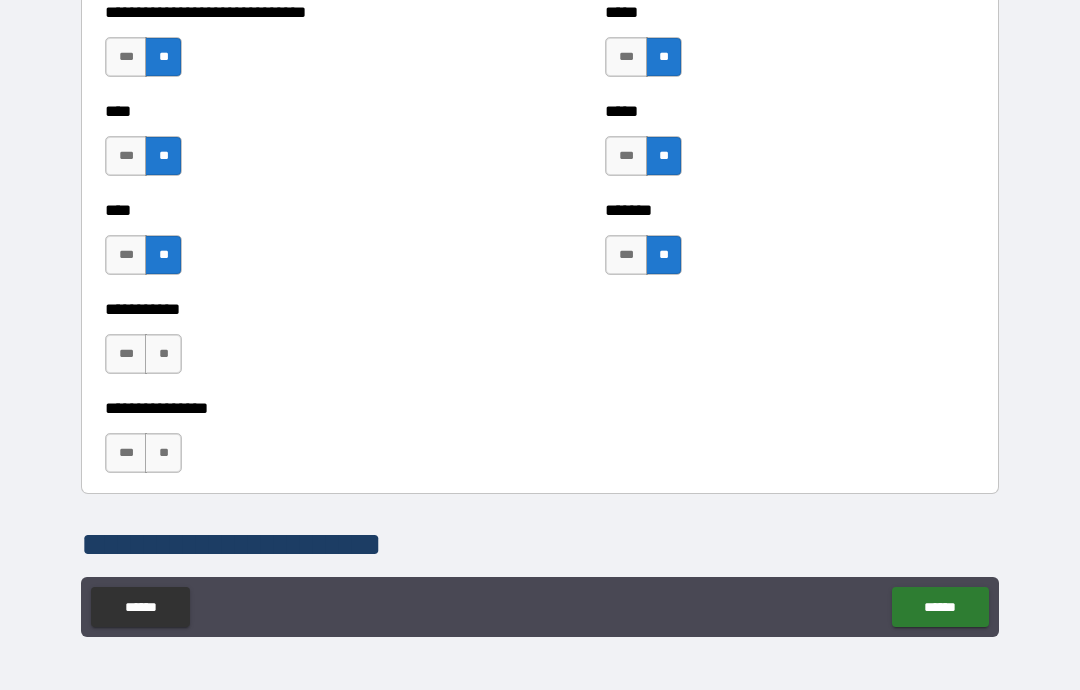scroll, scrollTop: 1200, scrollLeft: 0, axis: vertical 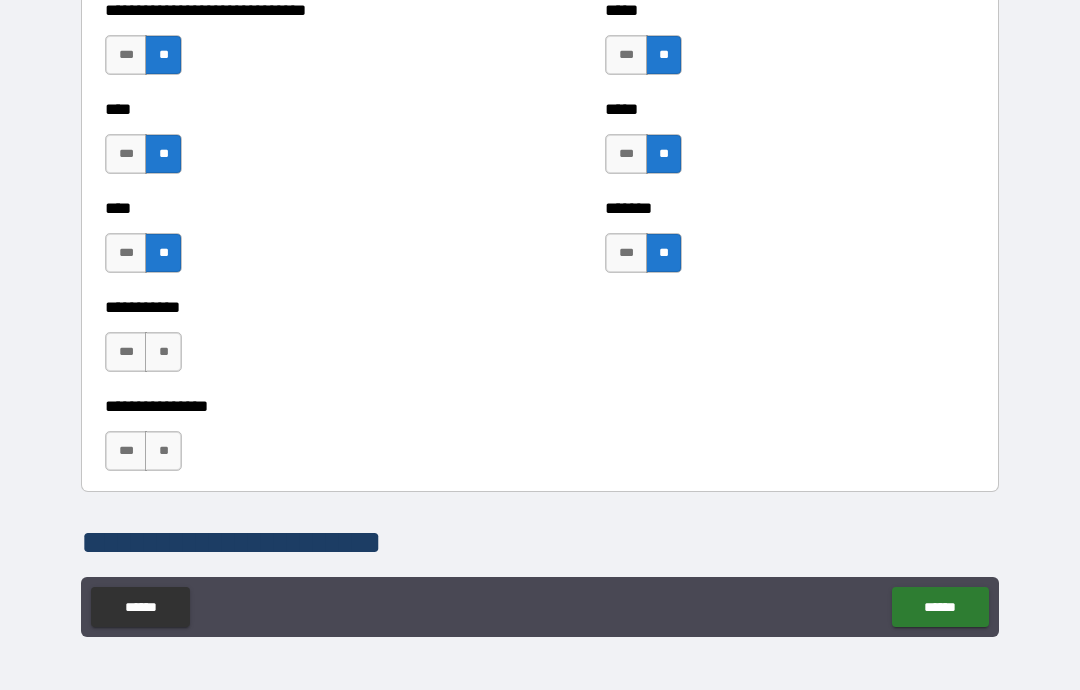 click on "**" at bounding box center (163, 352) 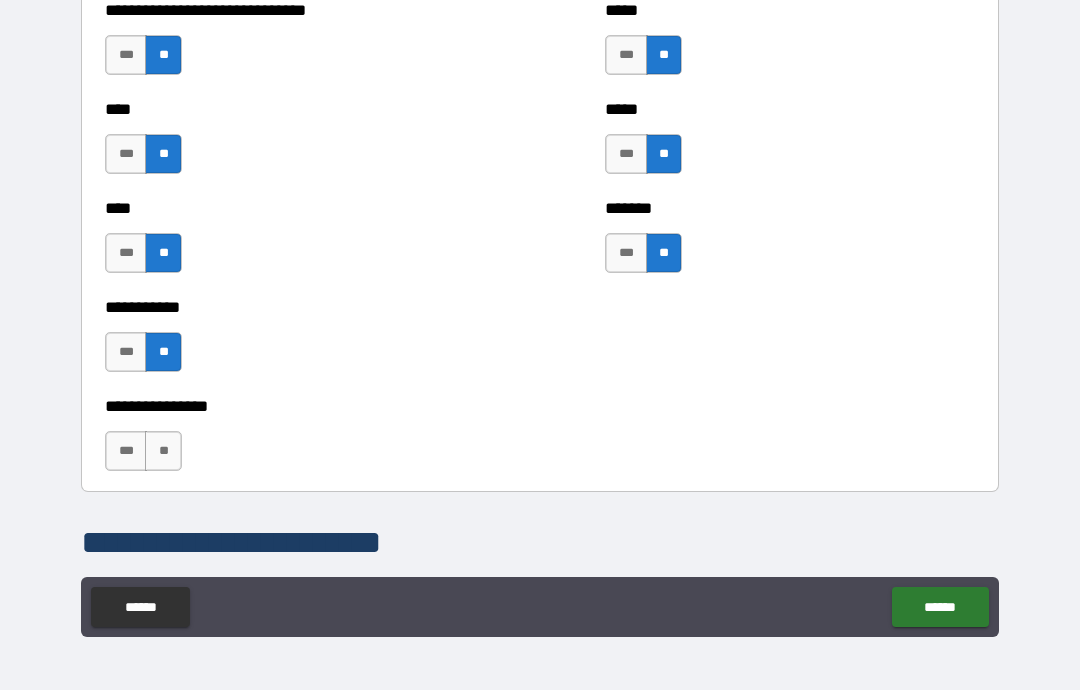 click on "**" at bounding box center [163, 451] 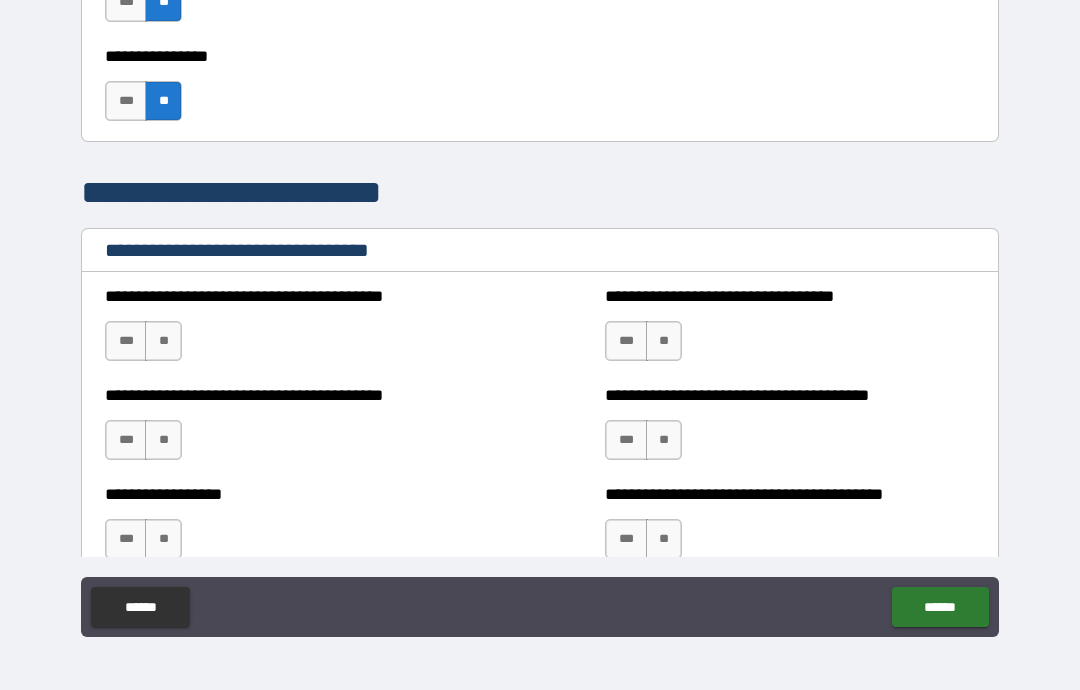scroll, scrollTop: 1572, scrollLeft: 0, axis: vertical 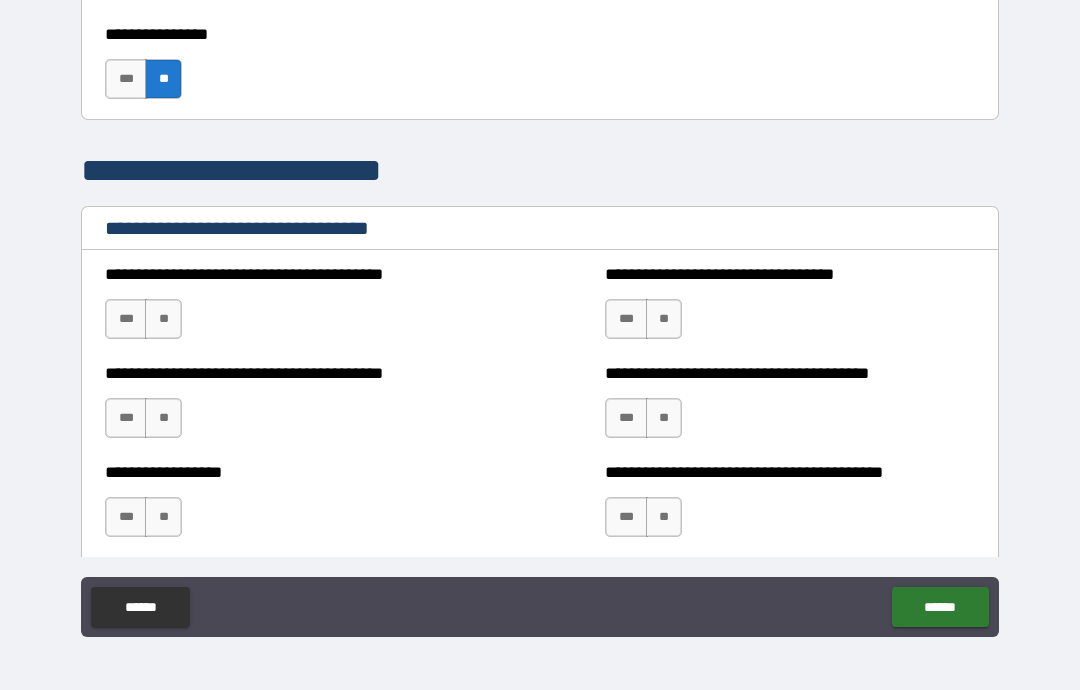 click on "**" at bounding box center [163, 319] 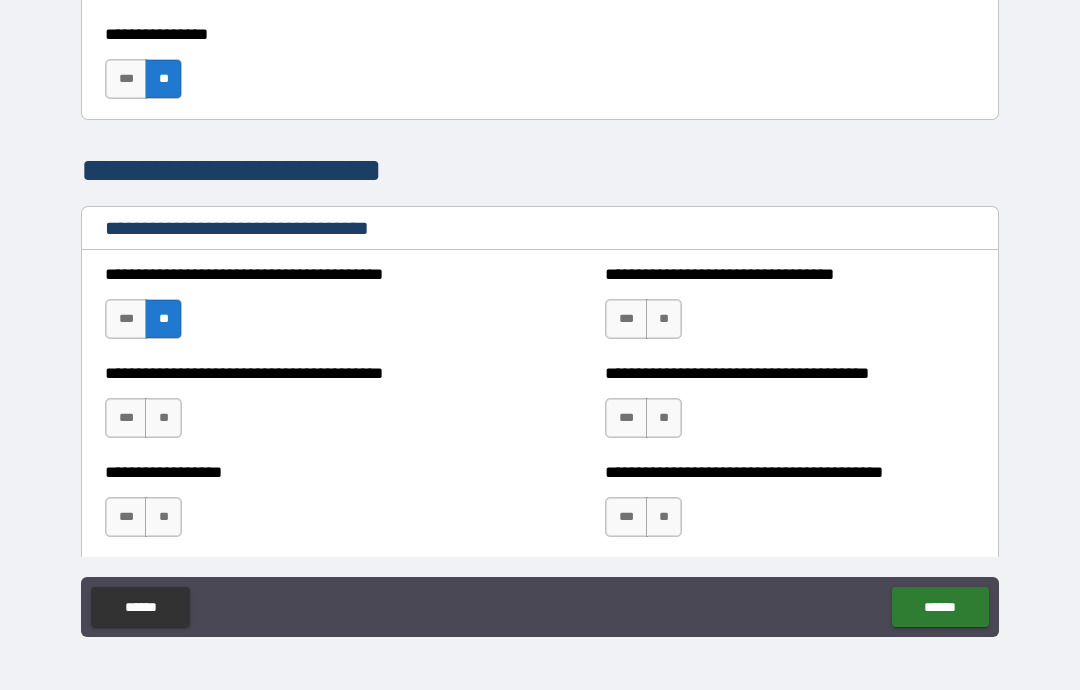 click on "**" at bounding box center (163, 418) 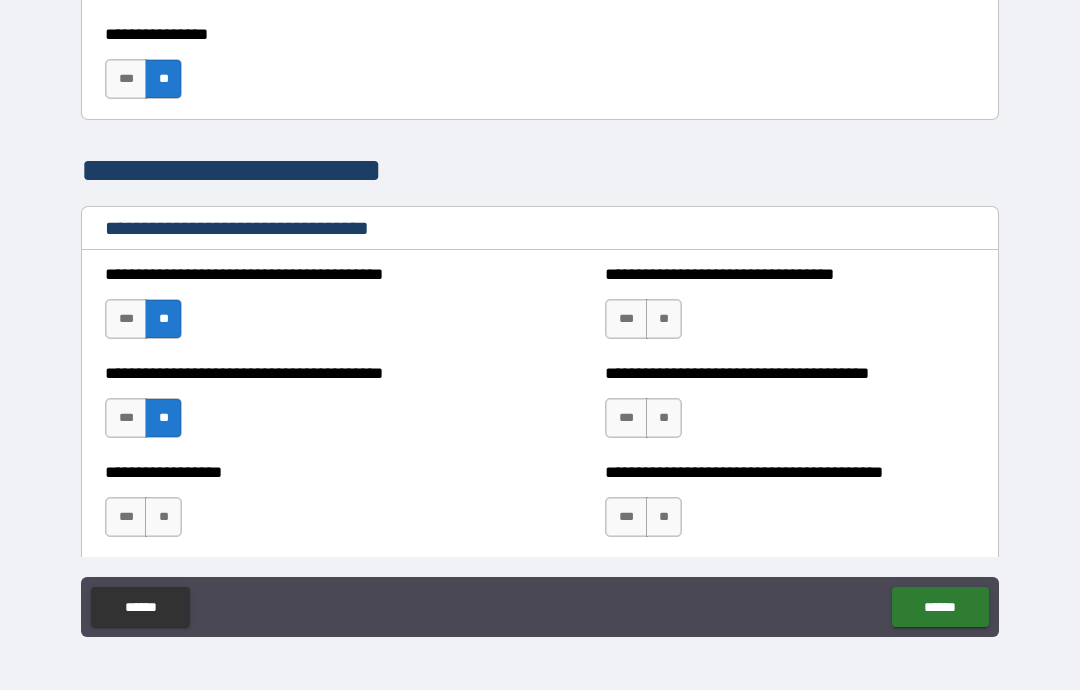 click on "**" at bounding box center (163, 517) 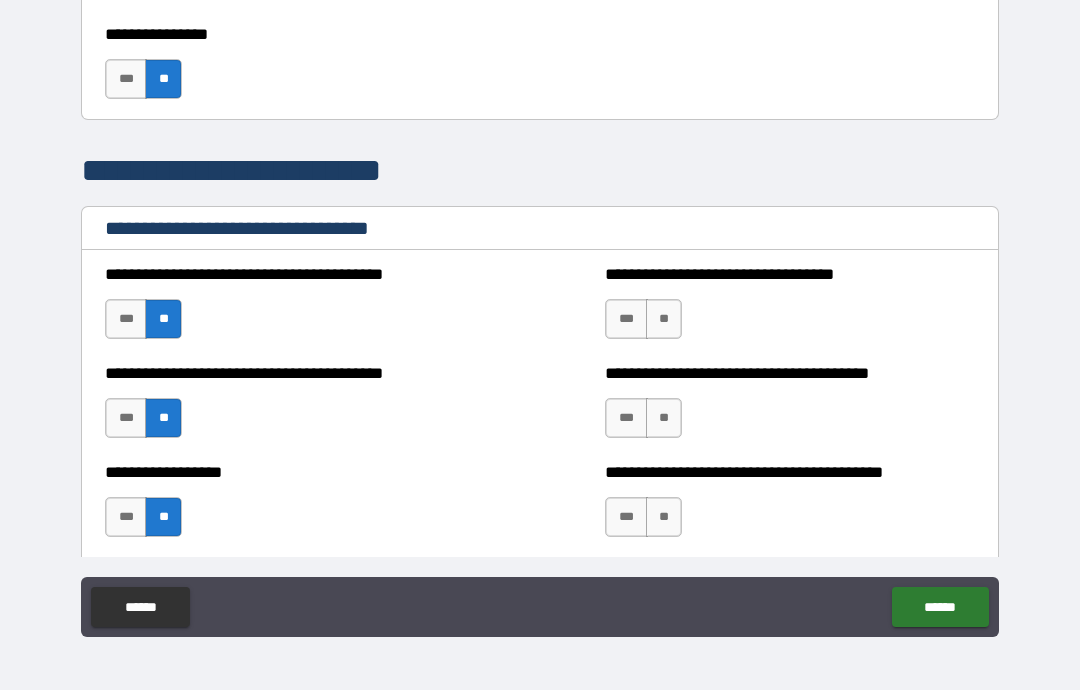 click on "**" at bounding box center (664, 319) 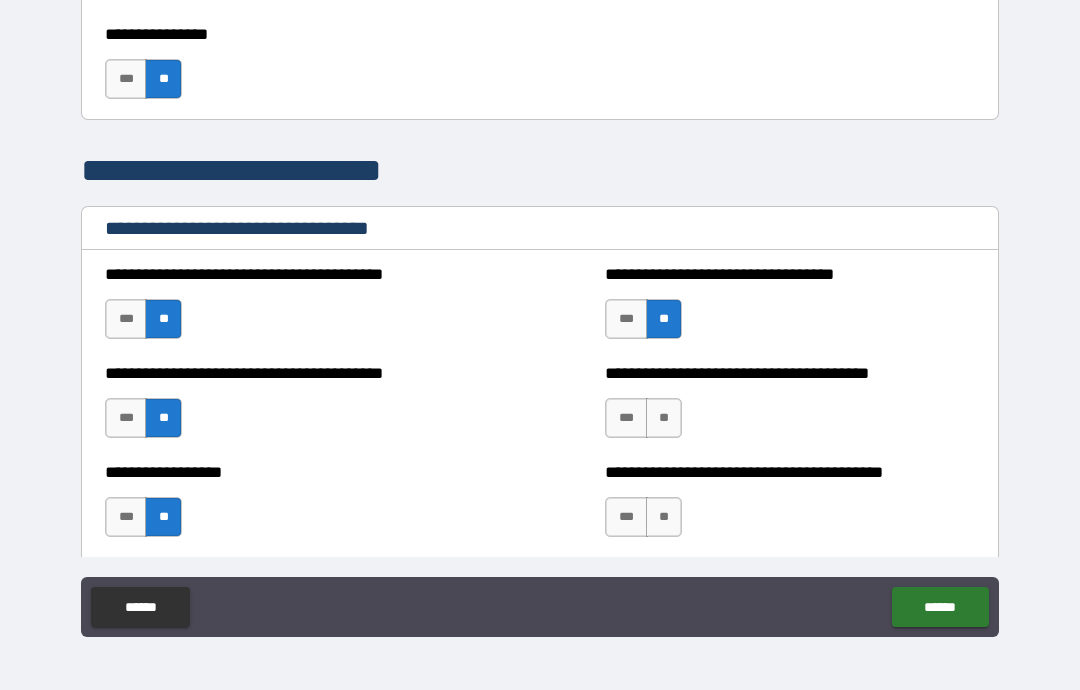 click on "**" at bounding box center [664, 418] 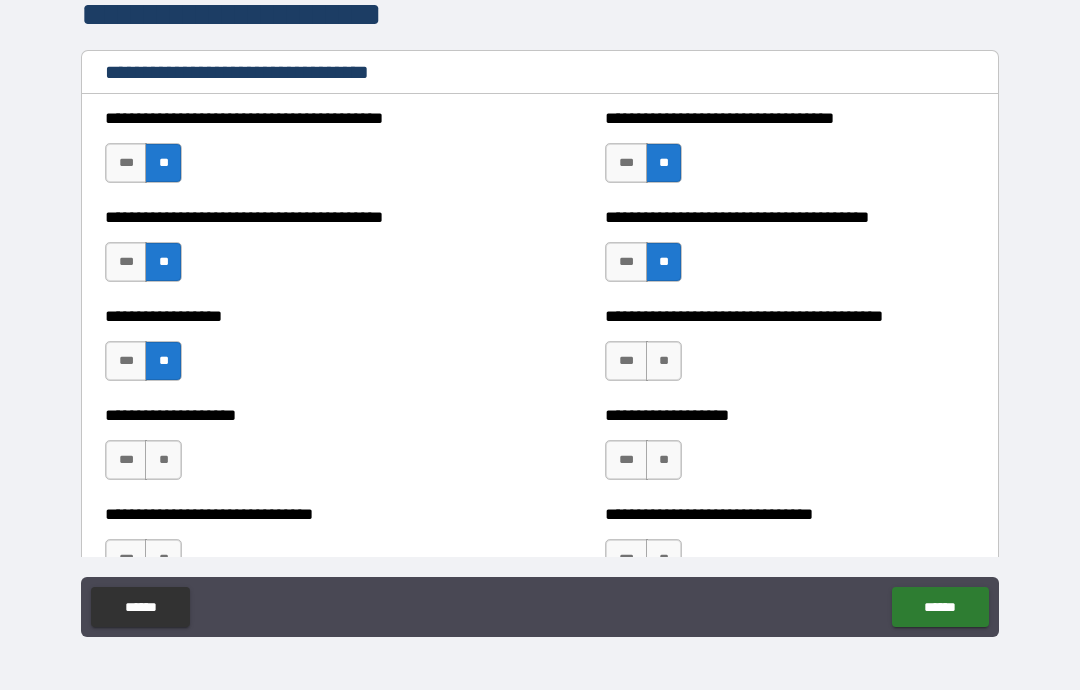 scroll, scrollTop: 1731, scrollLeft: 0, axis: vertical 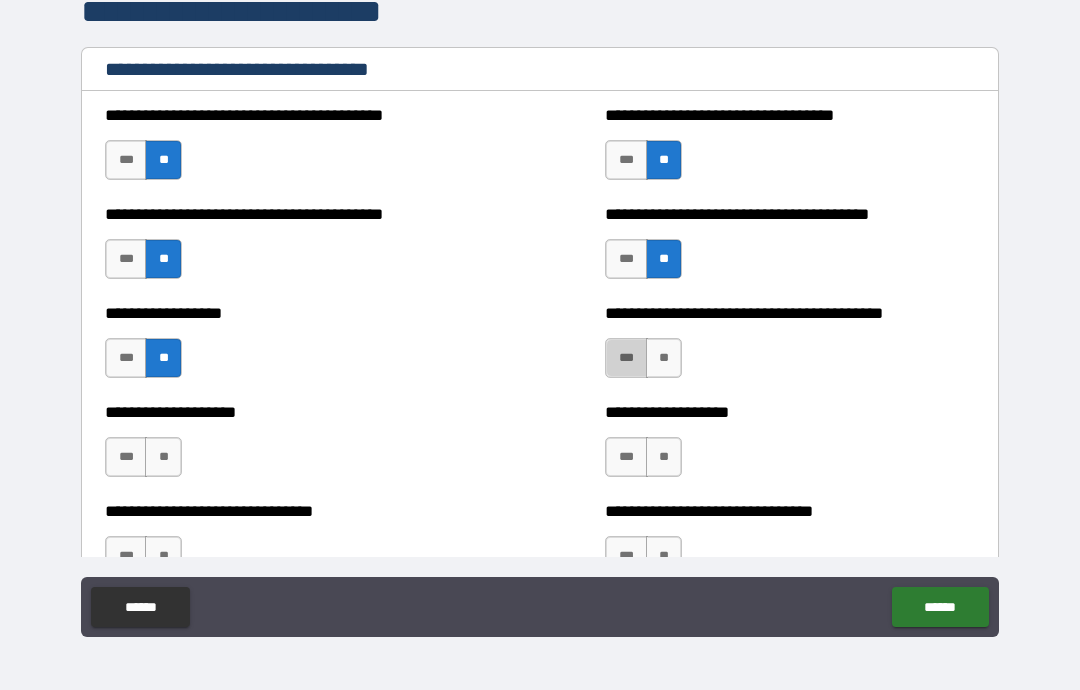 click on "***" at bounding box center [626, 358] 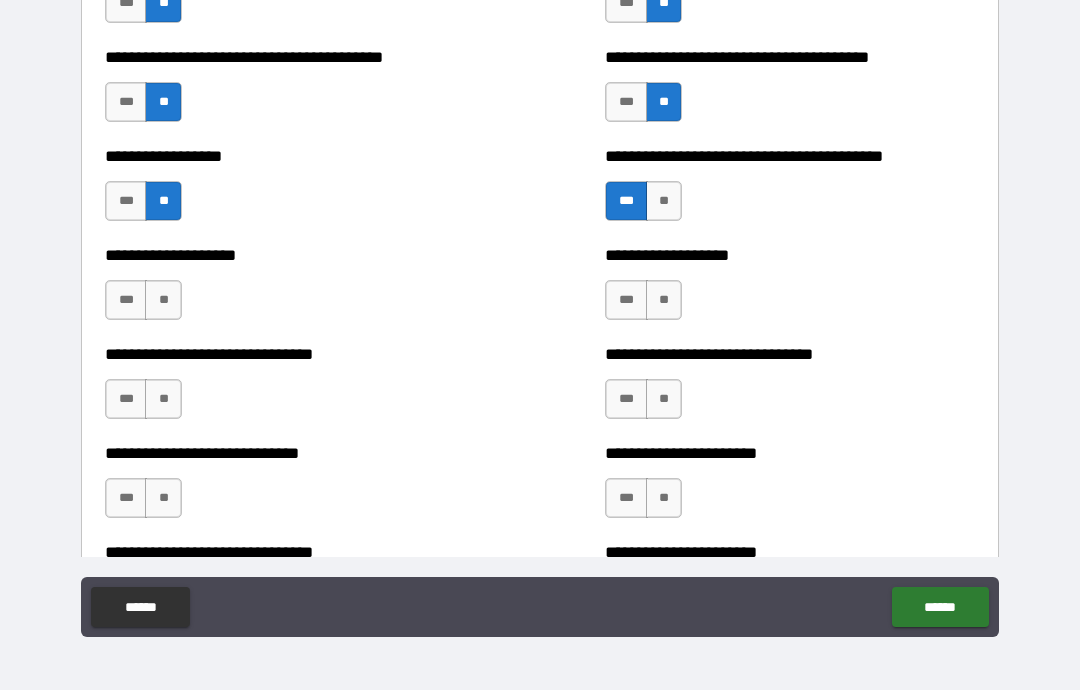 scroll, scrollTop: 1910, scrollLeft: 0, axis: vertical 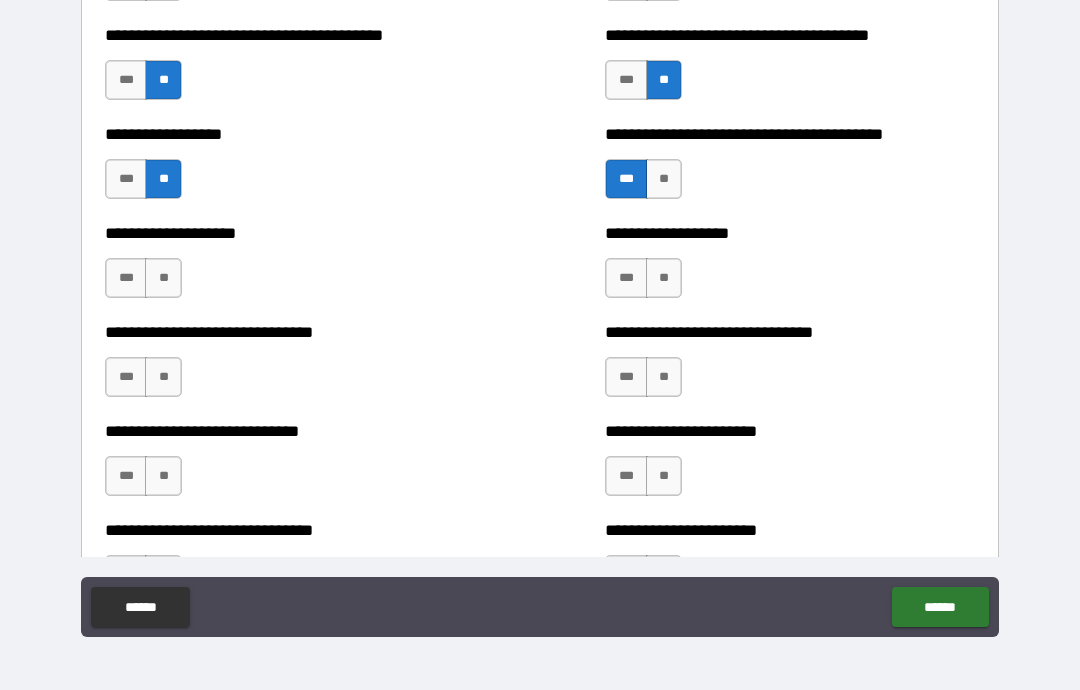click on "**" at bounding box center (163, 278) 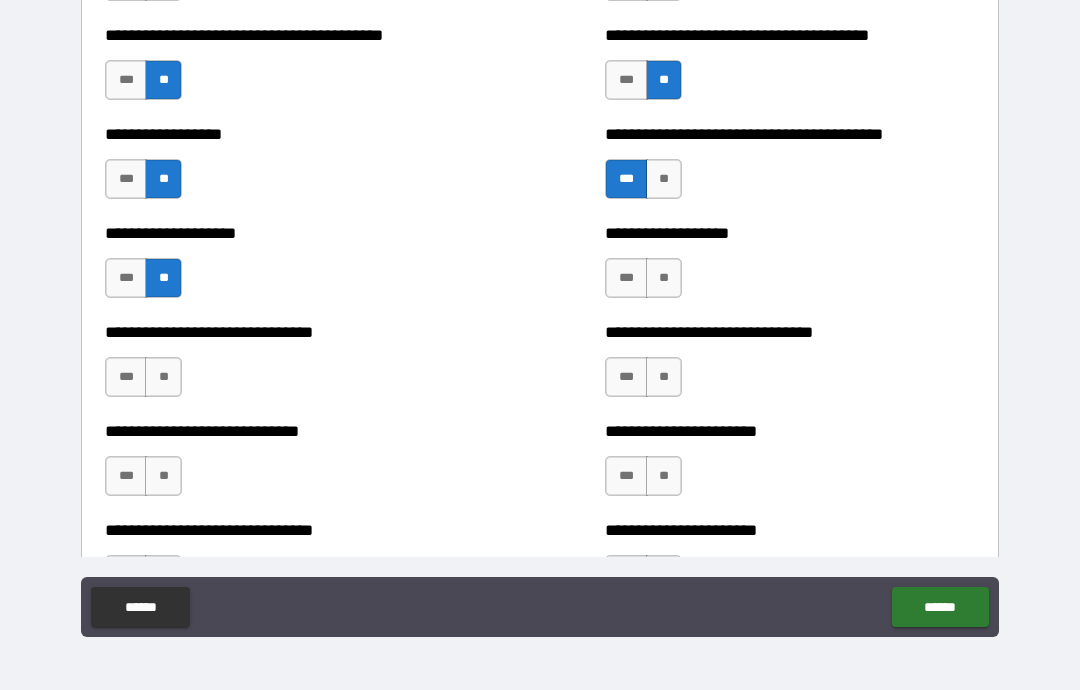 click on "**" at bounding box center [664, 278] 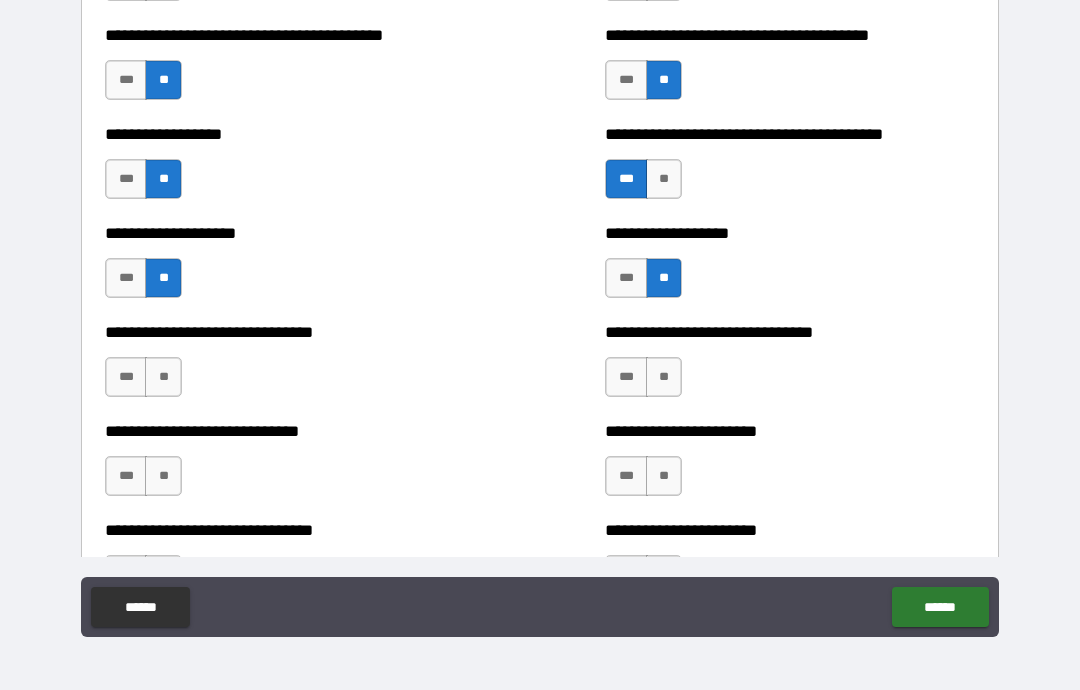 click on "**" at bounding box center (163, 377) 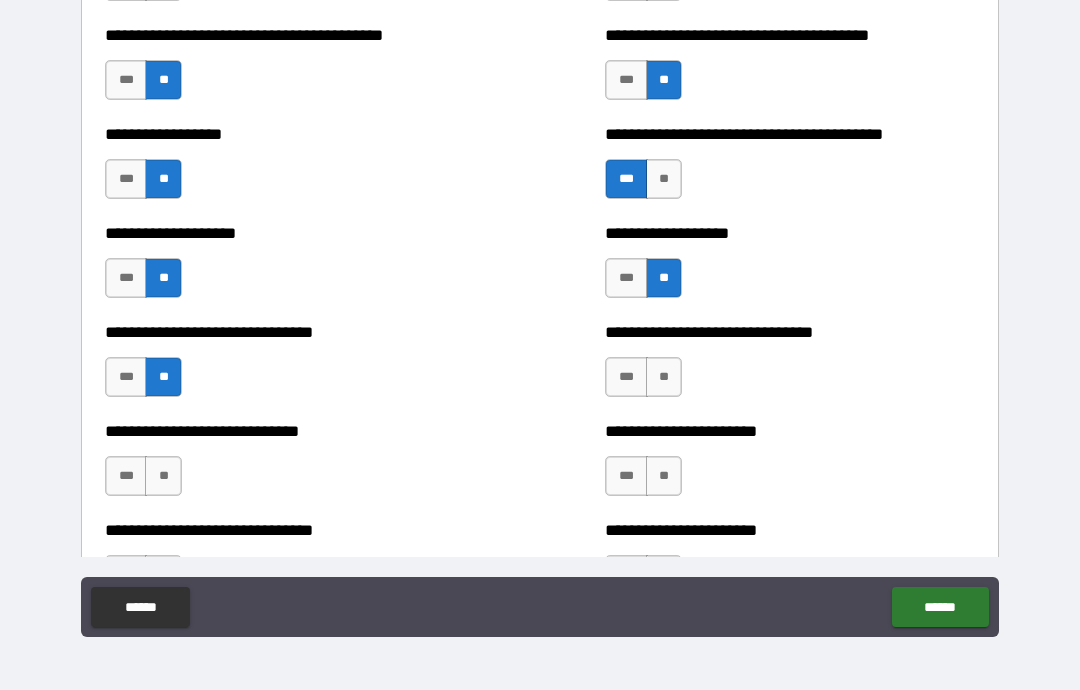 click on "**" at bounding box center (664, 377) 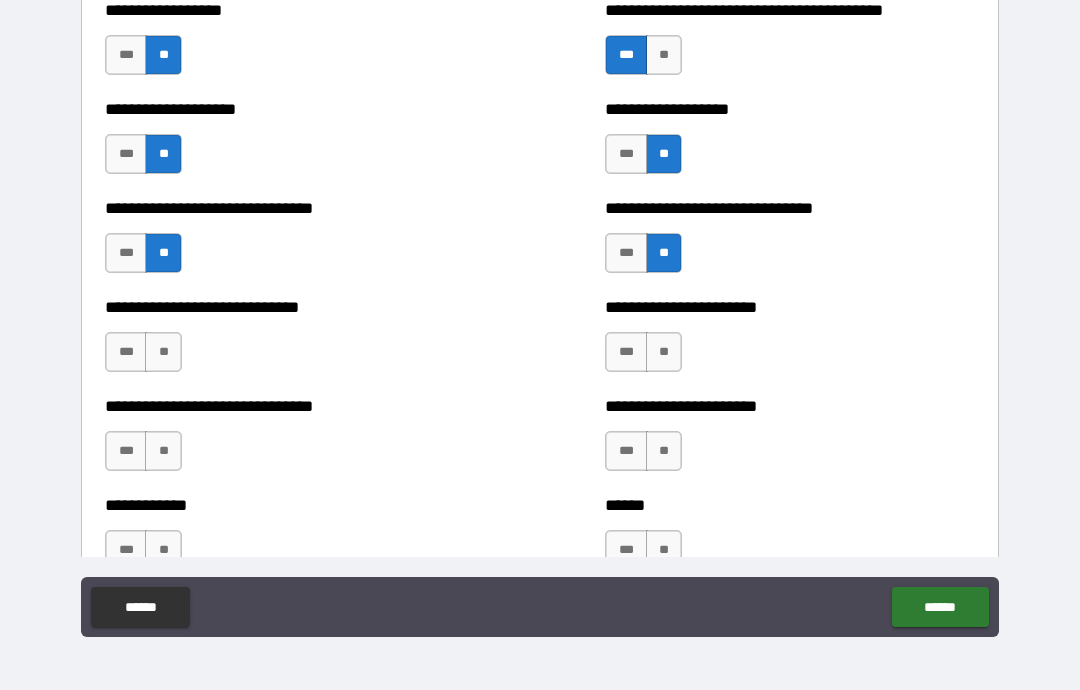 scroll, scrollTop: 2066, scrollLeft: 0, axis: vertical 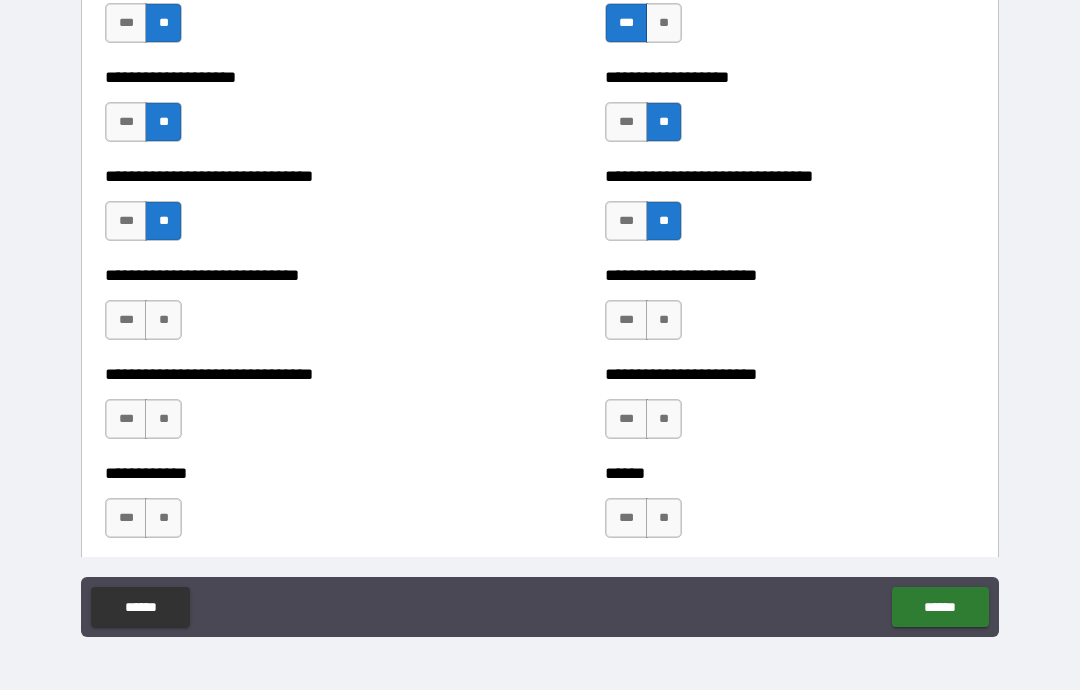 click on "**" at bounding box center (163, 320) 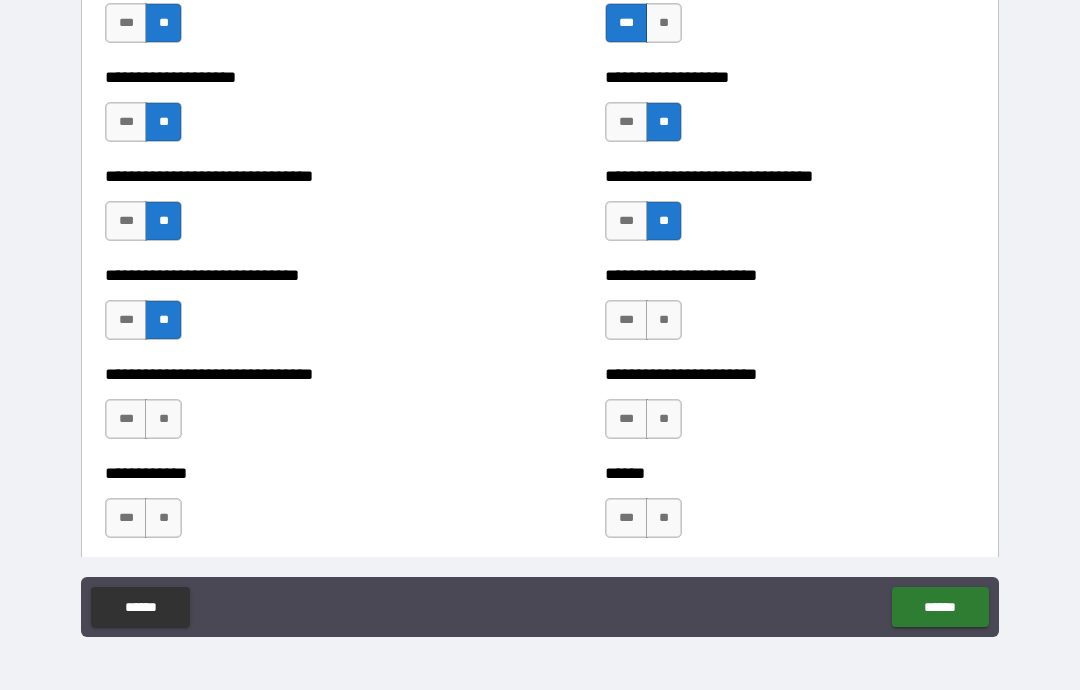 click on "**" at bounding box center [664, 320] 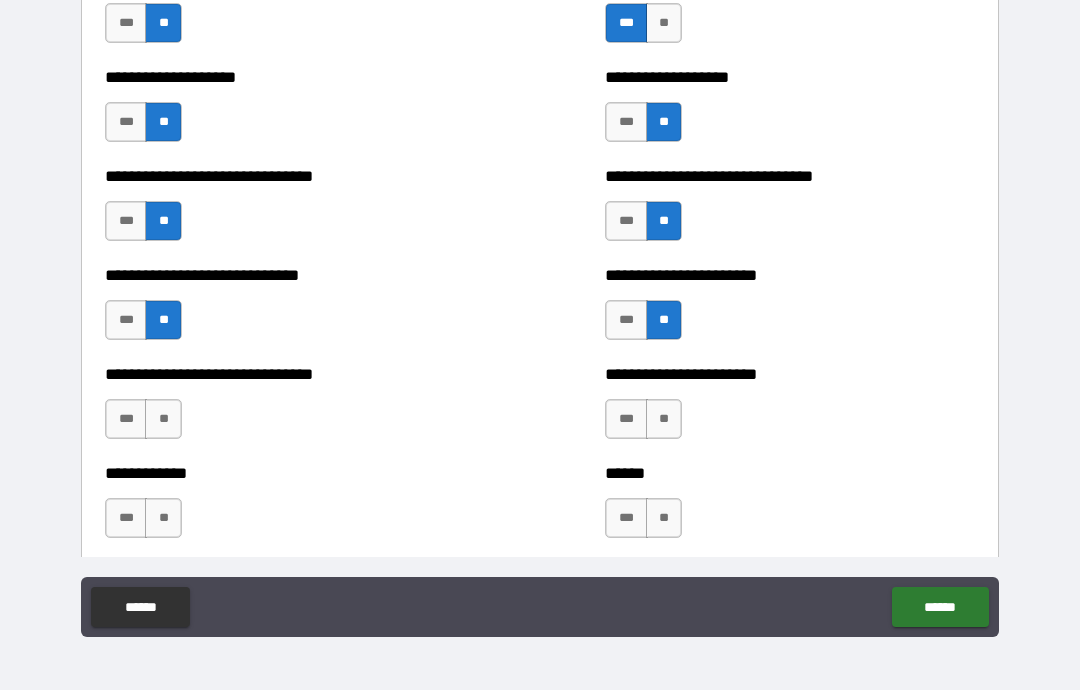 click on "**" at bounding box center [163, 419] 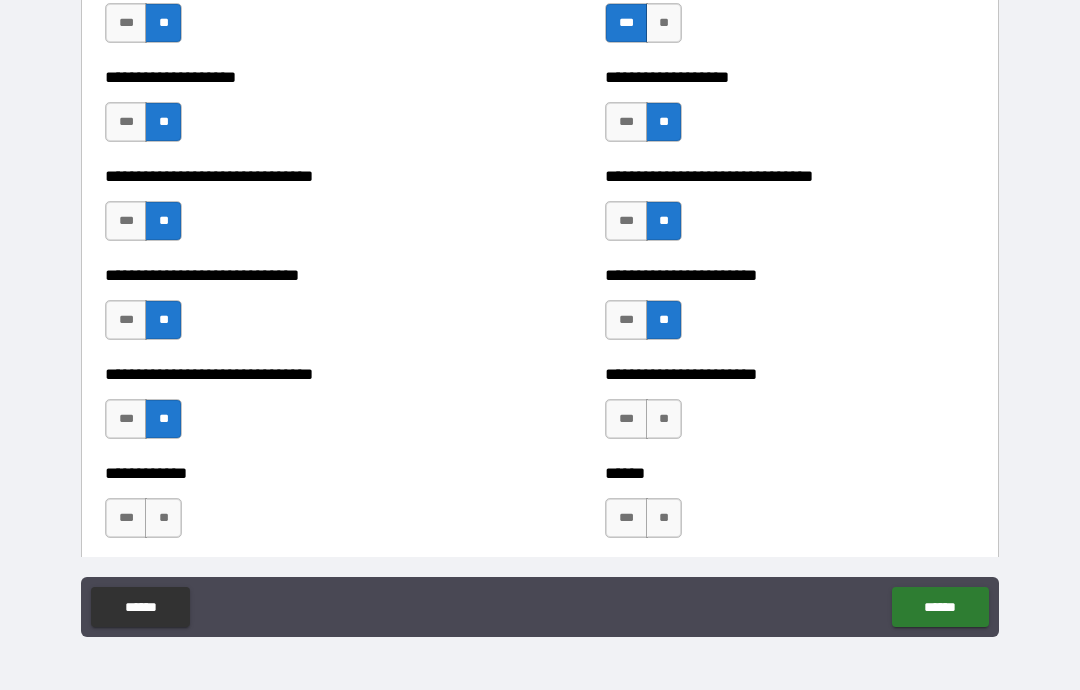 click on "**" at bounding box center [664, 419] 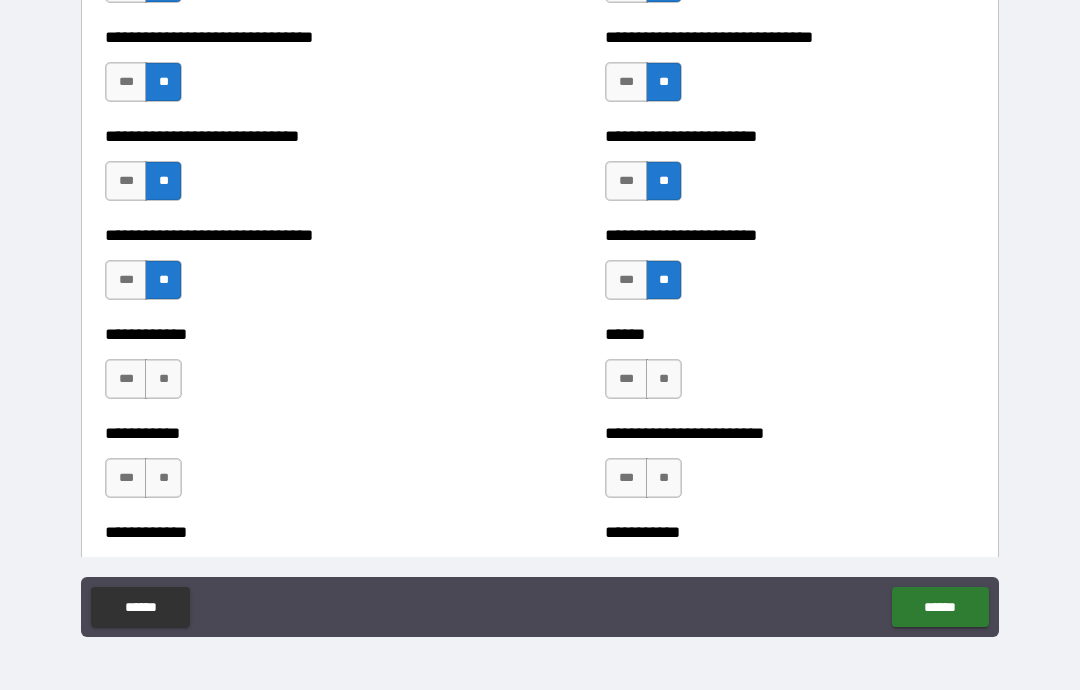 scroll, scrollTop: 2230, scrollLeft: 0, axis: vertical 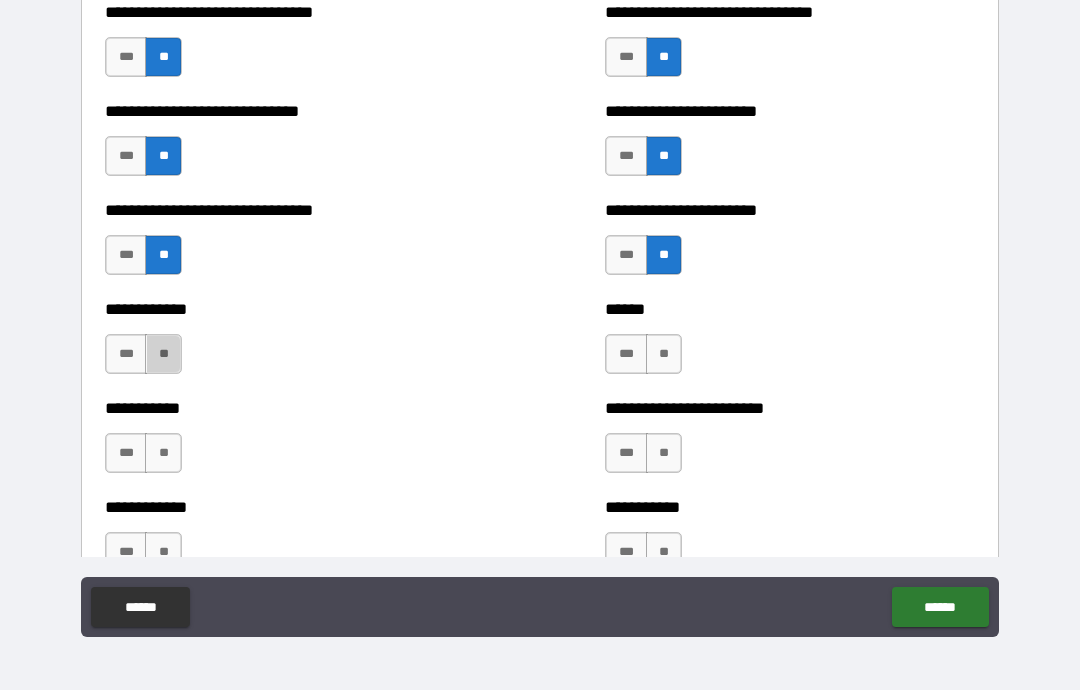 click on "**" at bounding box center [163, 354] 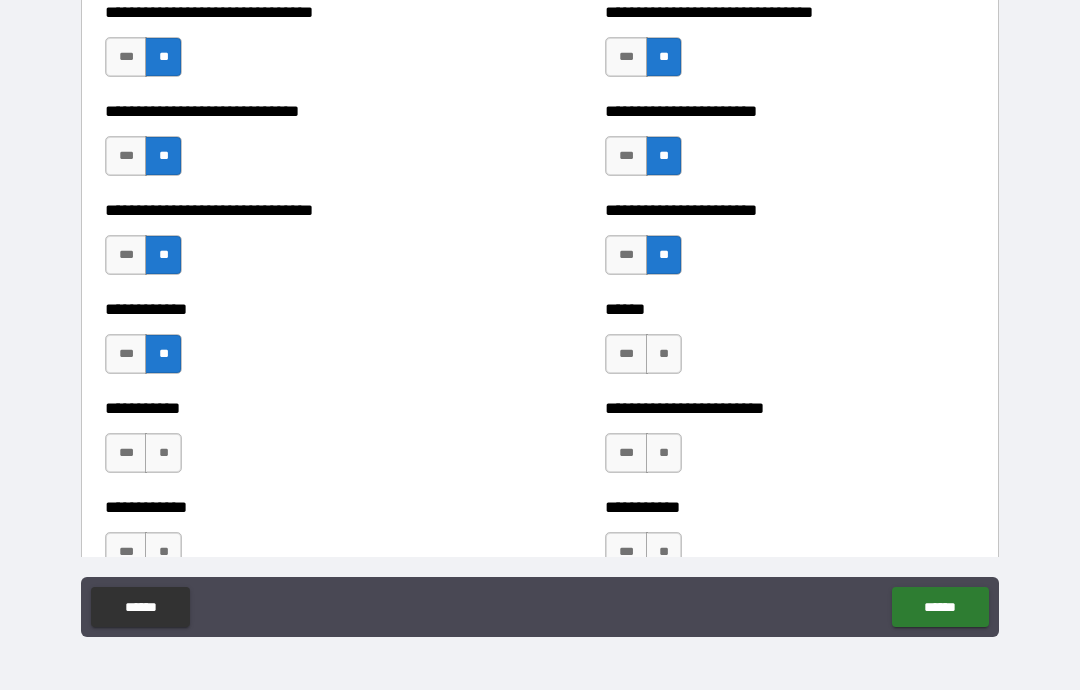 click on "***" at bounding box center [626, 354] 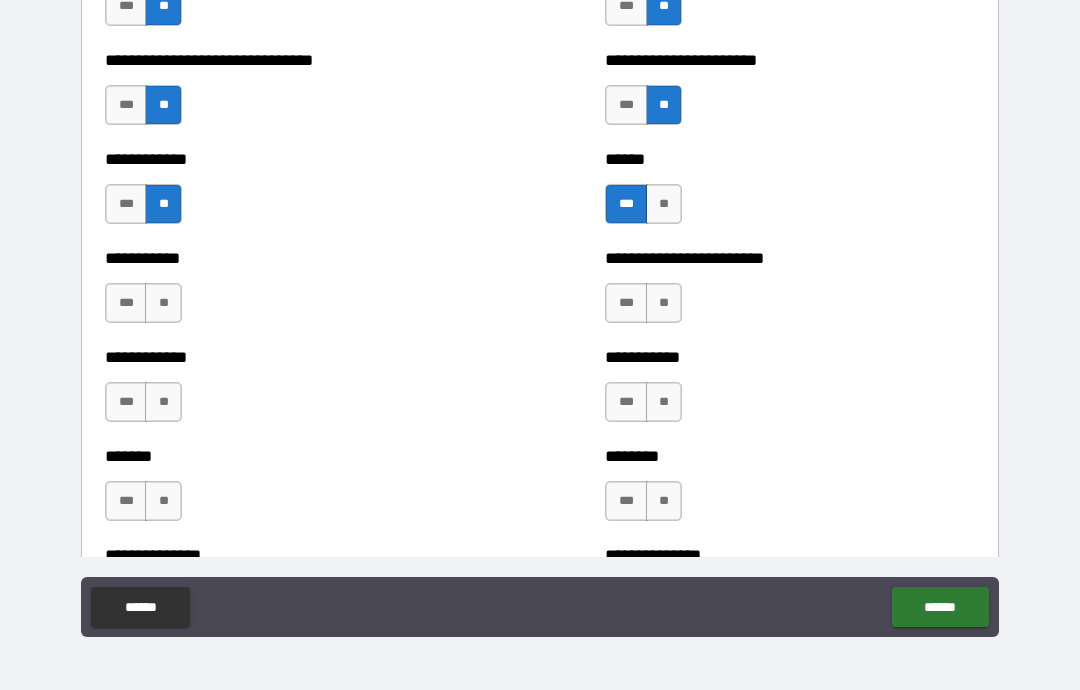 scroll, scrollTop: 2381, scrollLeft: 0, axis: vertical 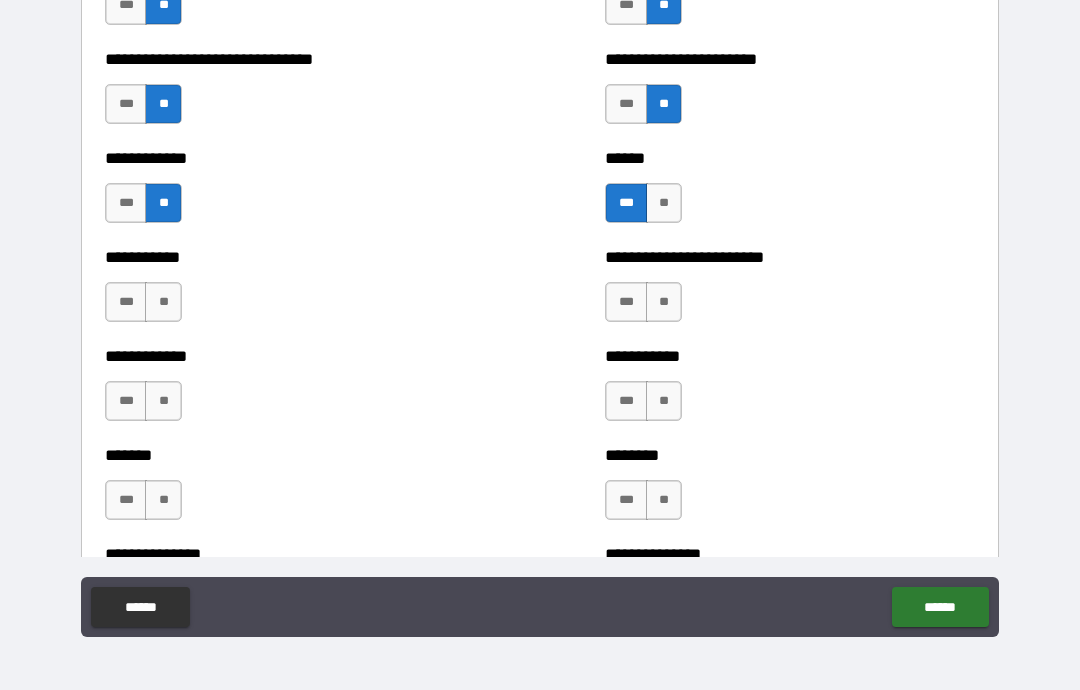 click on "**" at bounding box center (163, 302) 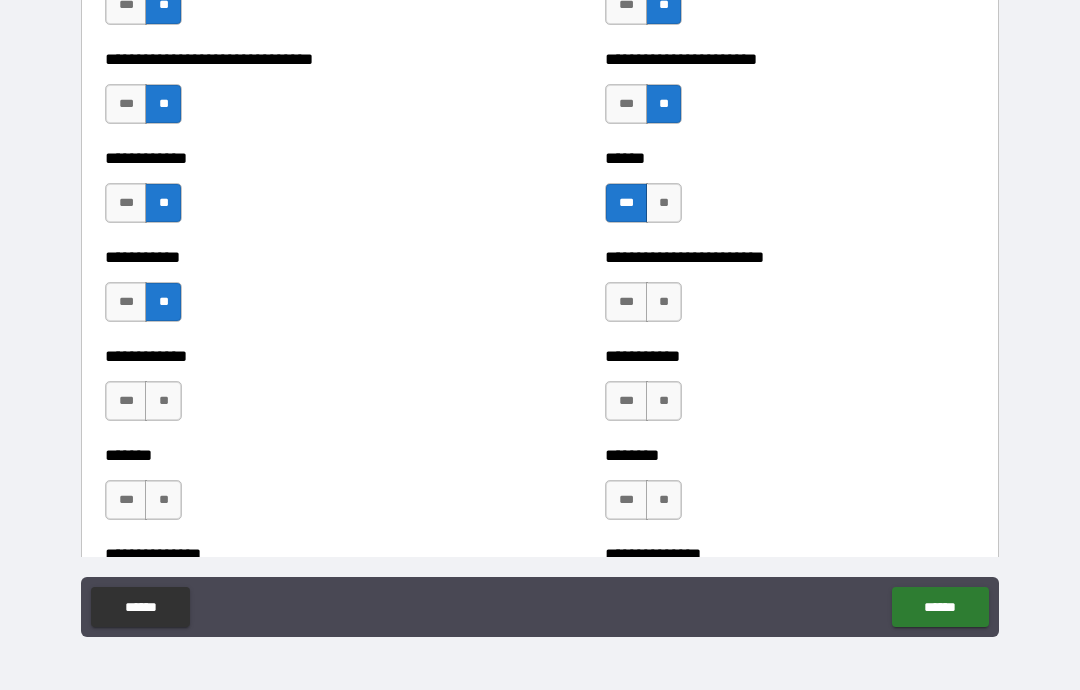click on "***" at bounding box center [126, 302] 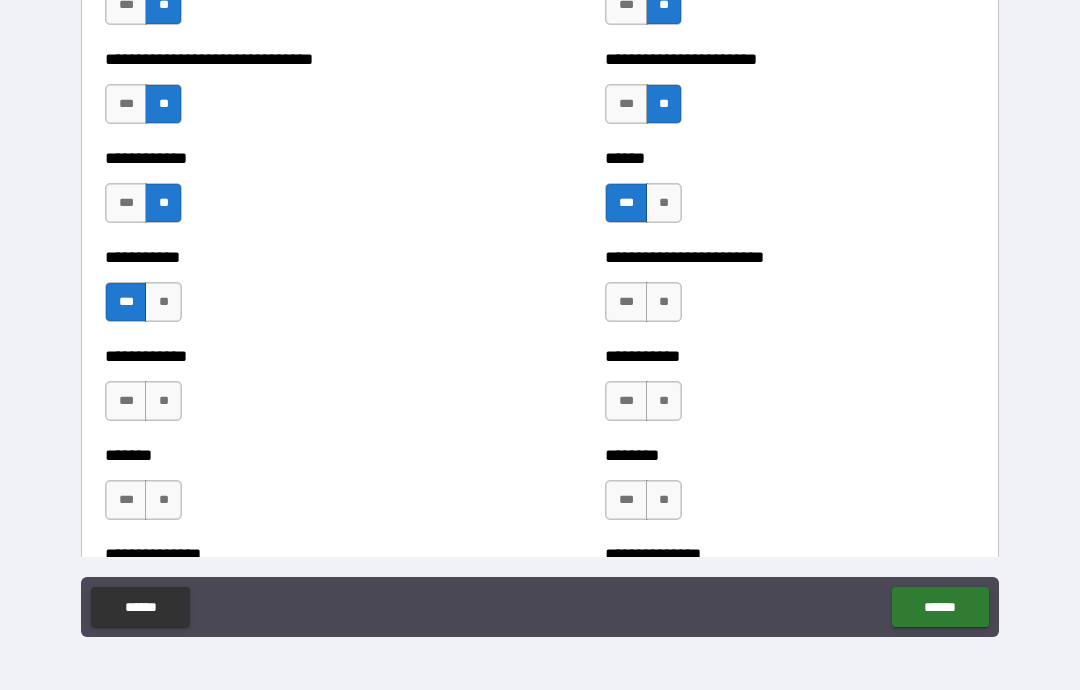 click on "**" at bounding box center [664, 302] 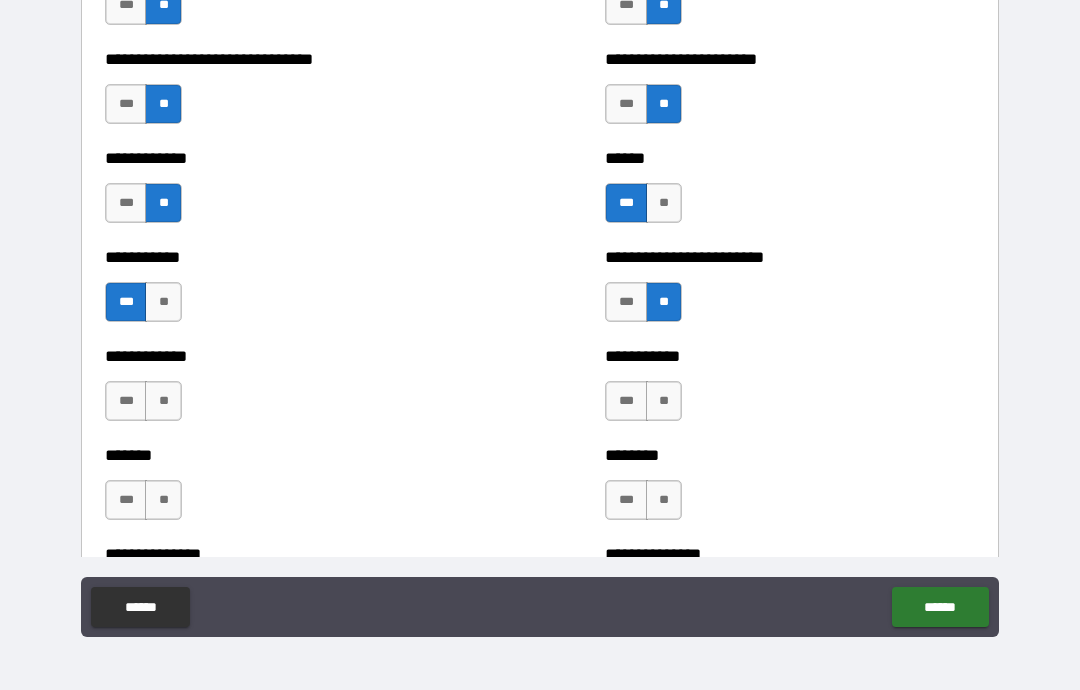 click on "***" at bounding box center [126, 401] 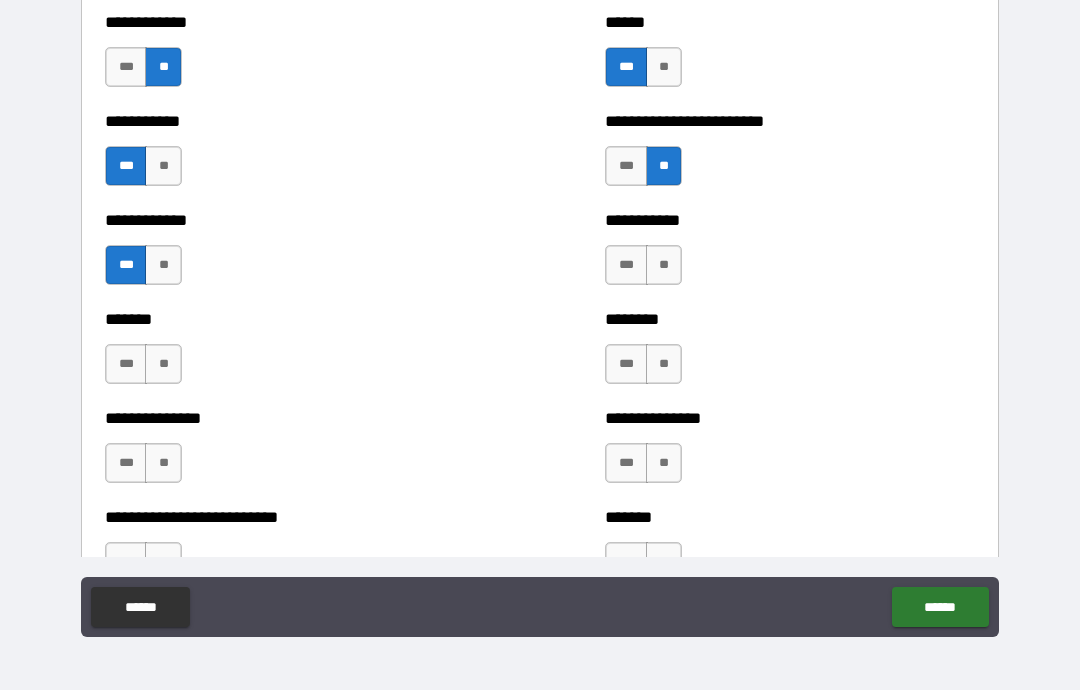 scroll, scrollTop: 2545, scrollLeft: 0, axis: vertical 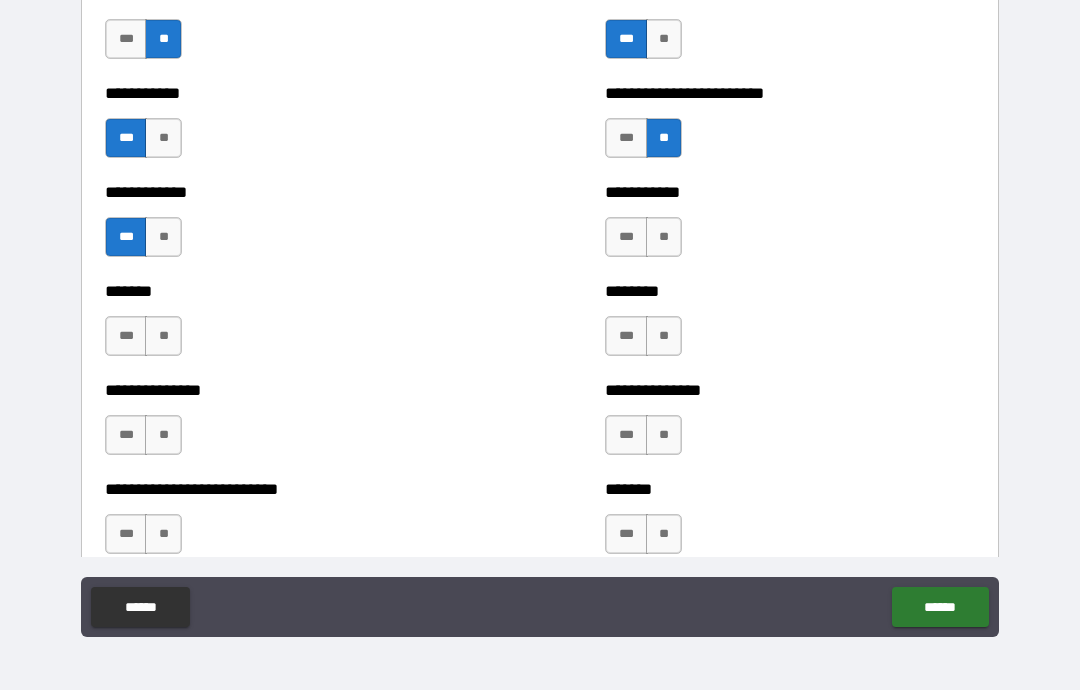 click on "**" at bounding box center (664, 237) 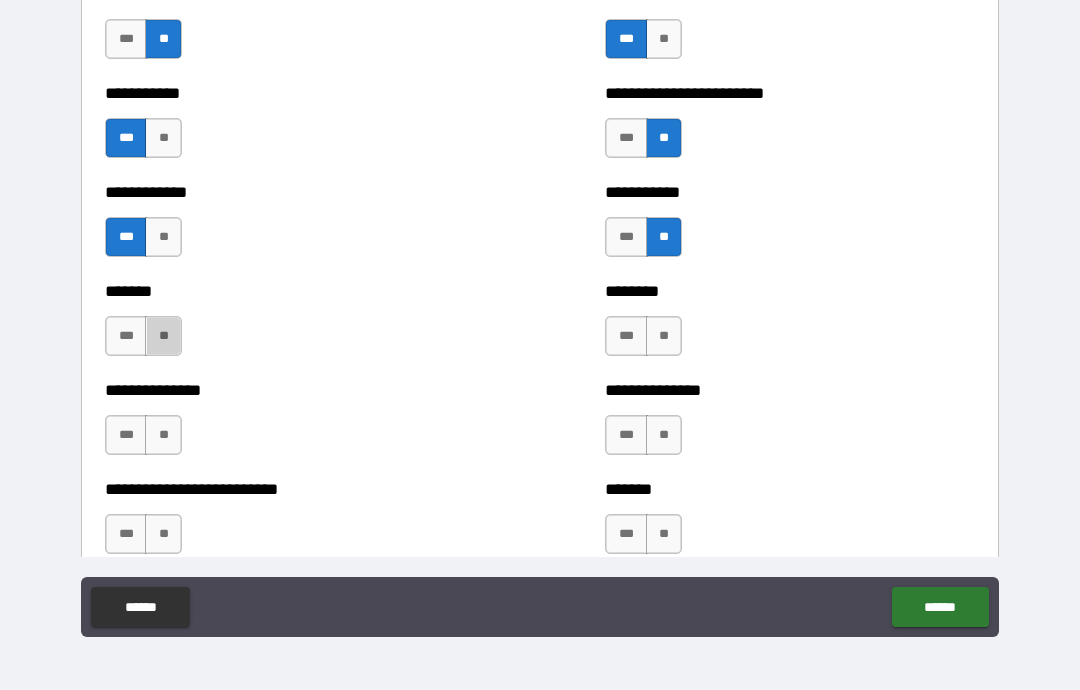 click on "**" at bounding box center [163, 336] 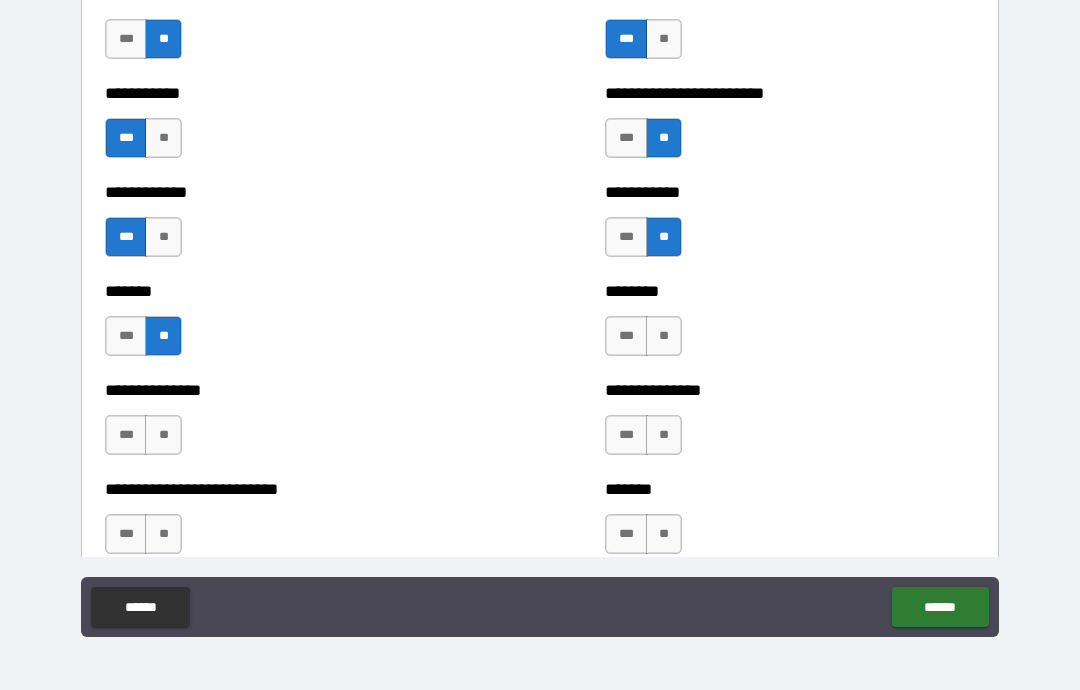 click on "***" at bounding box center (626, 336) 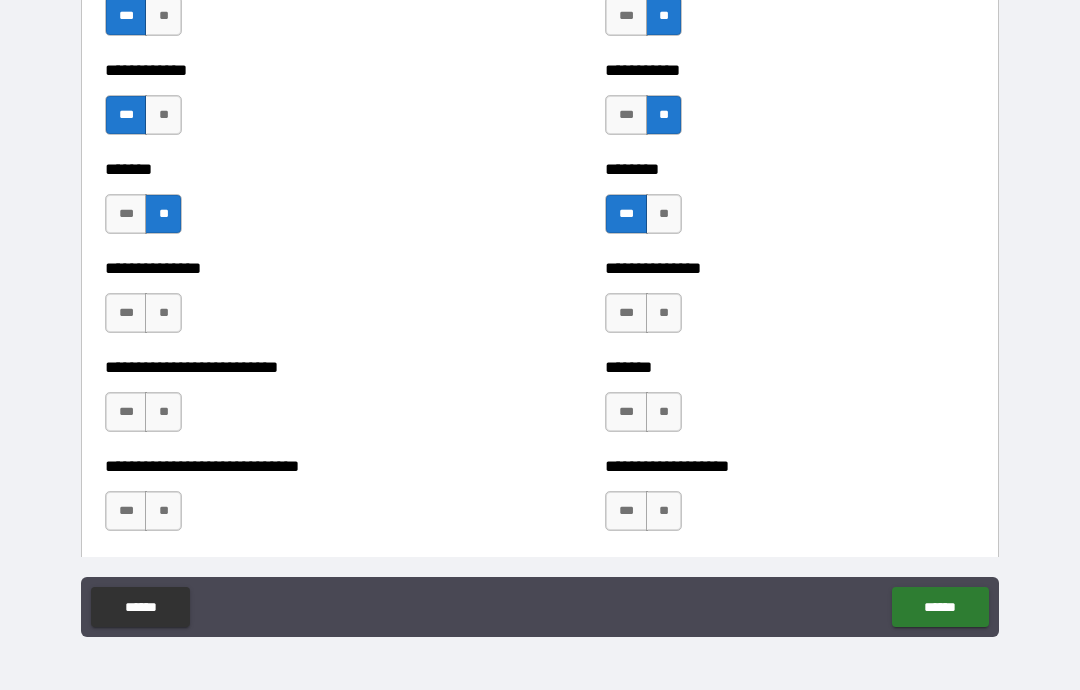 scroll, scrollTop: 2667, scrollLeft: 0, axis: vertical 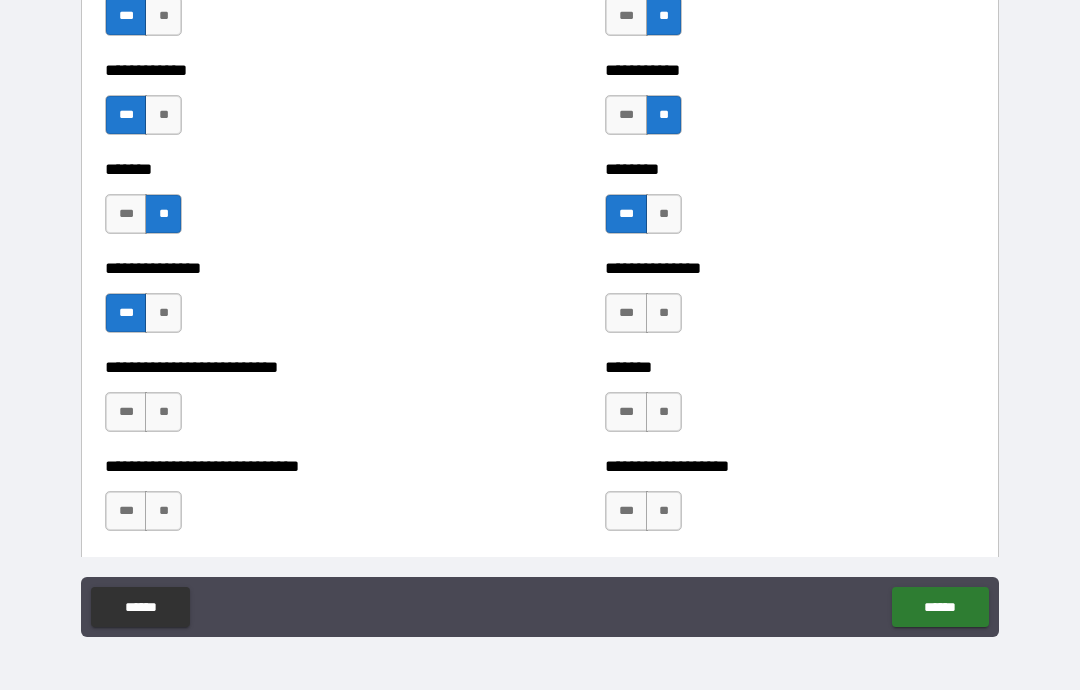 click on "**" at bounding box center [664, 313] 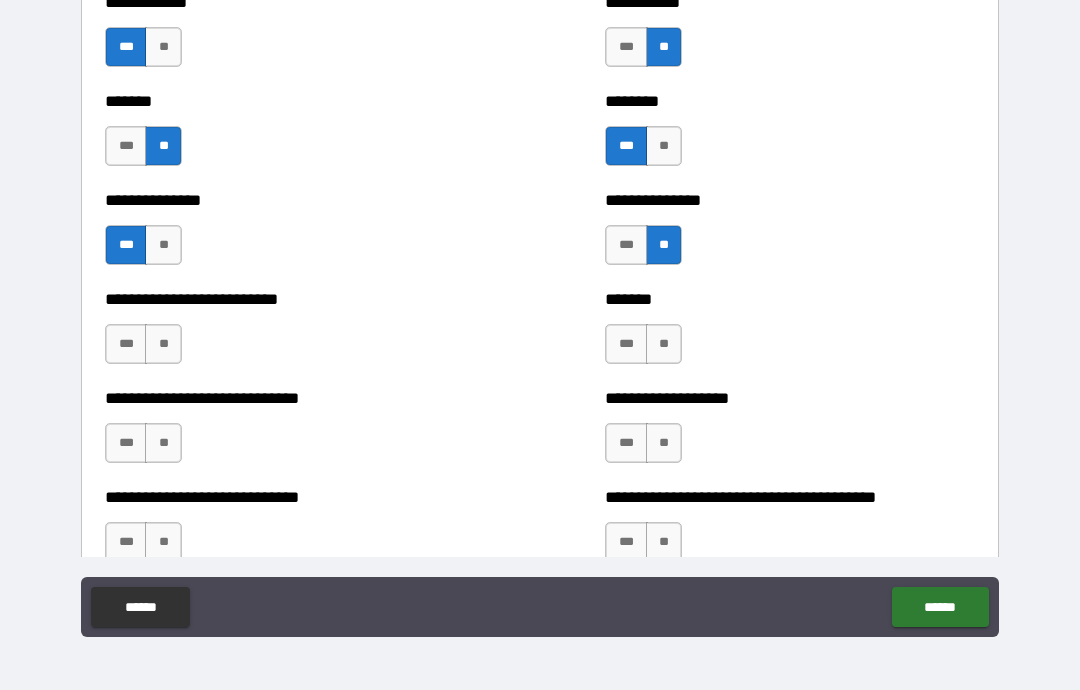 scroll, scrollTop: 2749, scrollLeft: 0, axis: vertical 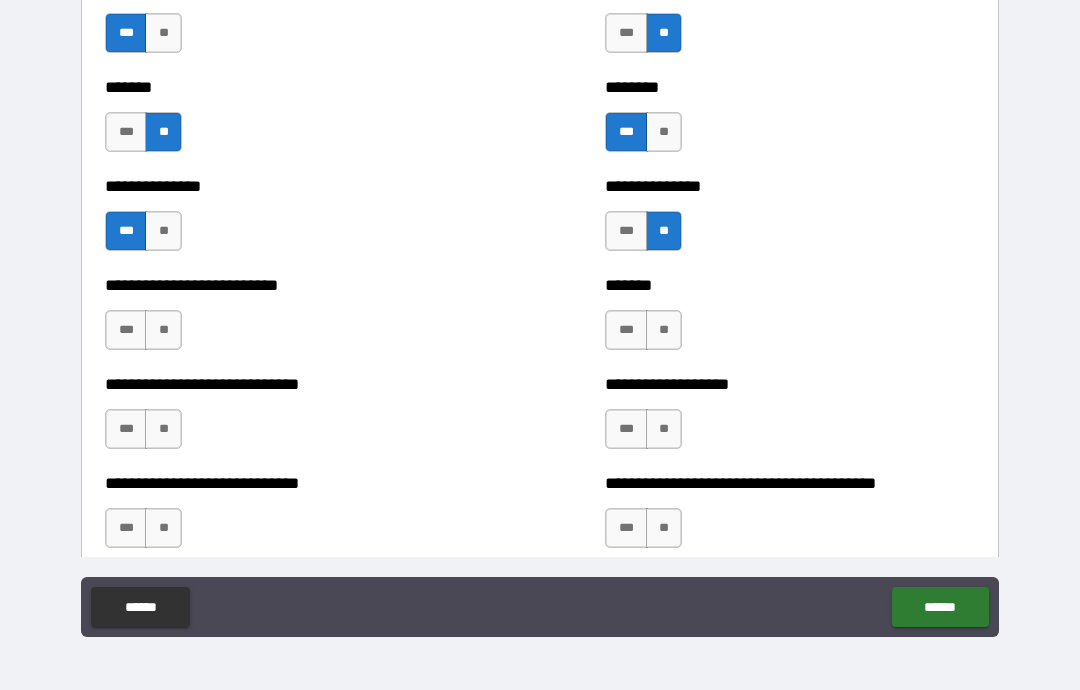 click on "**" at bounding box center [163, 330] 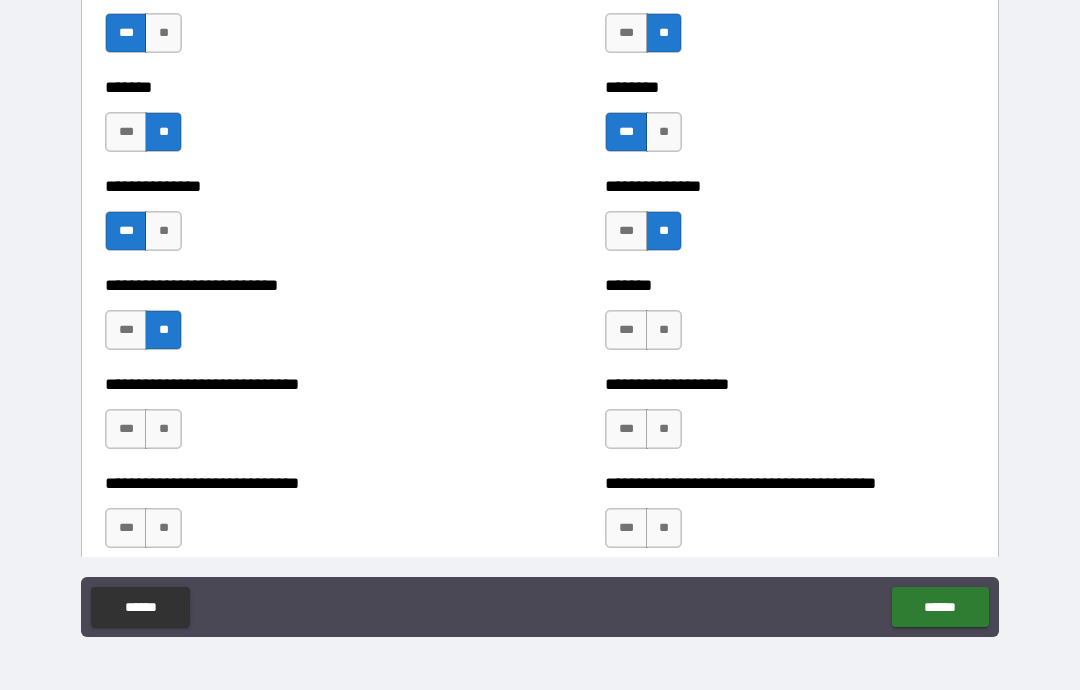 click on "**" at bounding box center [664, 330] 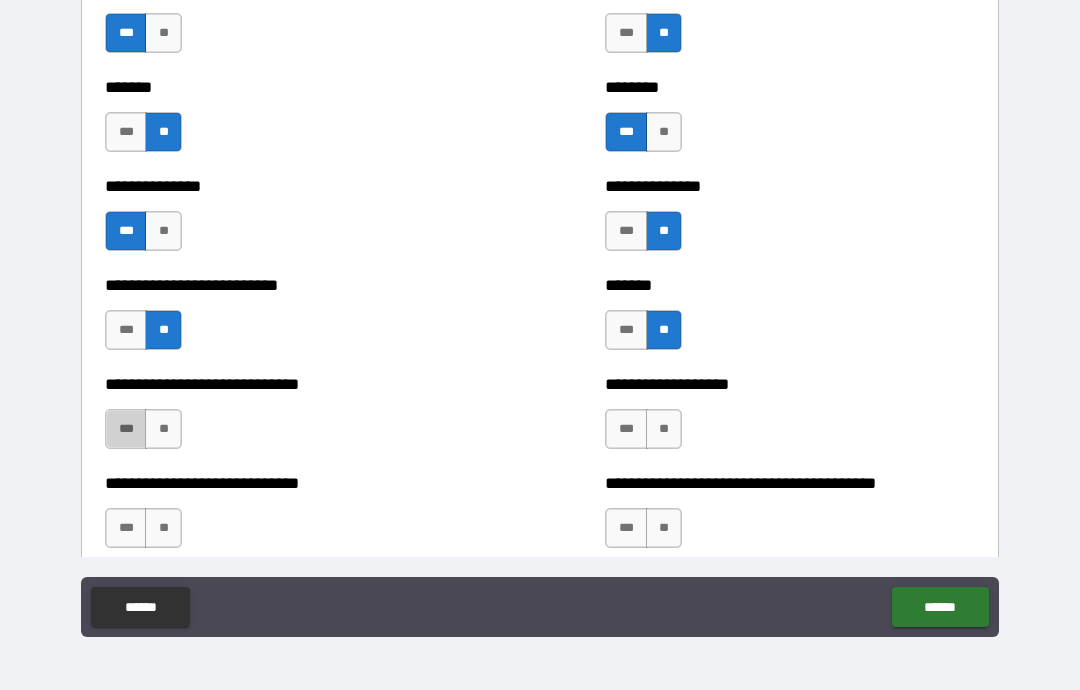 click on "***" at bounding box center [126, 429] 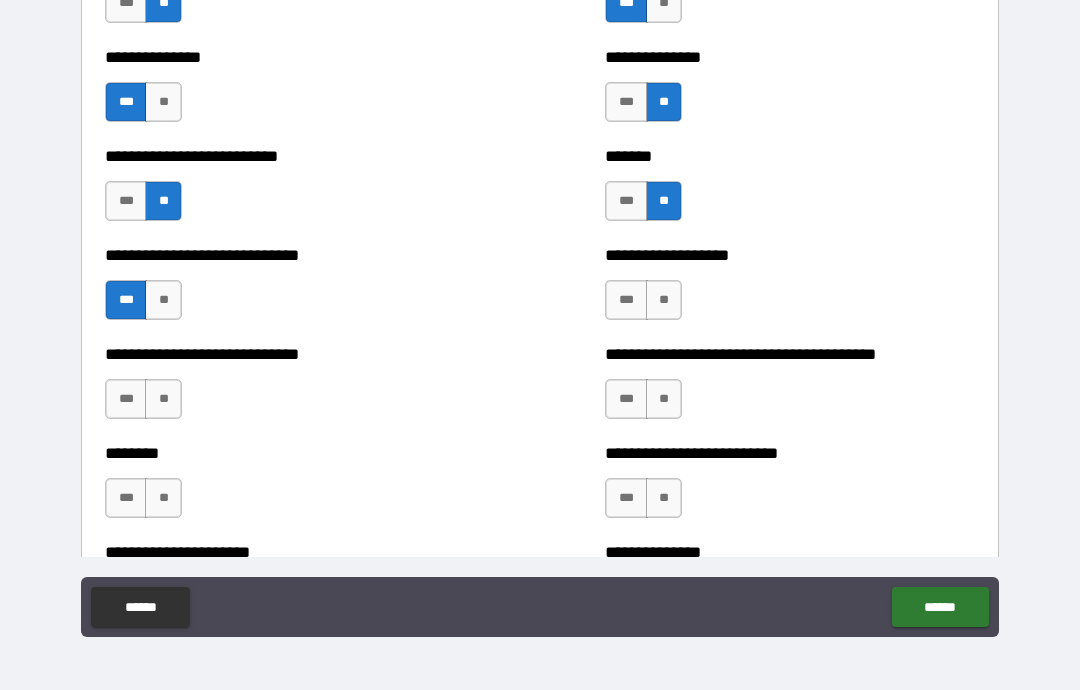 scroll, scrollTop: 2880, scrollLeft: 0, axis: vertical 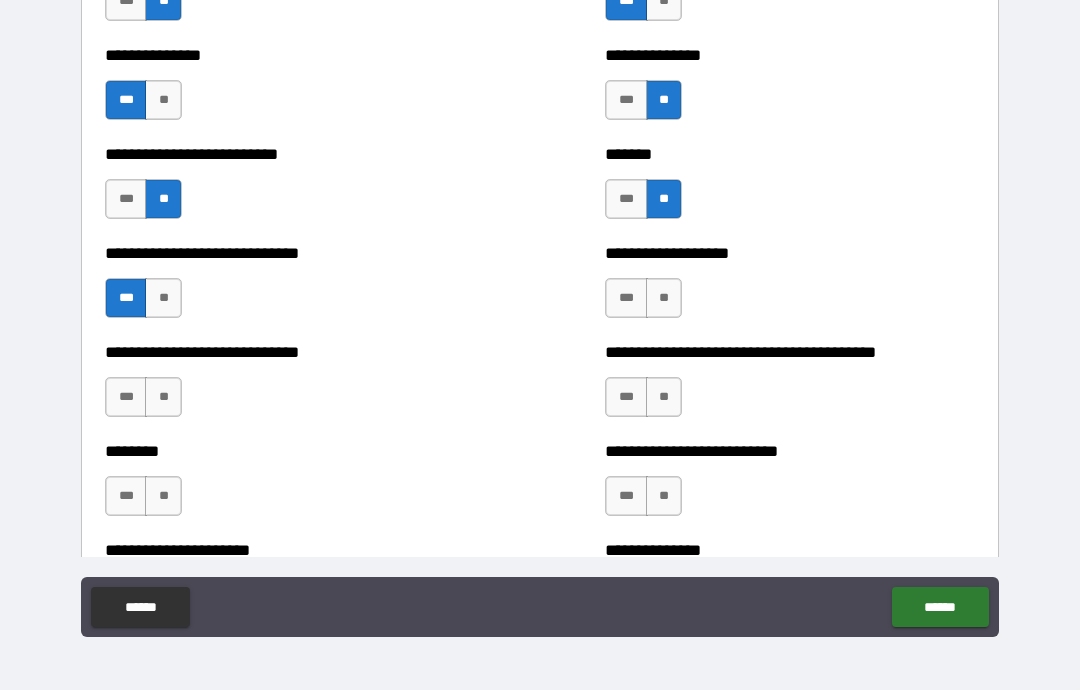 click on "**" at bounding box center [664, 298] 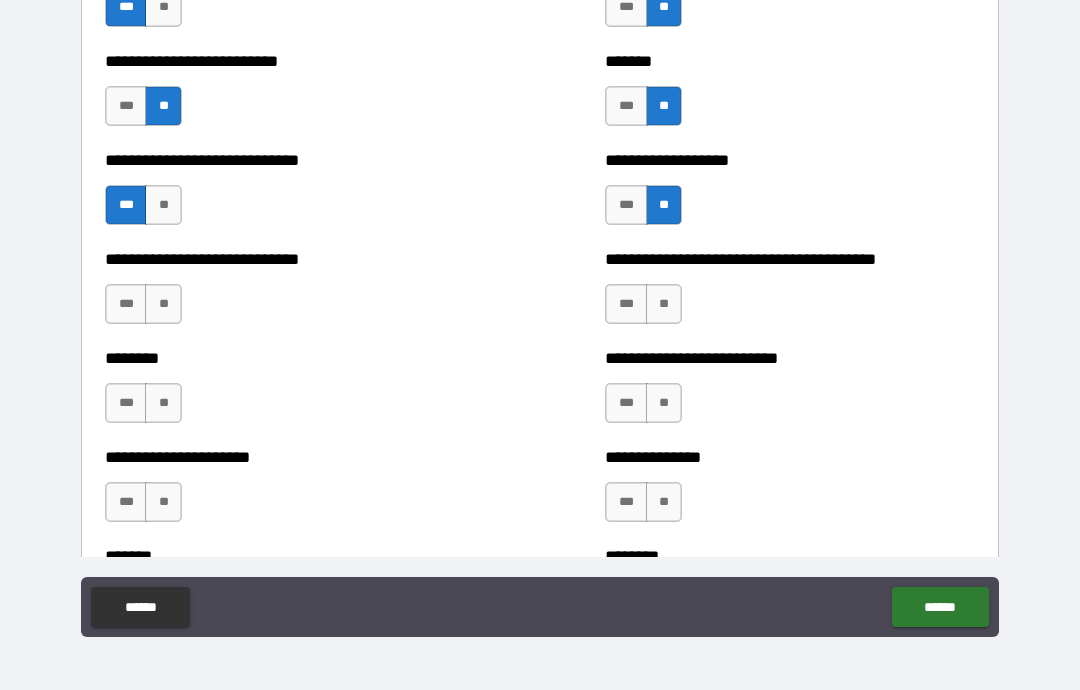 scroll, scrollTop: 2975, scrollLeft: 0, axis: vertical 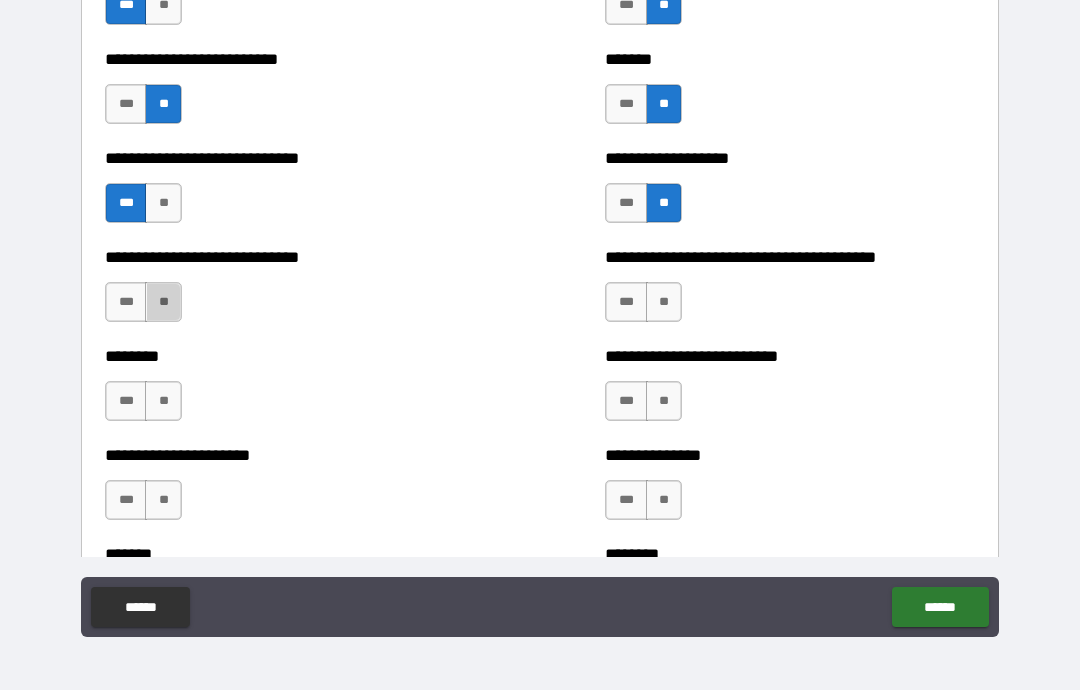 click on "**" at bounding box center [163, 302] 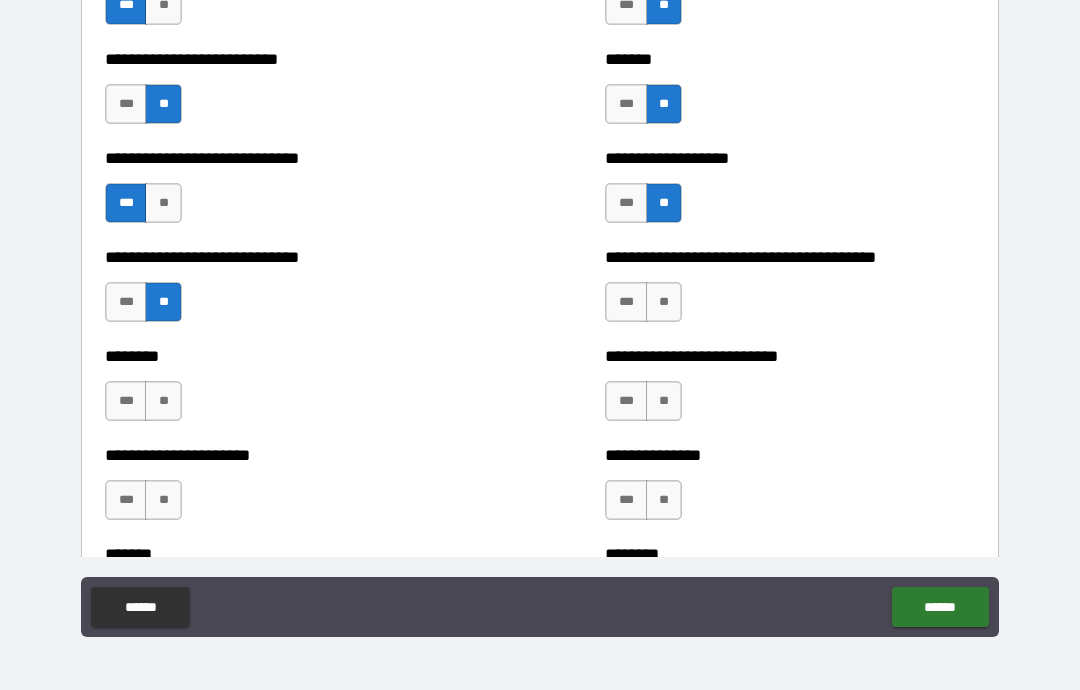 click on "**" at bounding box center [664, 302] 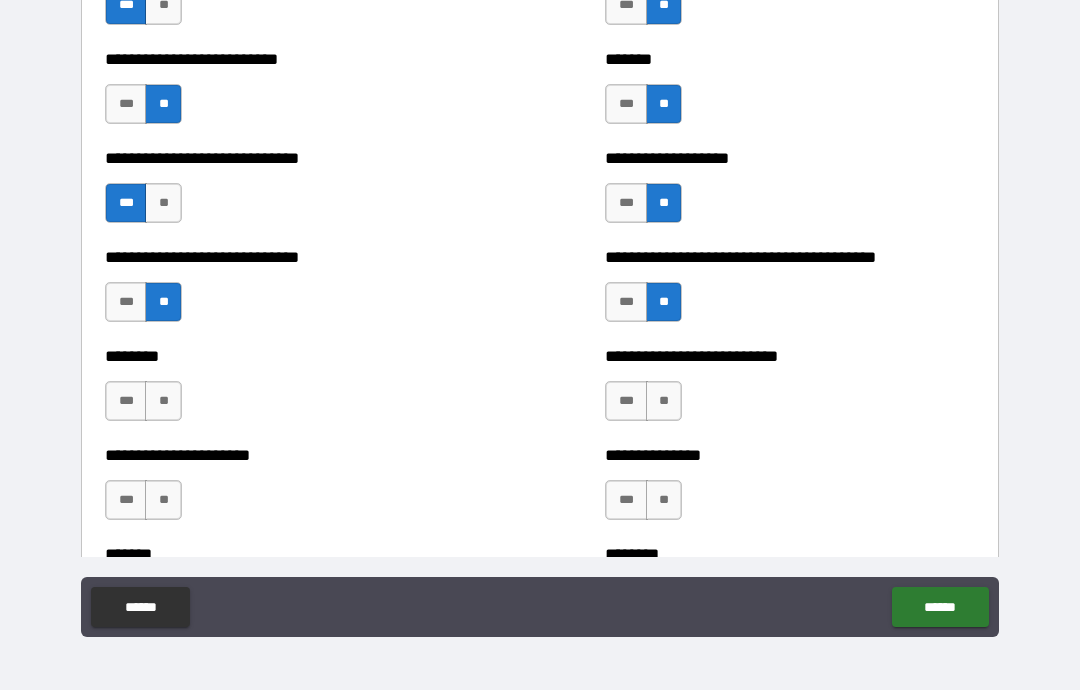 click on "**" at bounding box center [163, 401] 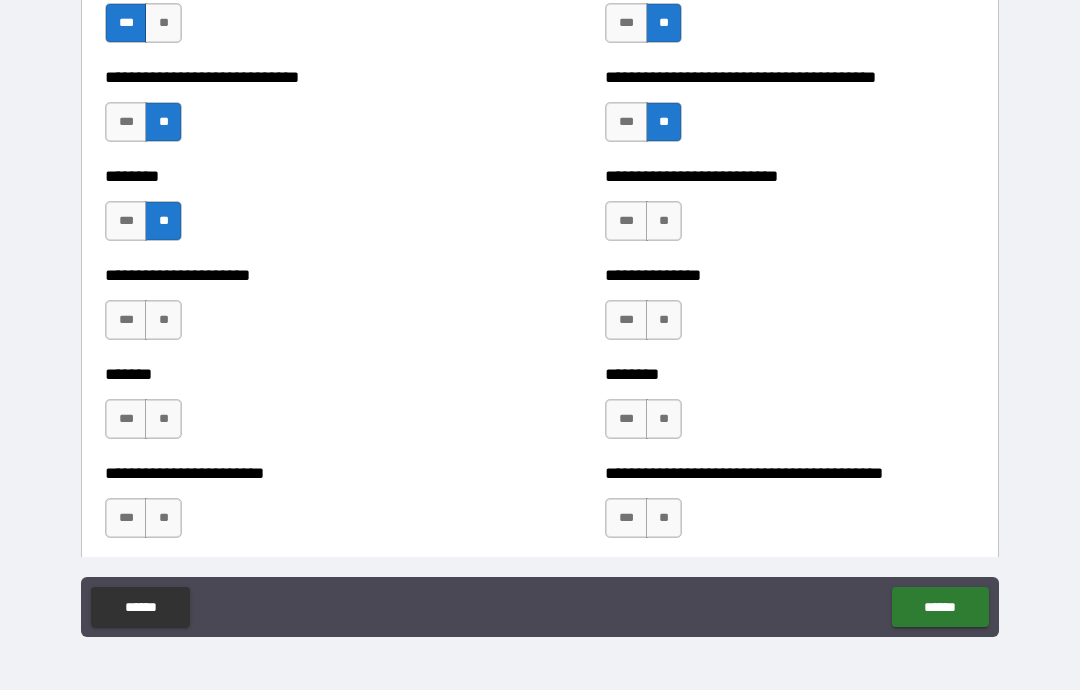 scroll, scrollTop: 3165, scrollLeft: 0, axis: vertical 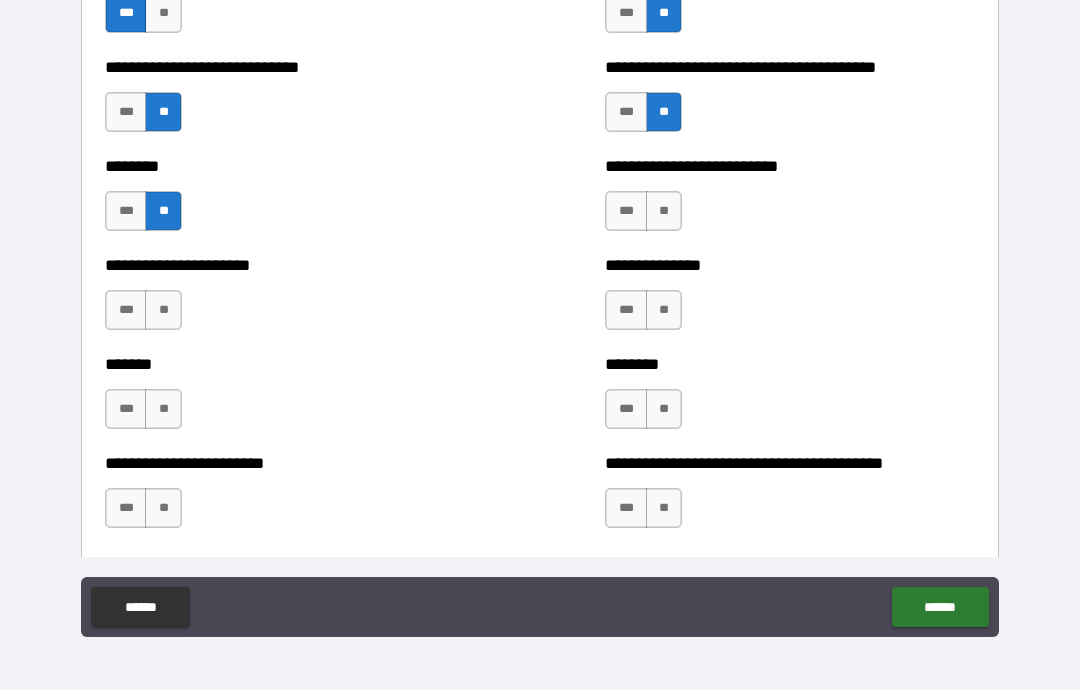 click on "**" at bounding box center (664, 211) 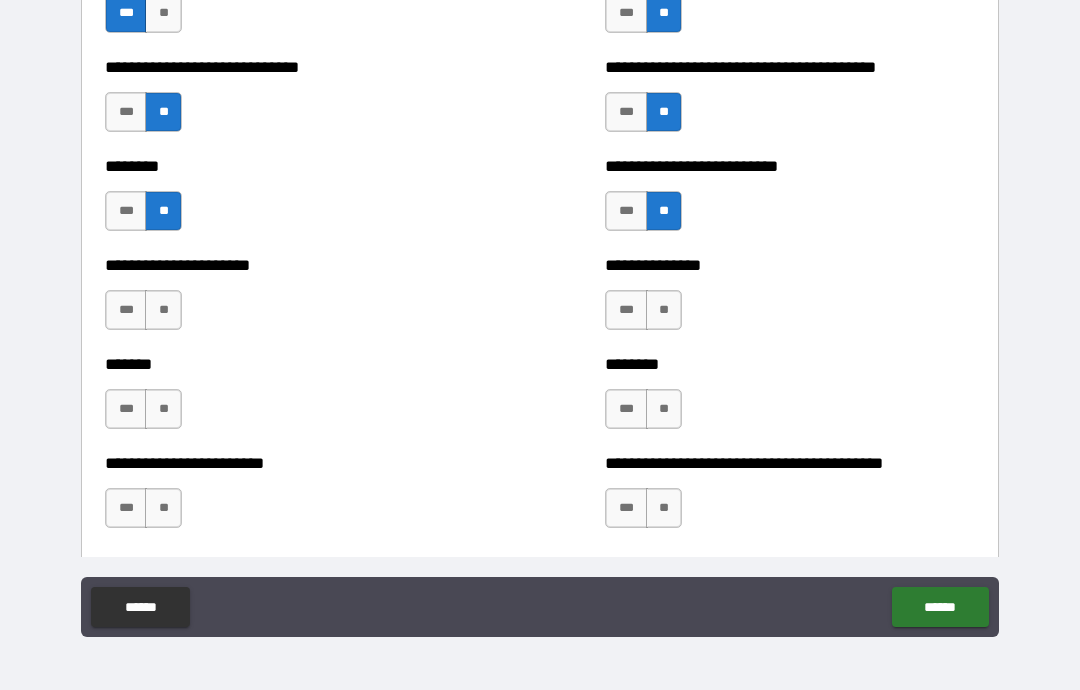 click on "**" at bounding box center [163, 310] 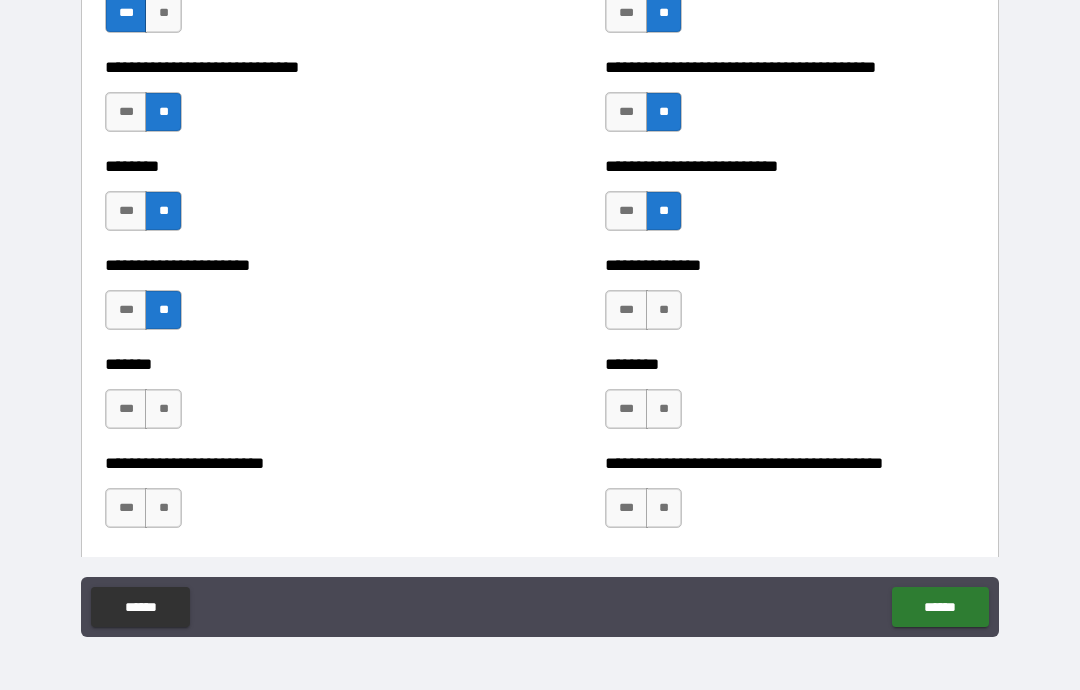 click on "**" at bounding box center [664, 310] 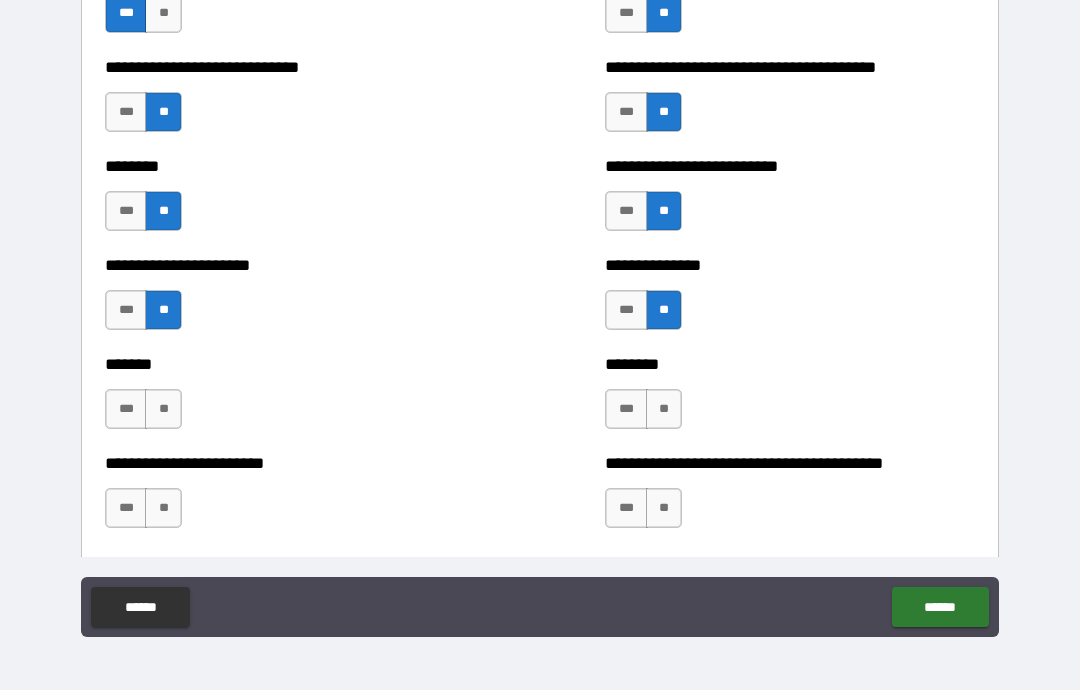 click on "**" at bounding box center (163, 409) 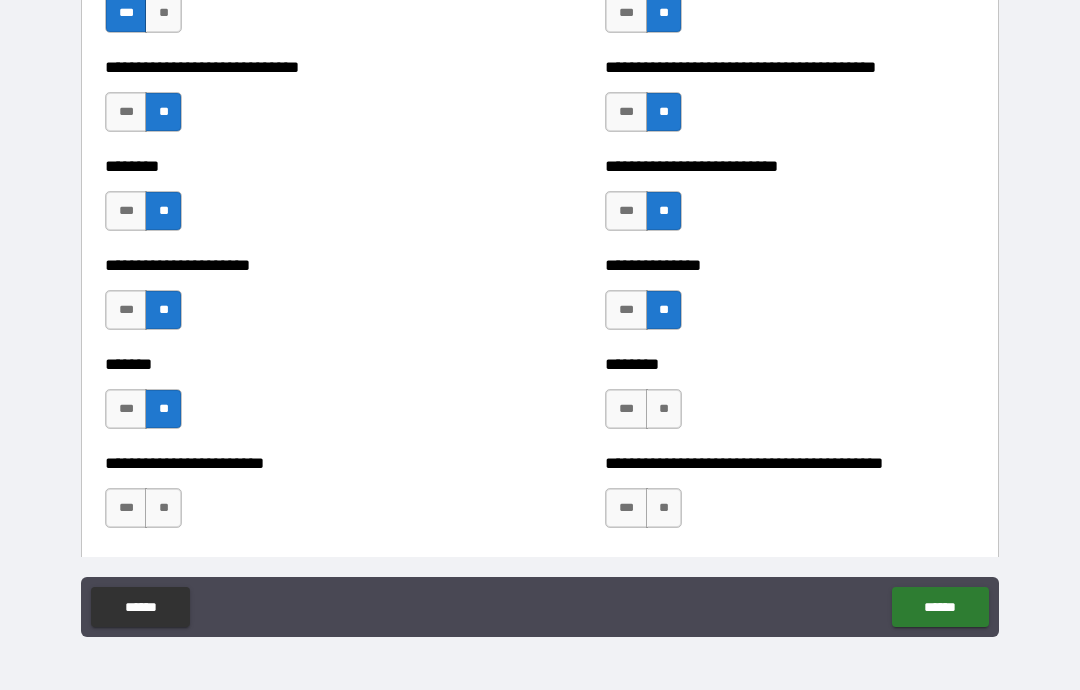 click on "**" at bounding box center [664, 409] 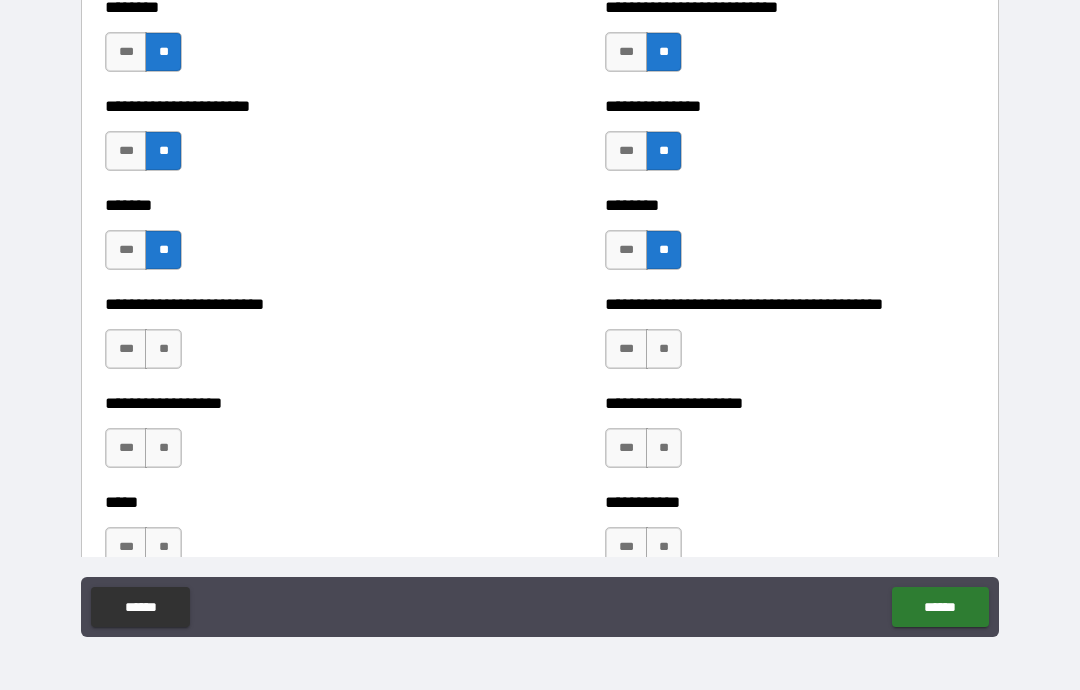 scroll, scrollTop: 3327, scrollLeft: 0, axis: vertical 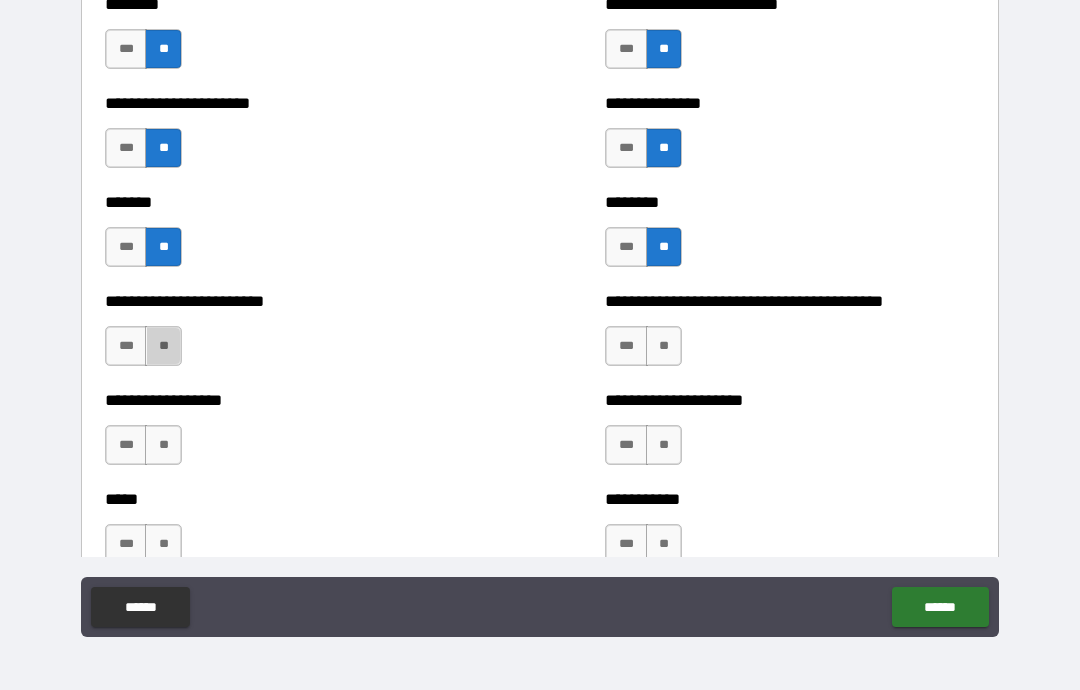 click on "**" at bounding box center (163, 346) 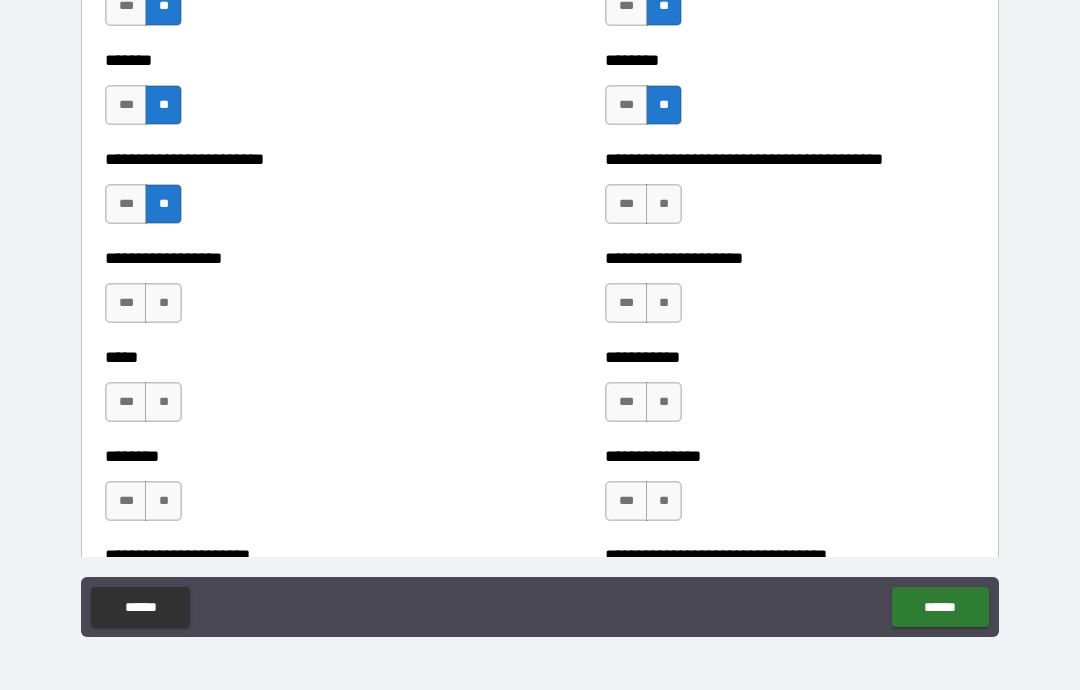 scroll, scrollTop: 3482, scrollLeft: 0, axis: vertical 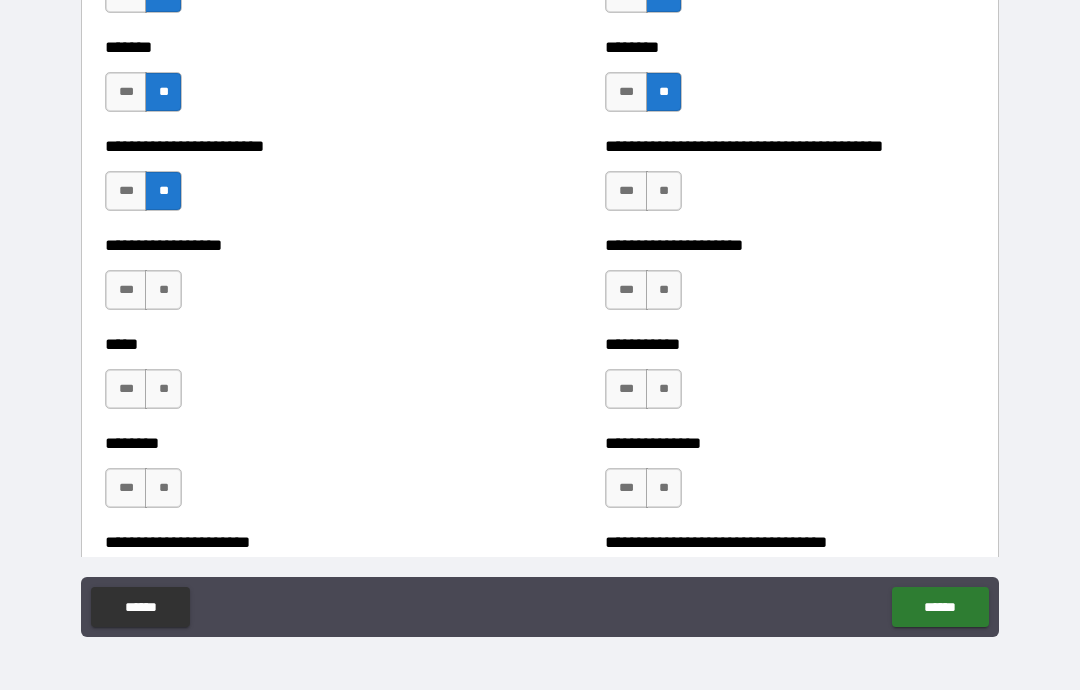 click on "**" at bounding box center [664, 191] 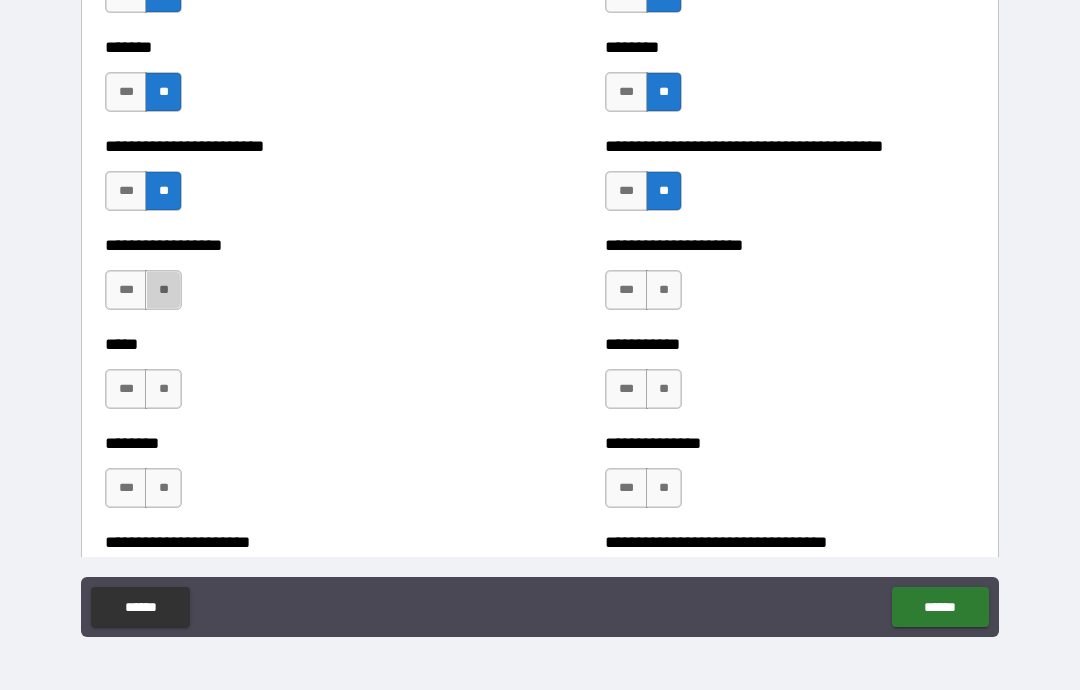 click on "**" at bounding box center [163, 290] 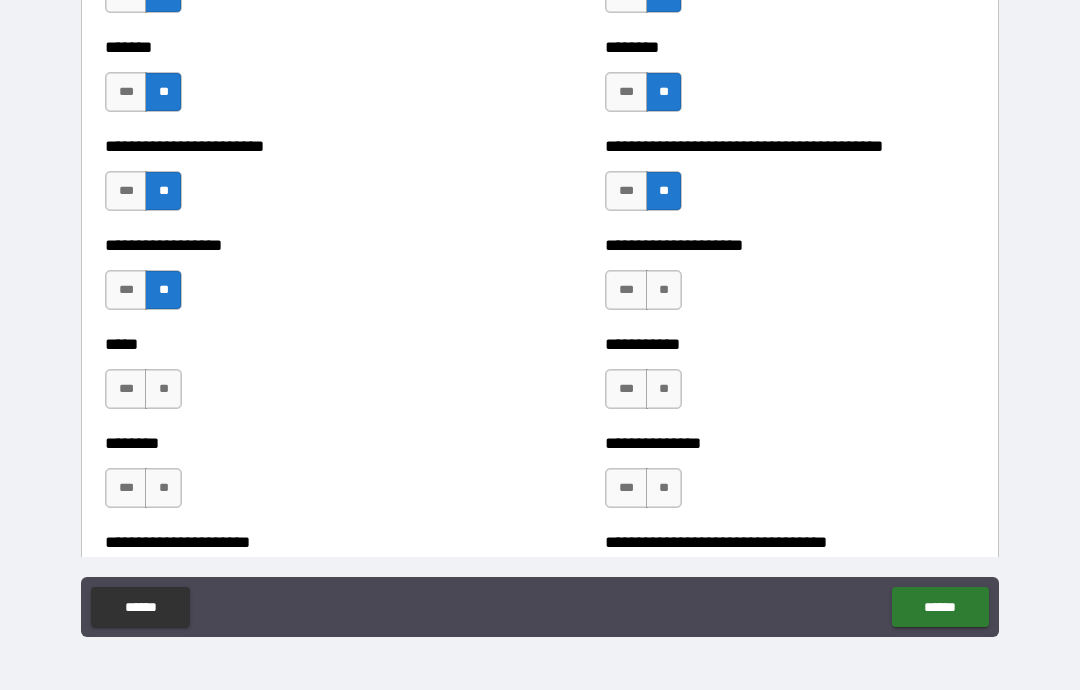 click on "**" at bounding box center (664, 290) 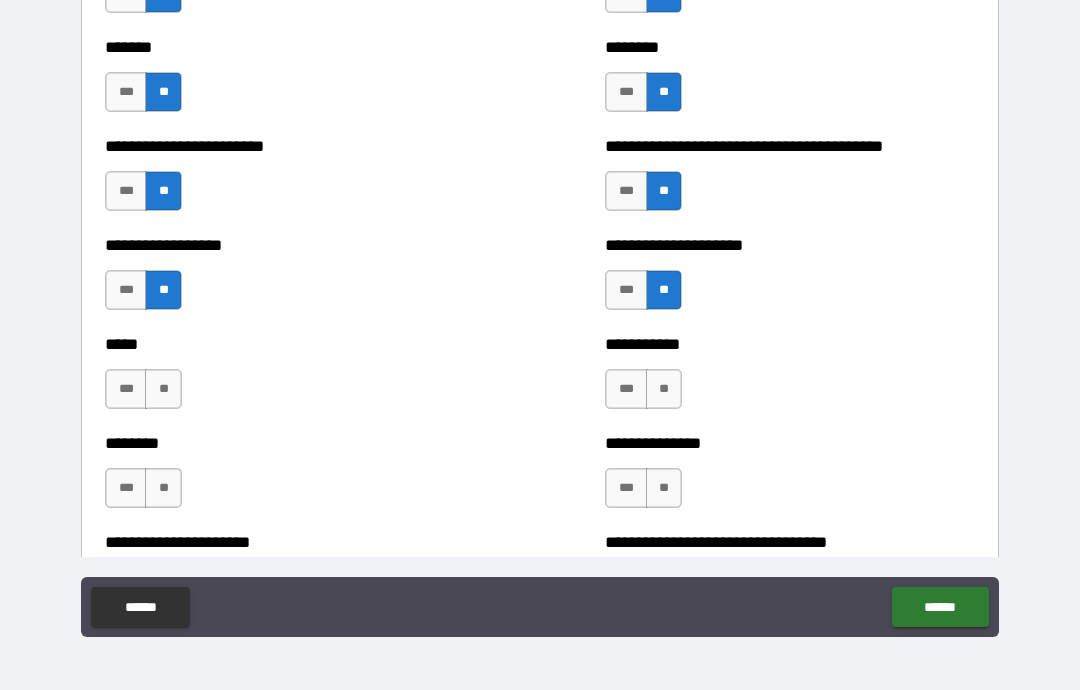 click on "**" at bounding box center [163, 389] 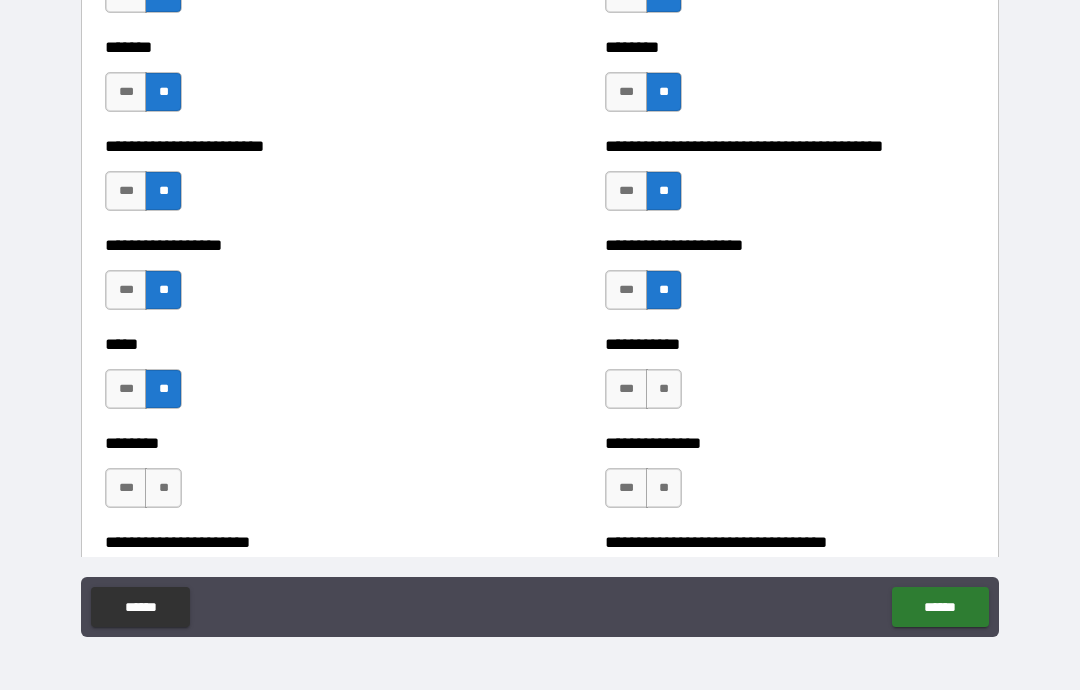 click on "**" at bounding box center (664, 389) 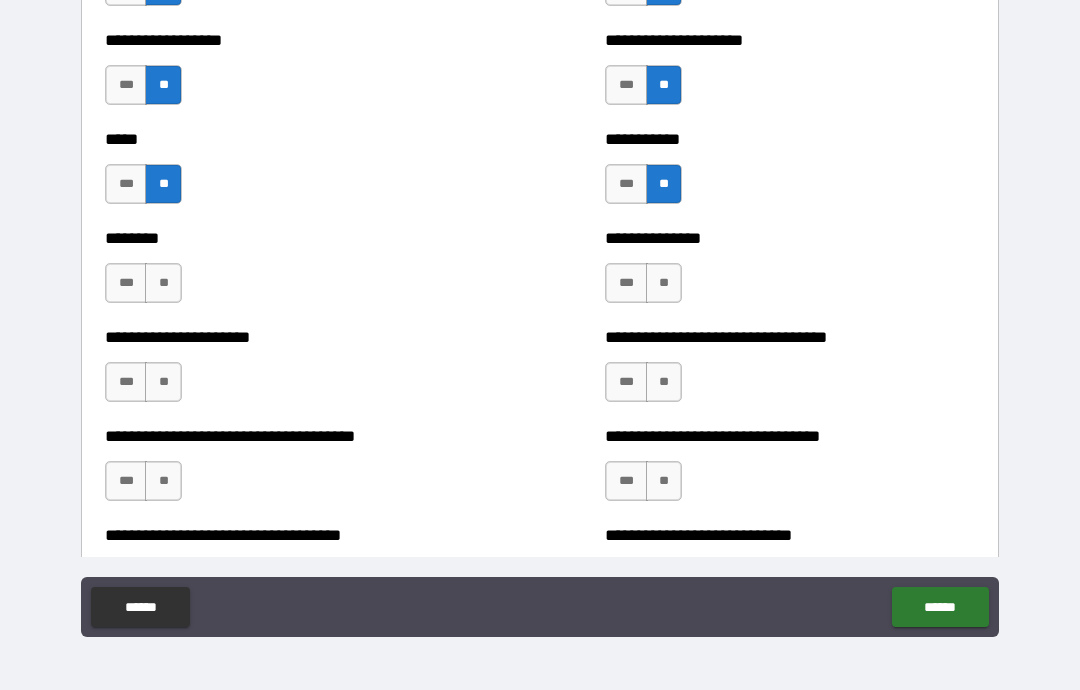 scroll, scrollTop: 3685, scrollLeft: 0, axis: vertical 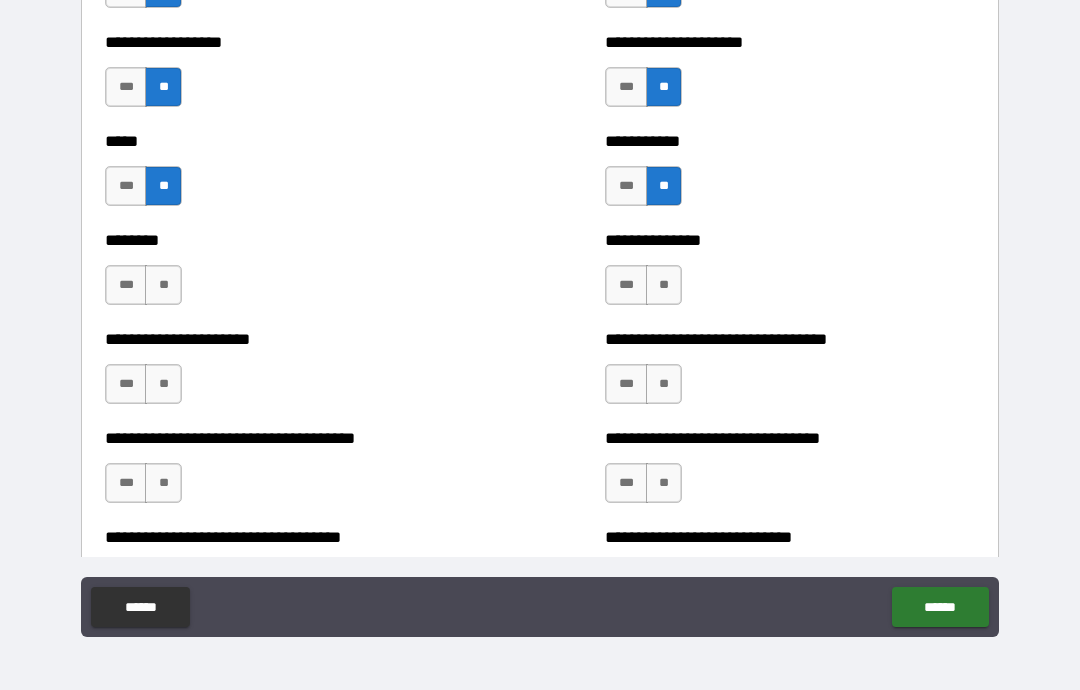 click on "**" at bounding box center (163, 285) 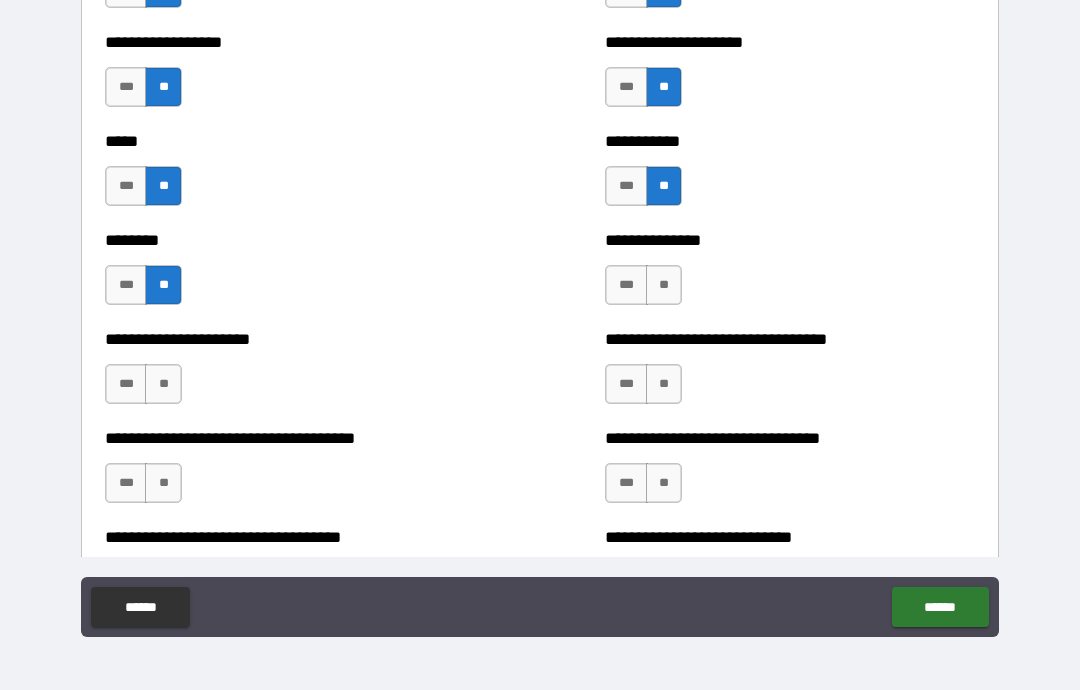 click on "***" at bounding box center [626, 285] 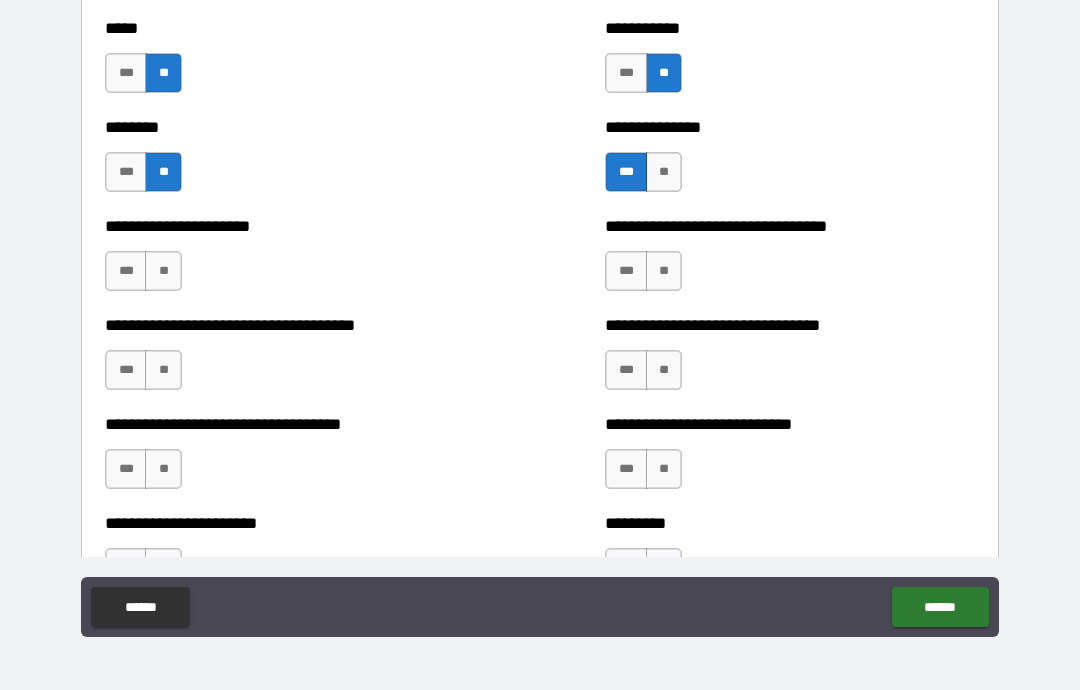 scroll, scrollTop: 3819, scrollLeft: 0, axis: vertical 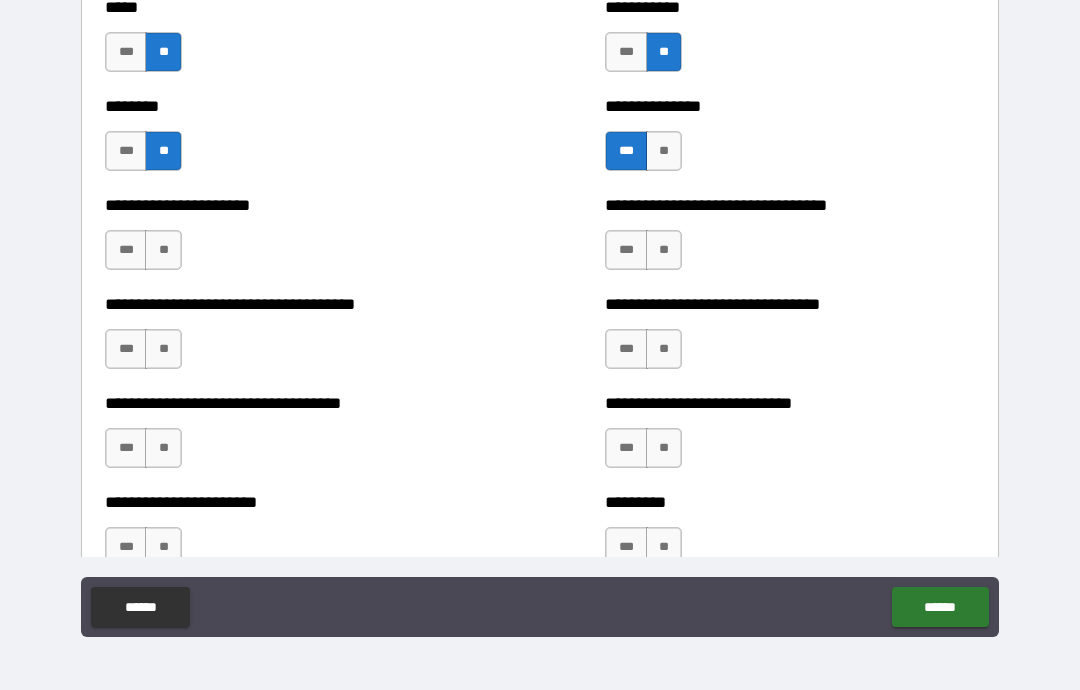 click on "**" at bounding box center (163, 250) 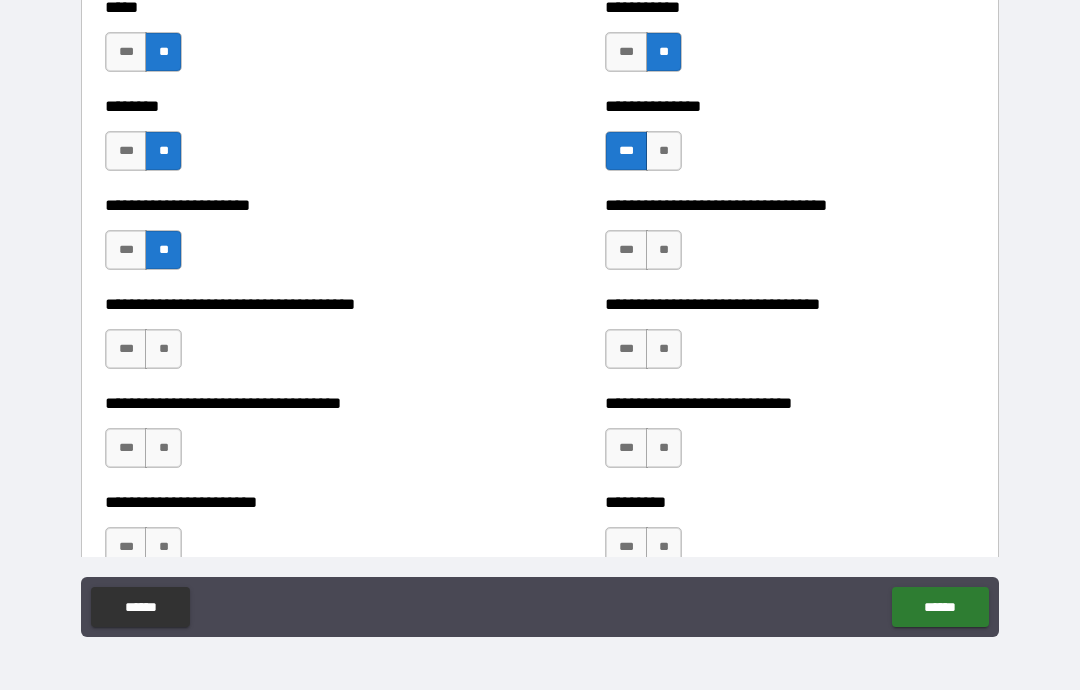 click on "**" at bounding box center [664, 250] 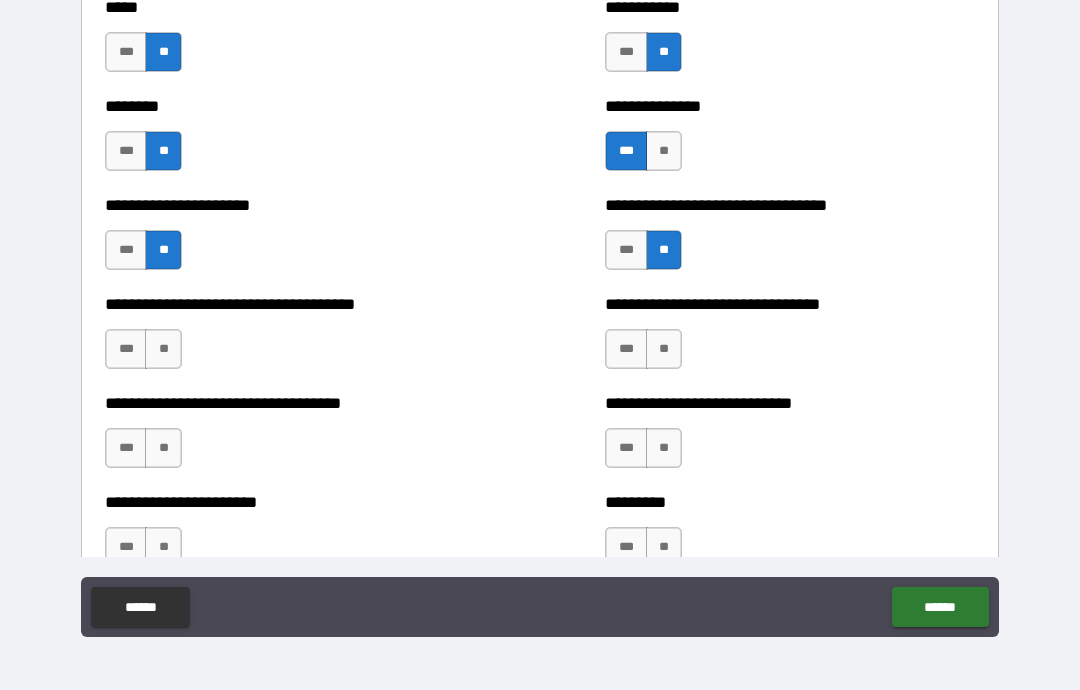 click on "**" at bounding box center [163, 349] 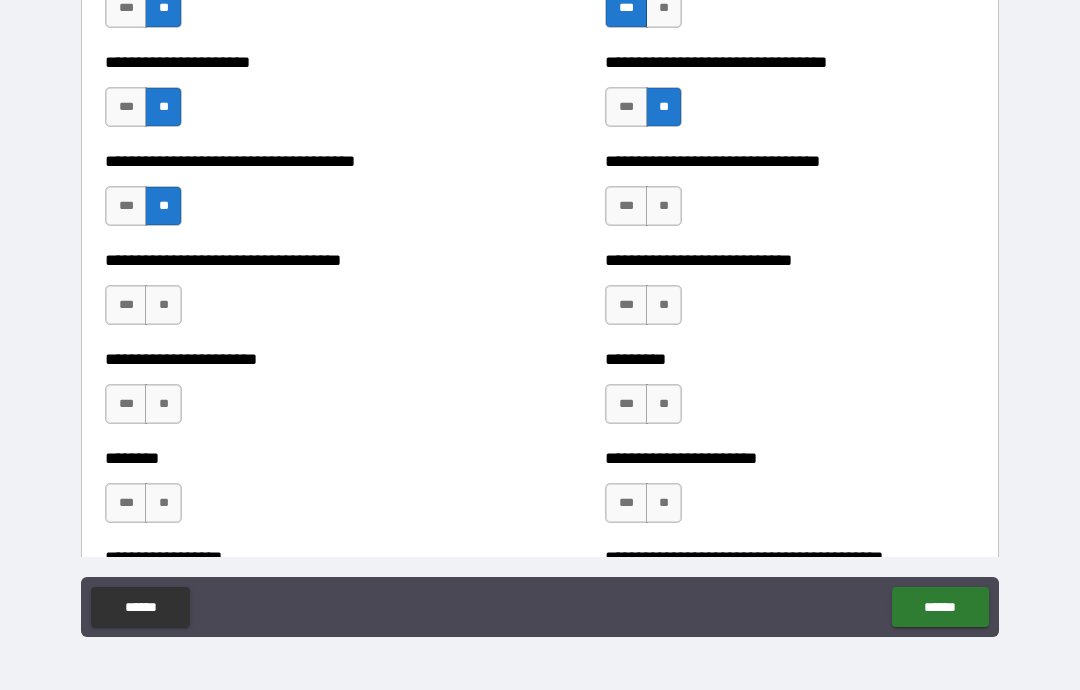 scroll, scrollTop: 3974, scrollLeft: 0, axis: vertical 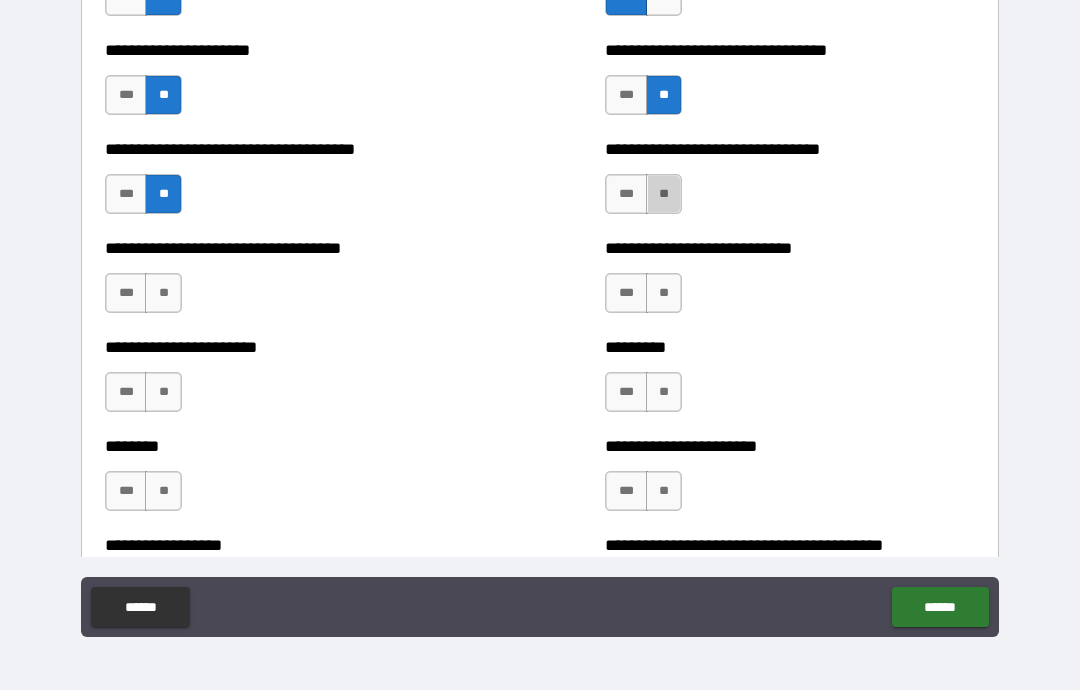 click on "**" at bounding box center [664, 194] 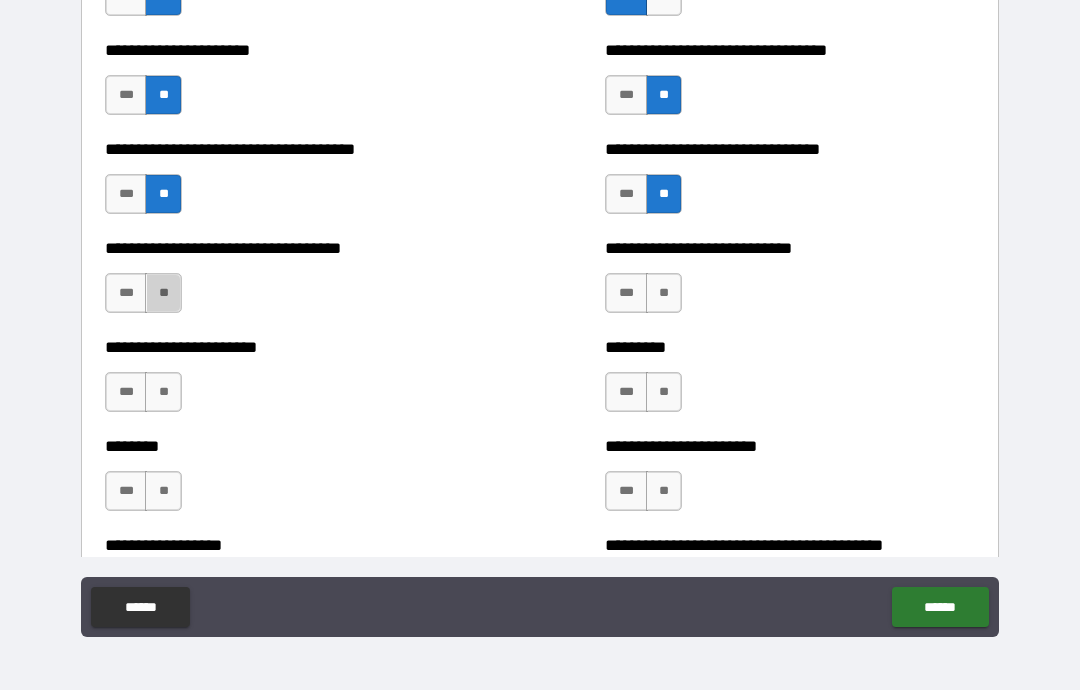 click on "**" at bounding box center (163, 293) 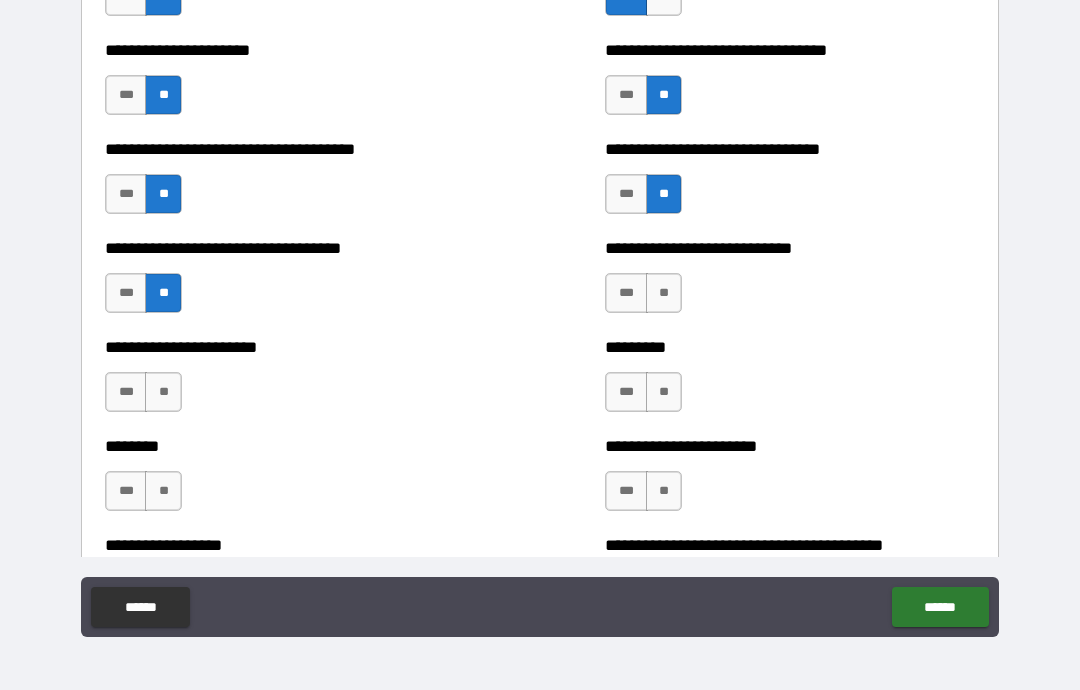 click on "**" at bounding box center [664, 293] 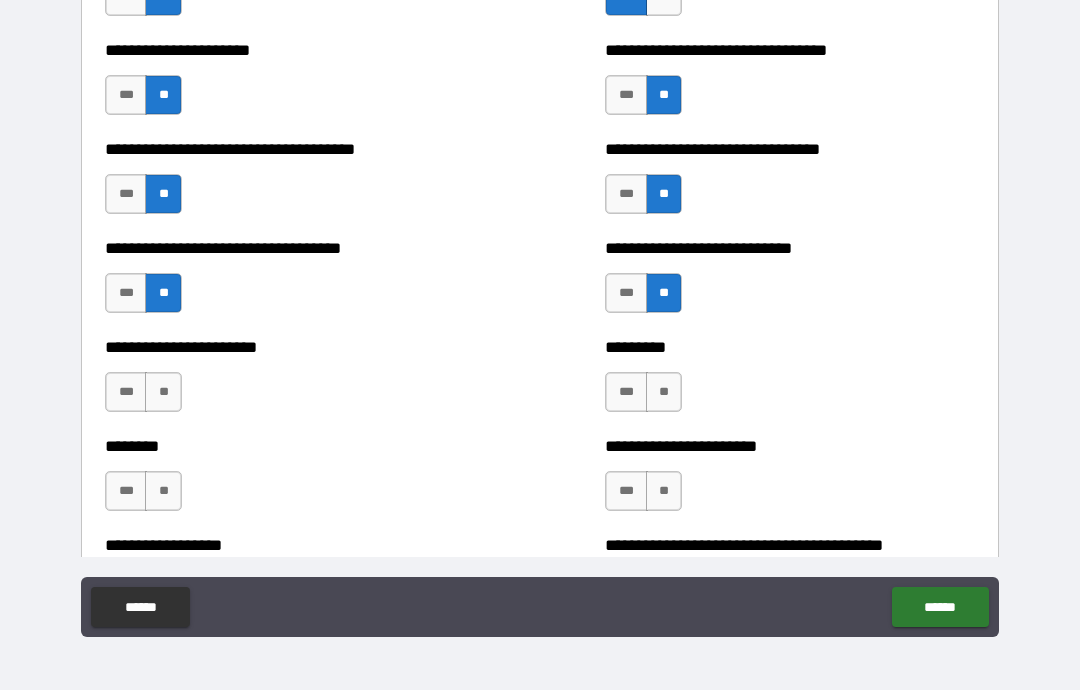 click on "**" at bounding box center (163, 392) 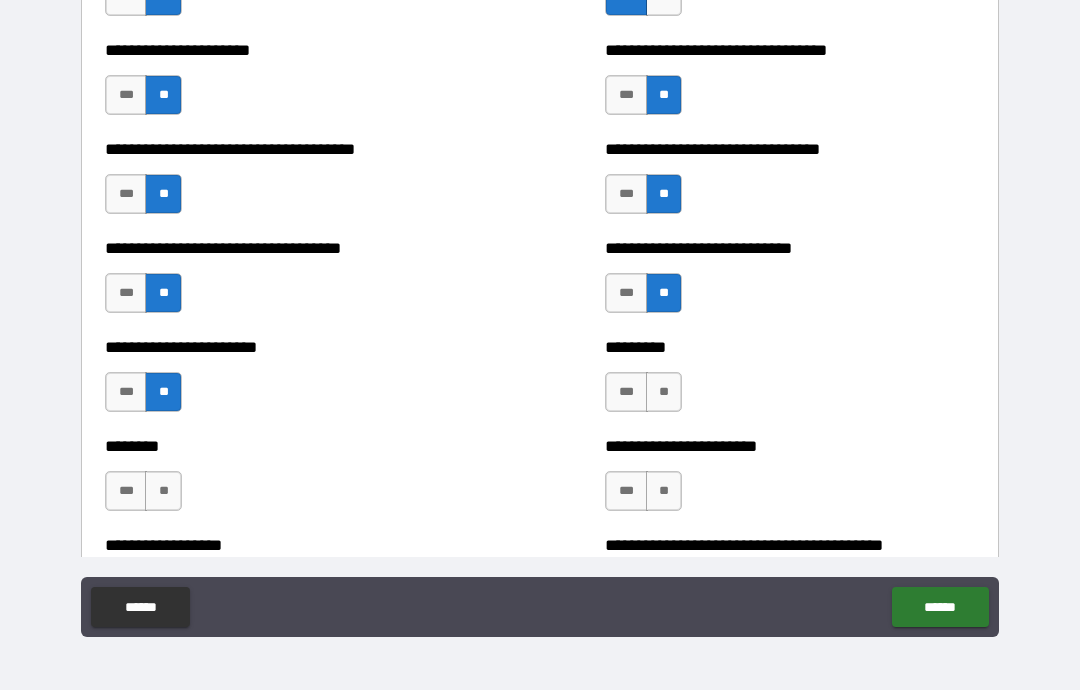 click on "**" at bounding box center (664, 392) 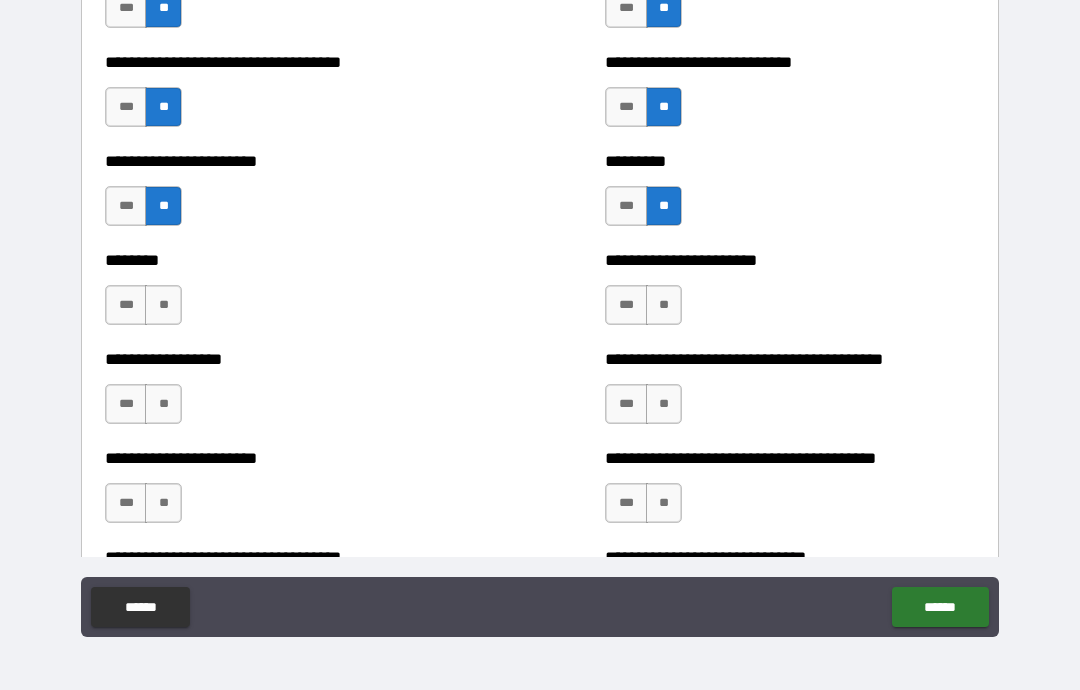 scroll, scrollTop: 4161, scrollLeft: 0, axis: vertical 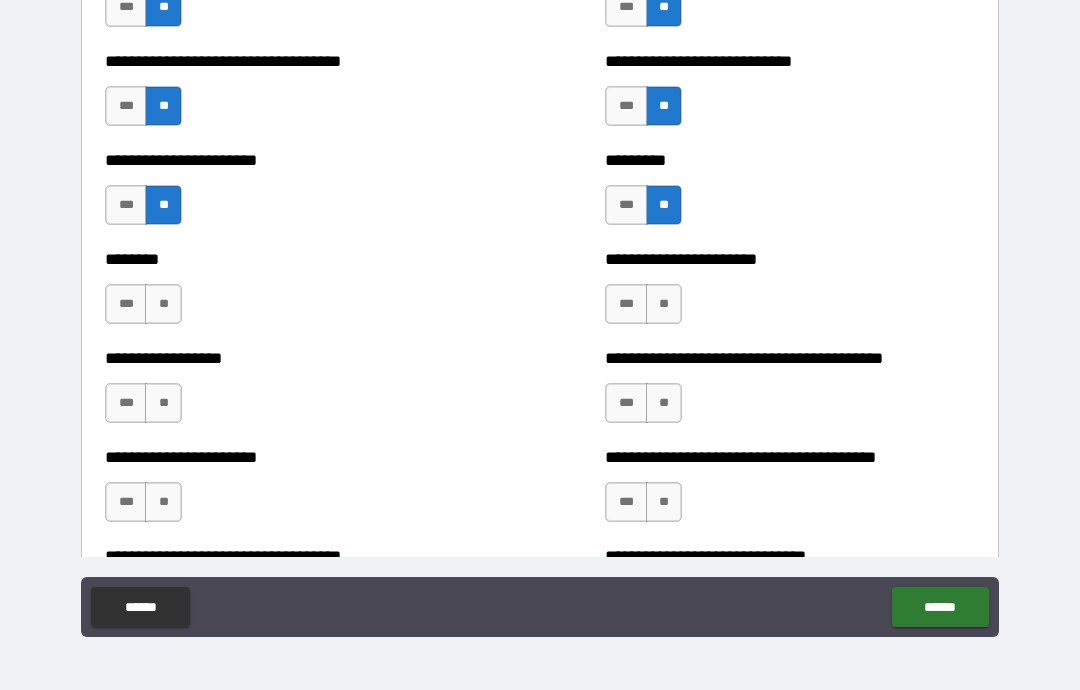 click on "**" at bounding box center (163, 304) 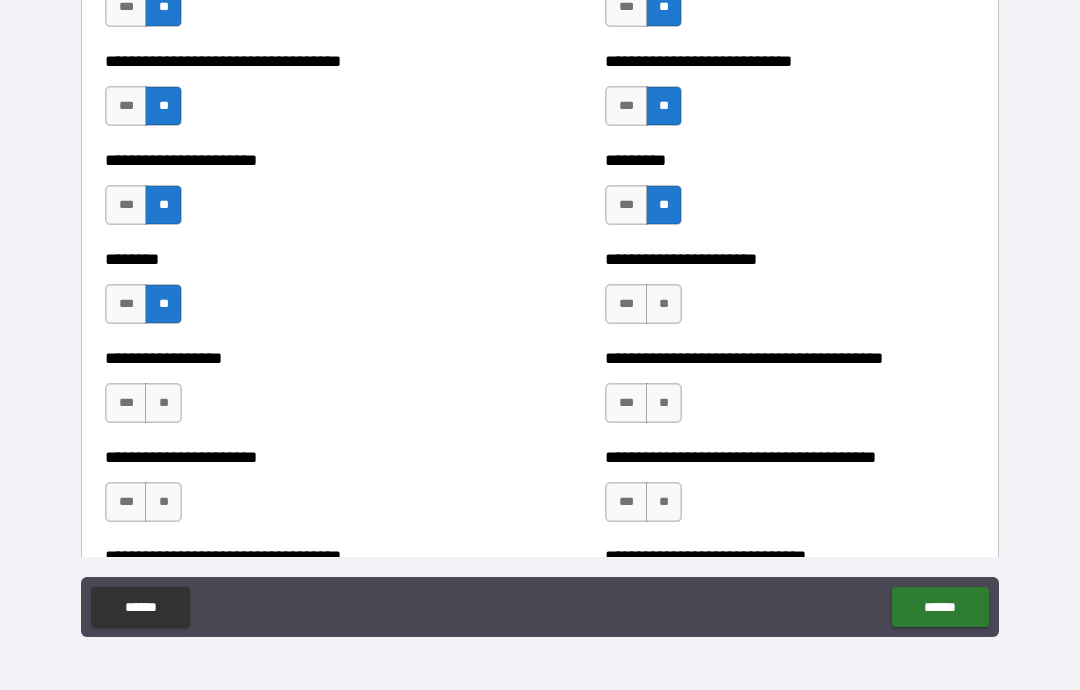 click on "**" at bounding box center (664, 304) 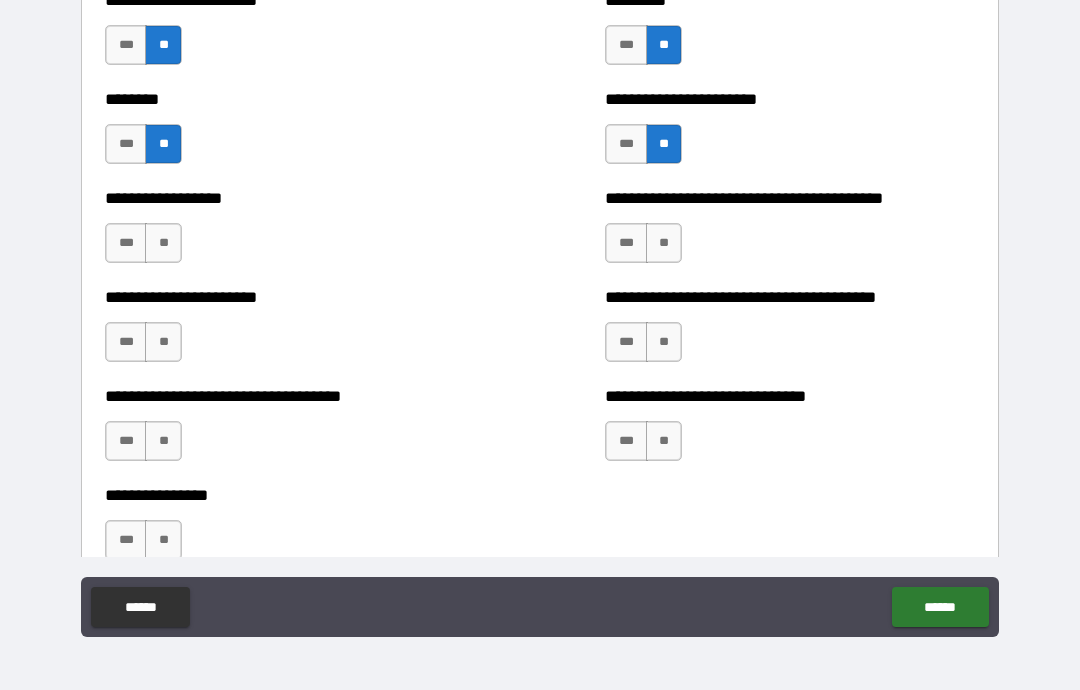 scroll, scrollTop: 4329, scrollLeft: 0, axis: vertical 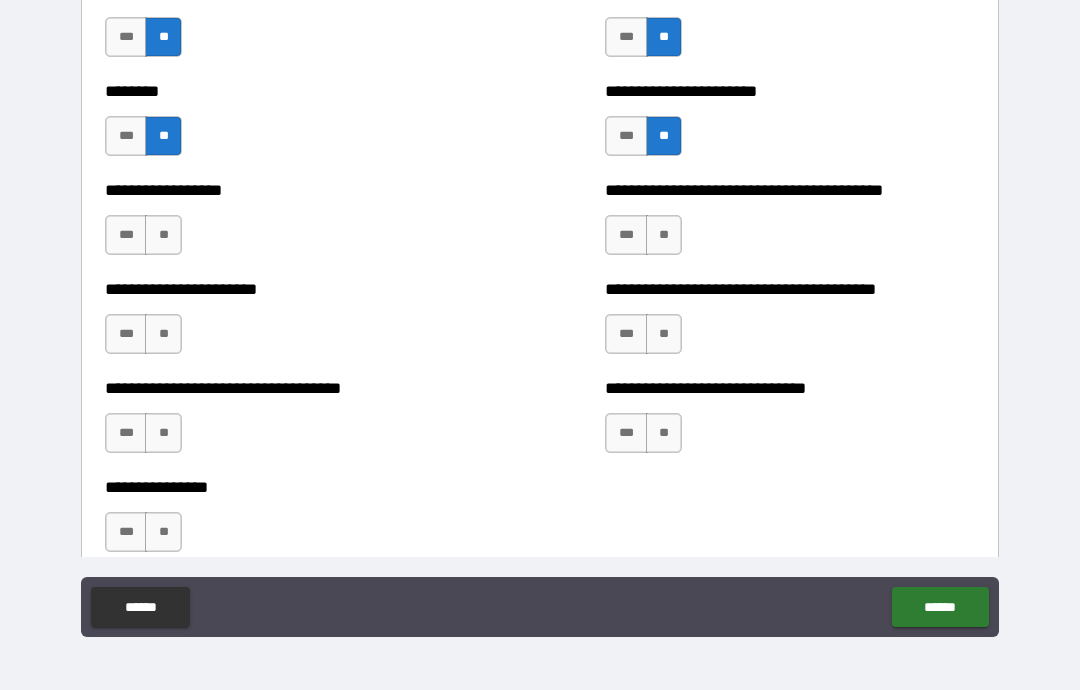 click on "**" at bounding box center [163, 235] 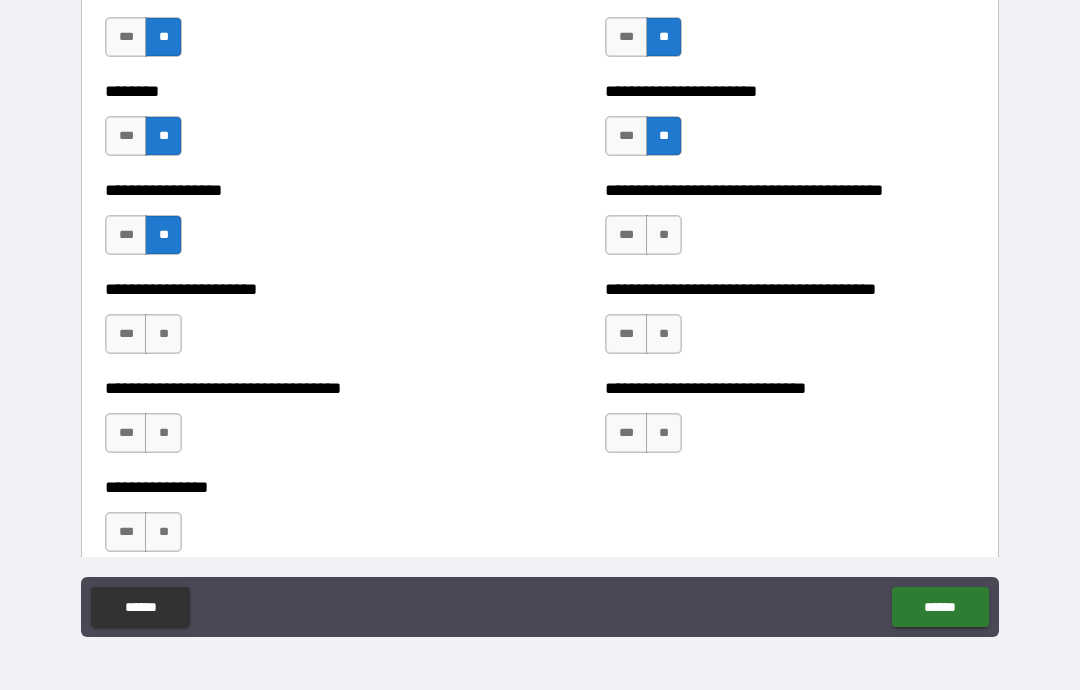 click on "**" at bounding box center [664, 235] 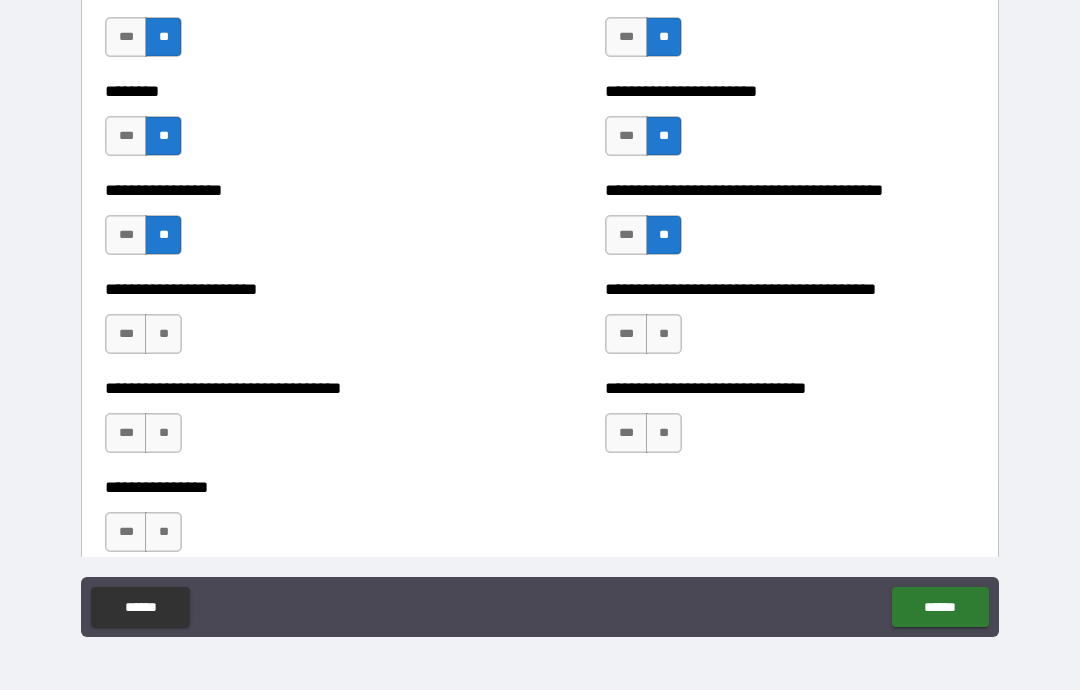 click on "**" at bounding box center (163, 334) 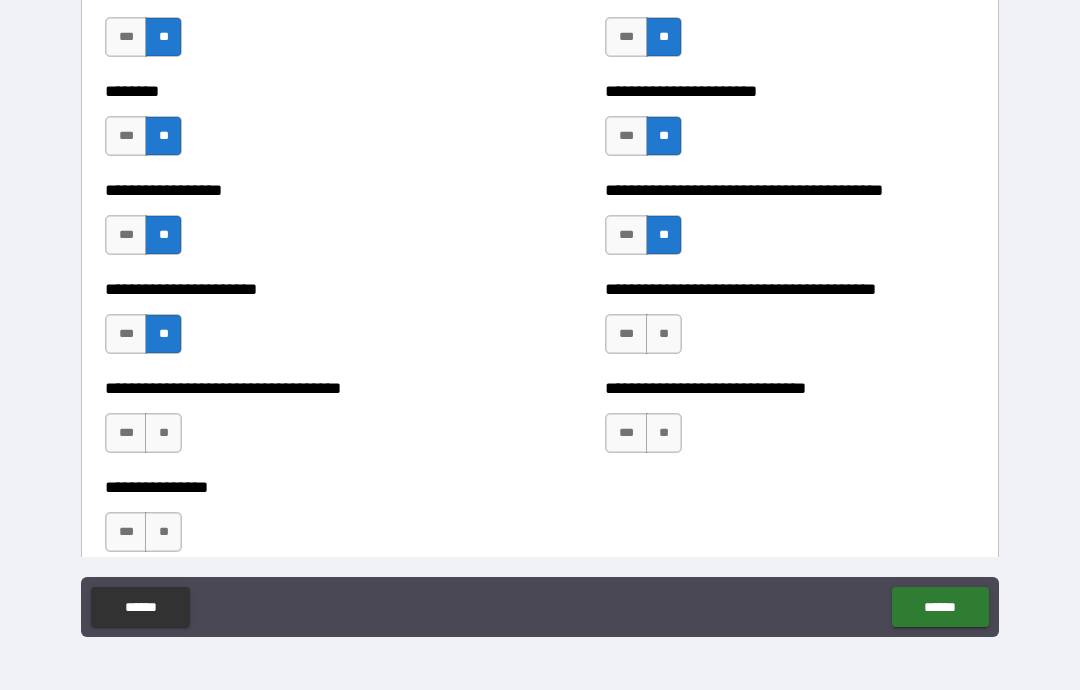 click on "**" at bounding box center (664, 334) 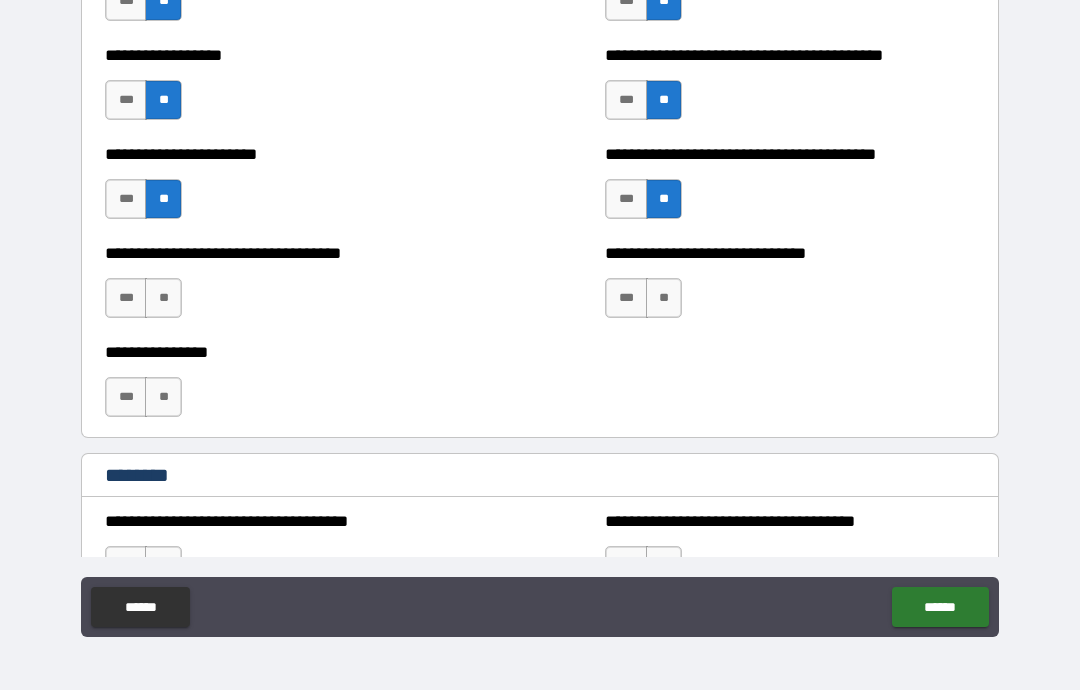 scroll, scrollTop: 4476, scrollLeft: 0, axis: vertical 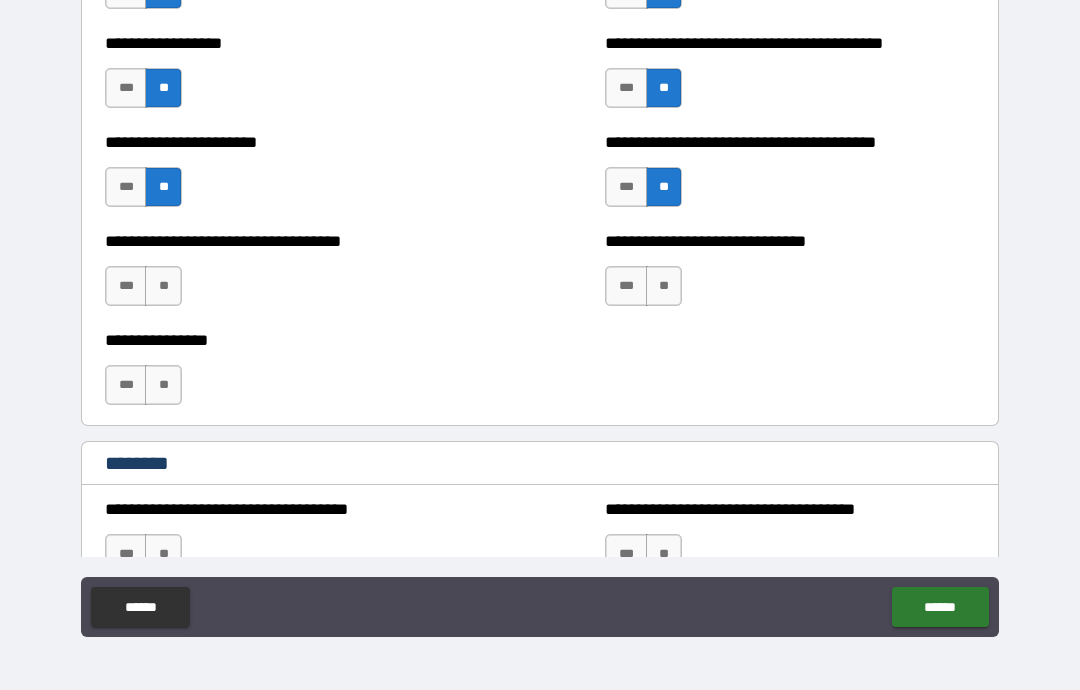 click on "**" at bounding box center (163, 286) 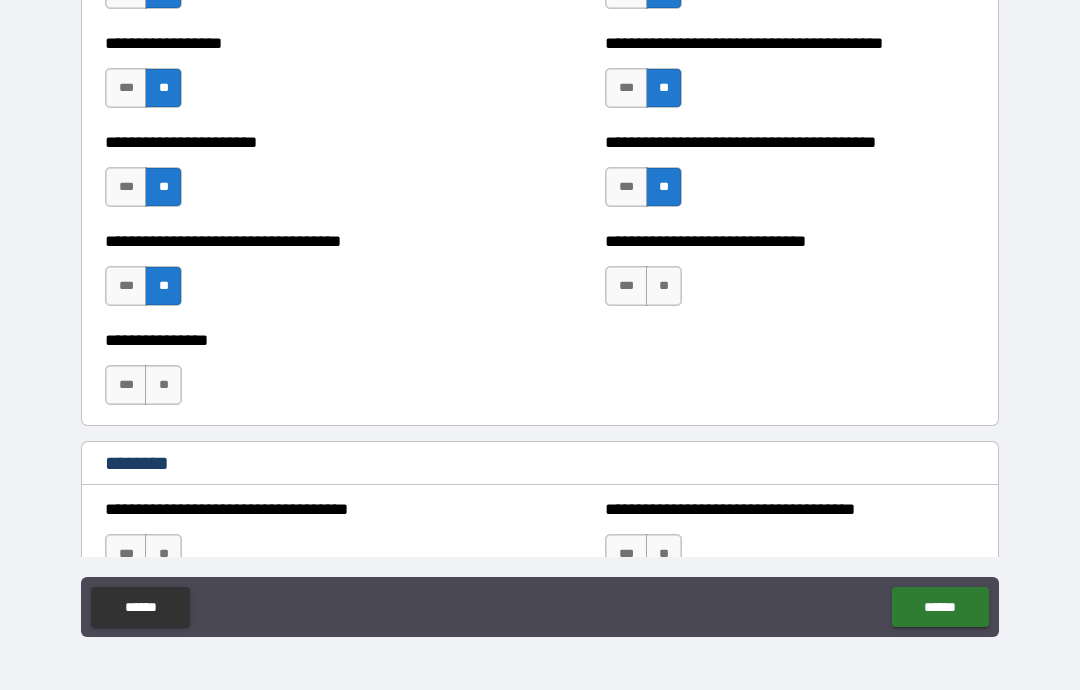 click on "***" at bounding box center (626, 286) 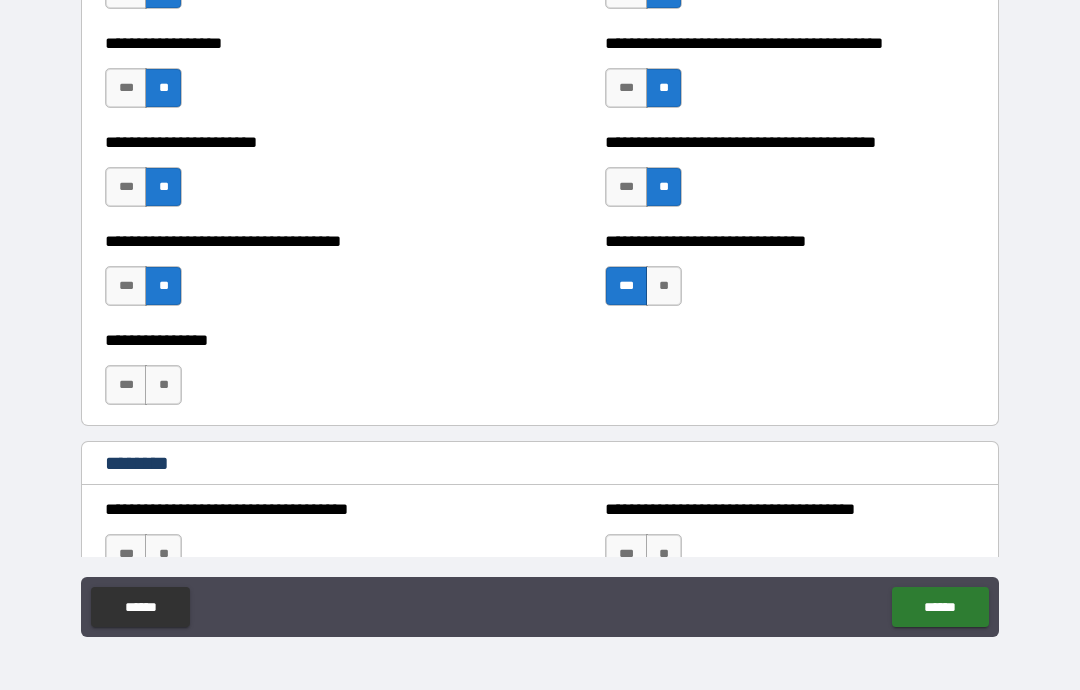 click on "**" at bounding box center (163, 385) 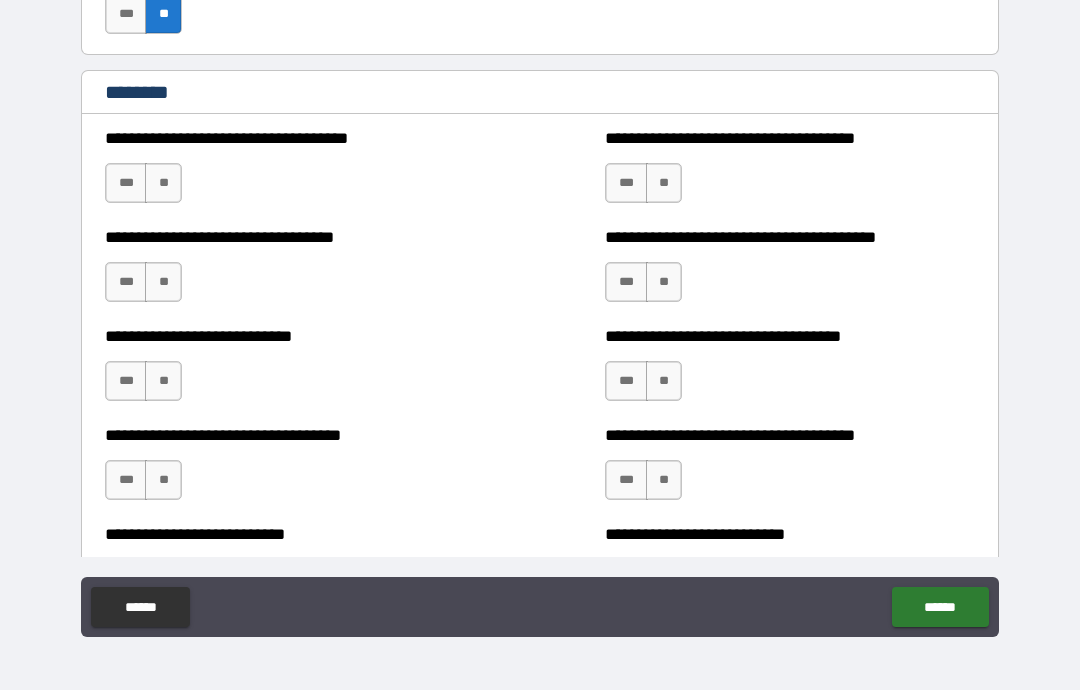 scroll, scrollTop: 4848, scrollLeft: 0, axis: vertical 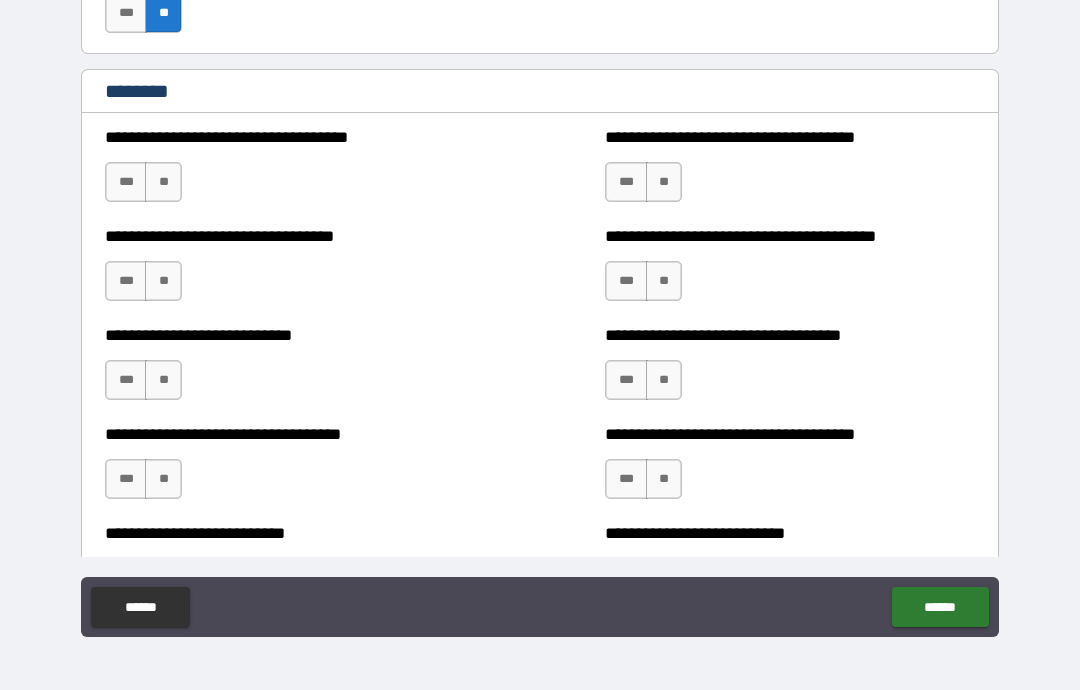 click on "**" at bounding box center (163, 182) 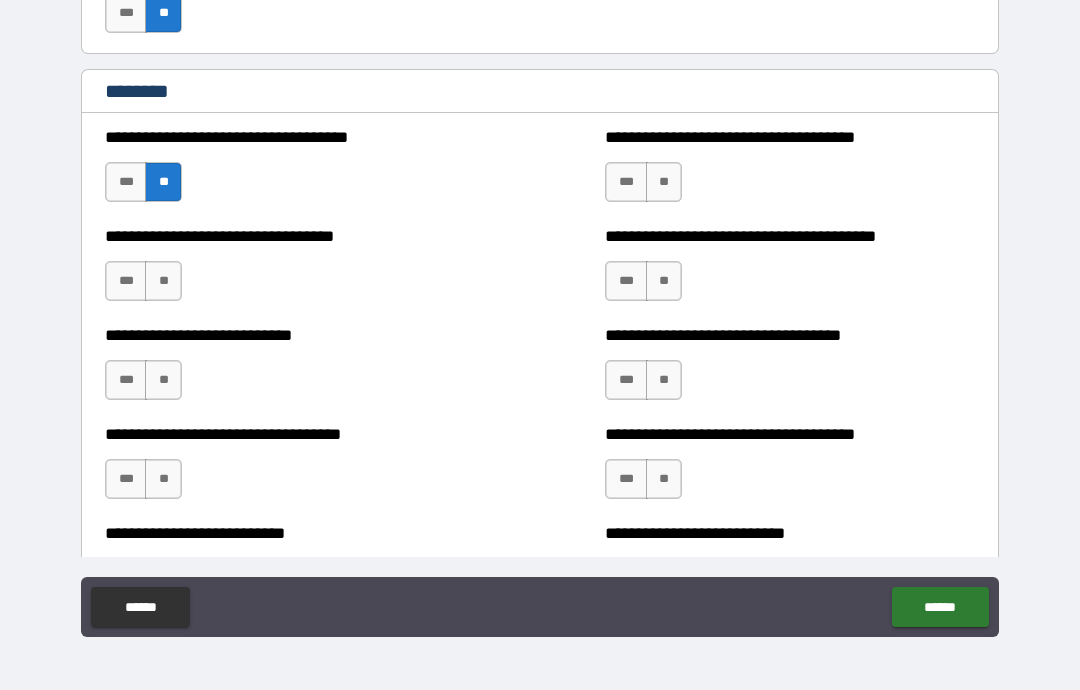 click on "**" at bounding box center (664, 182) 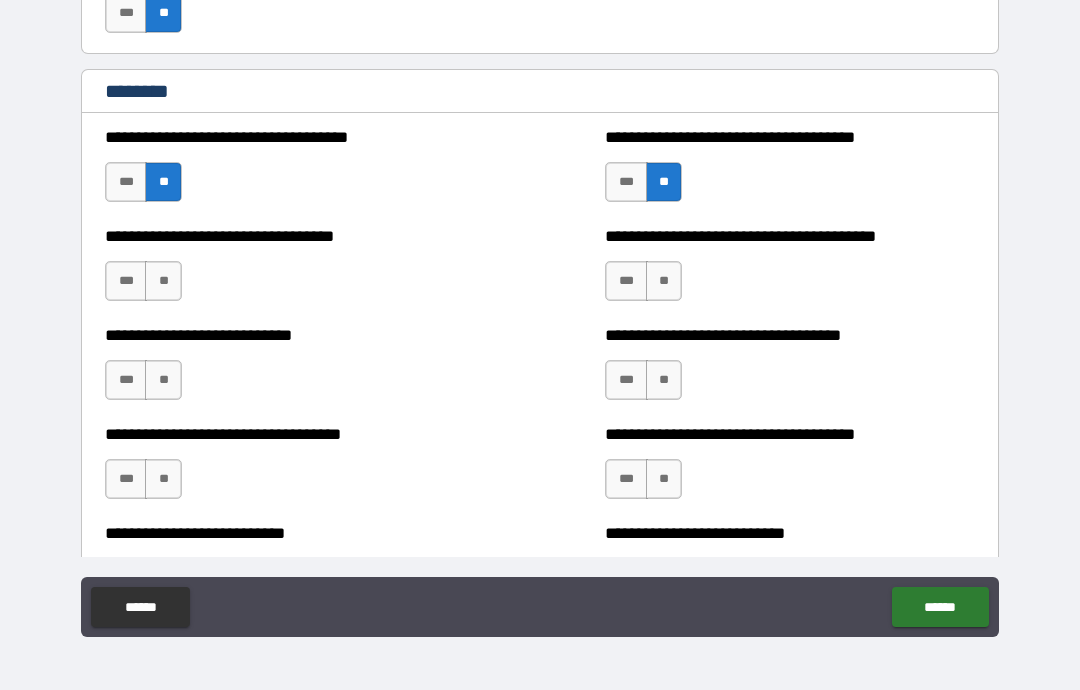 click on "**" at bounding box center [163, 281] 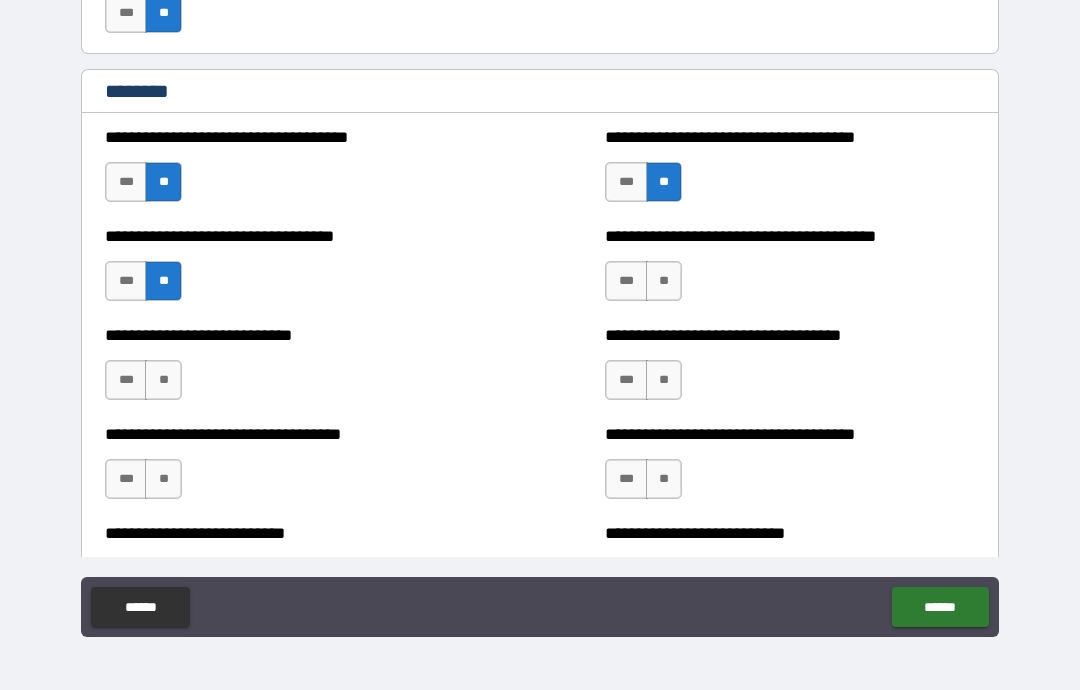 click on "***" at bounding box center [626, 281] 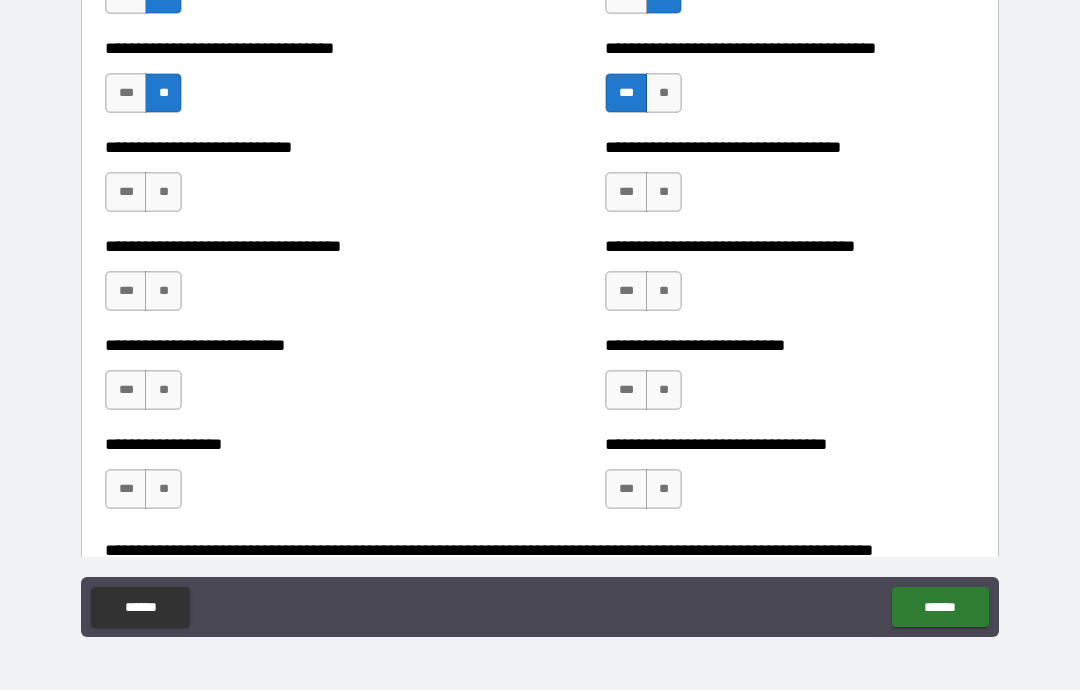 scroll, scrollTop: 5034, scrollLeft: 0, axis: vertical 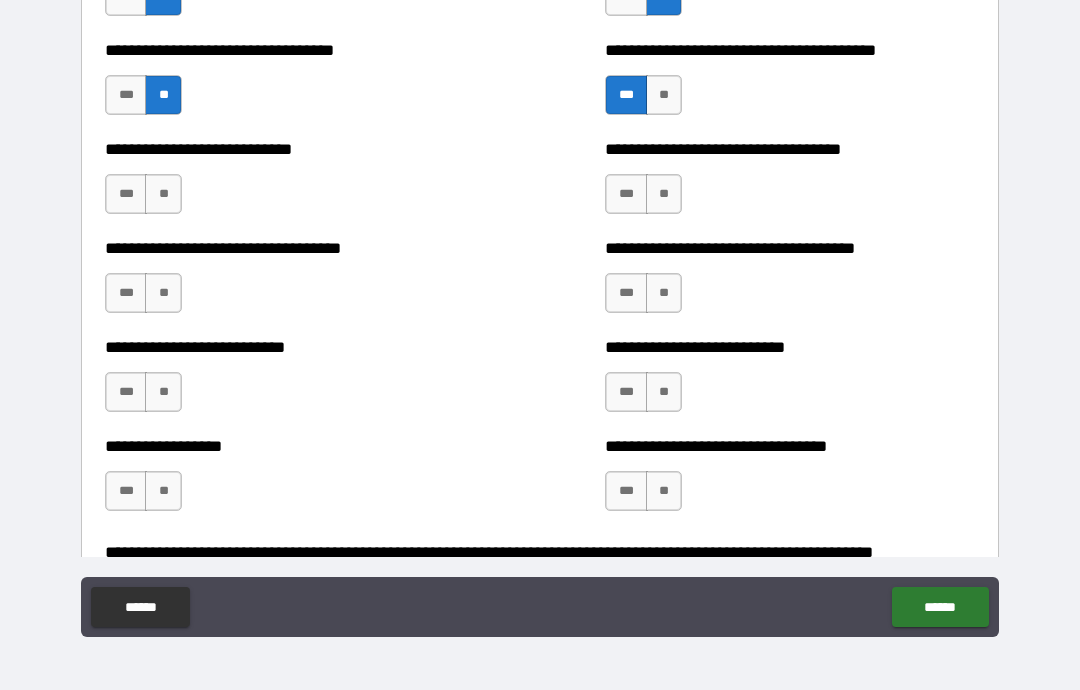 click on "**" at bounding box center (163, 194) 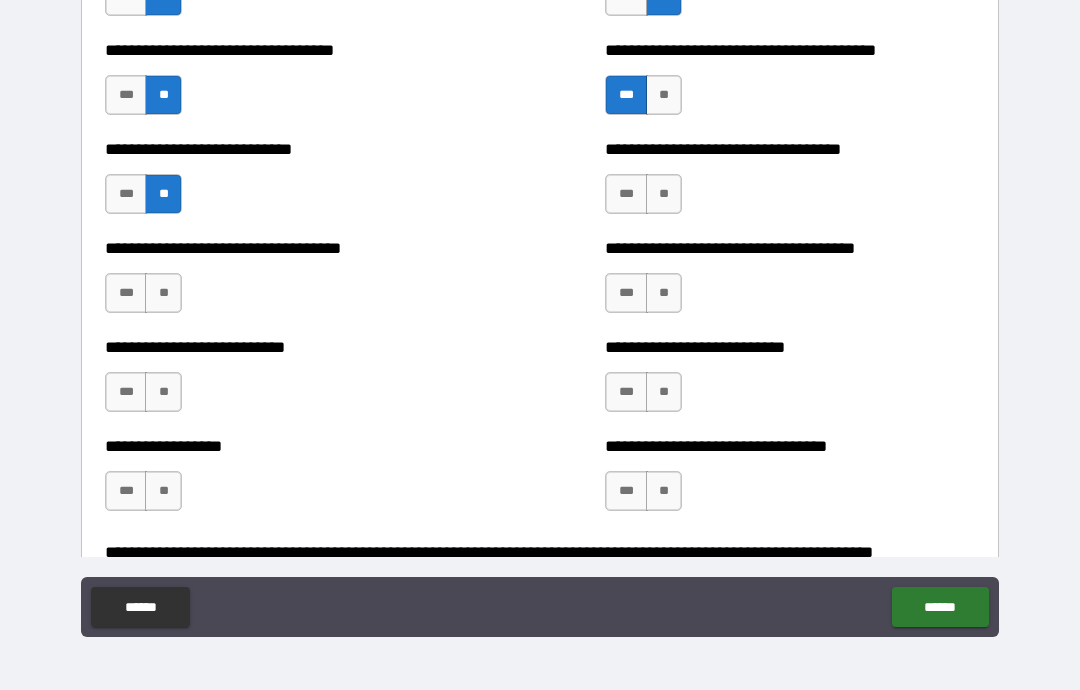click on "**" at bounding box center (664, 194) 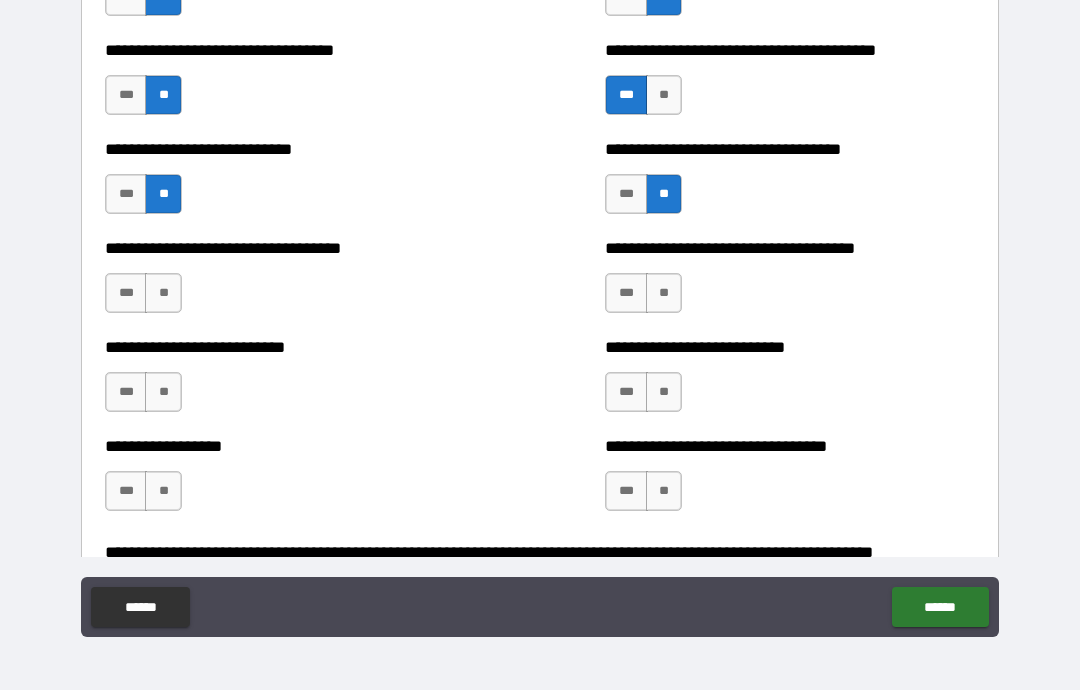 click on "**" at bounding box center [163, 293] 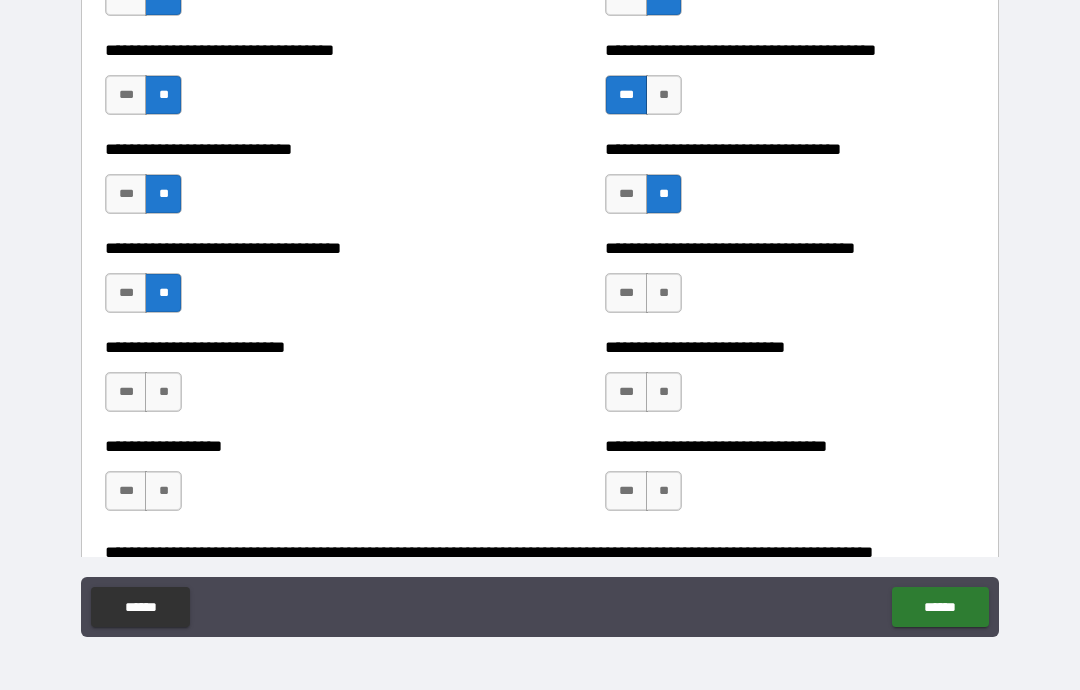 click on "***" at bounding box center [126, 293] 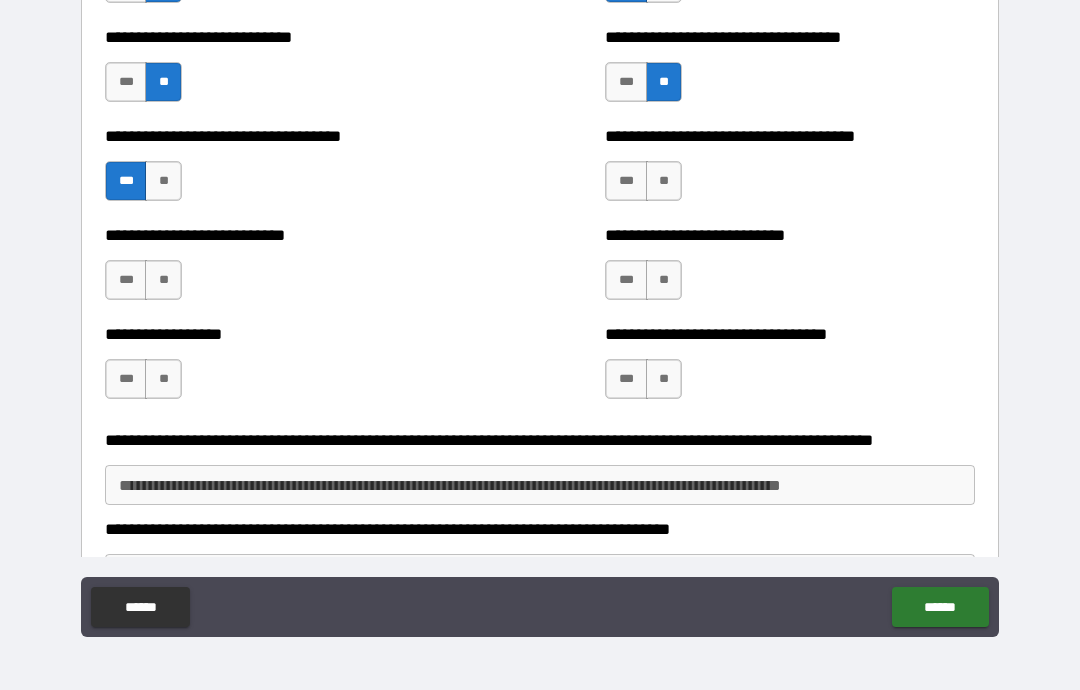 scroll, scrollTop: 5151, scrollLeft: 0, axis: vertical 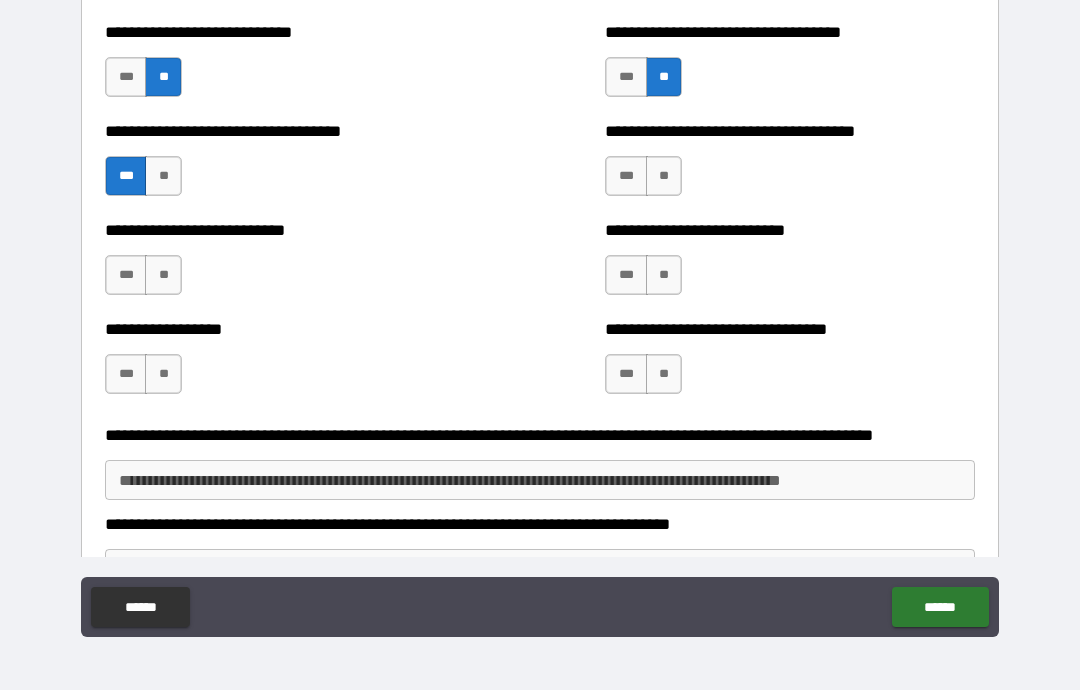 click on "**" at bounding box center (664, 176) 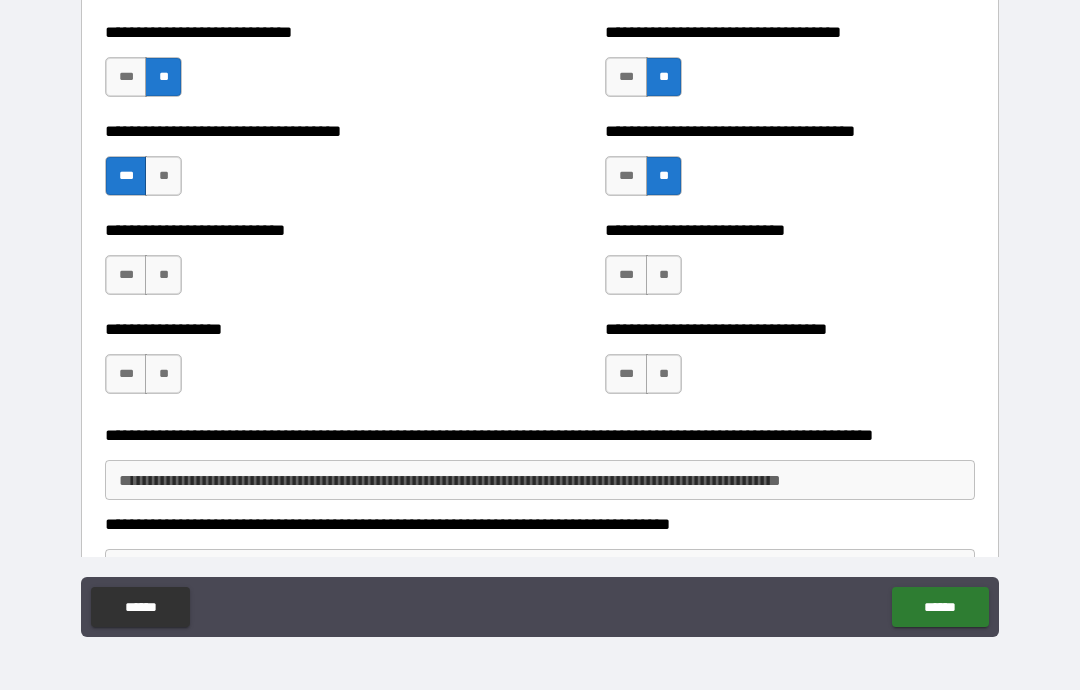 click on "**" at bounding box center [163, 275] 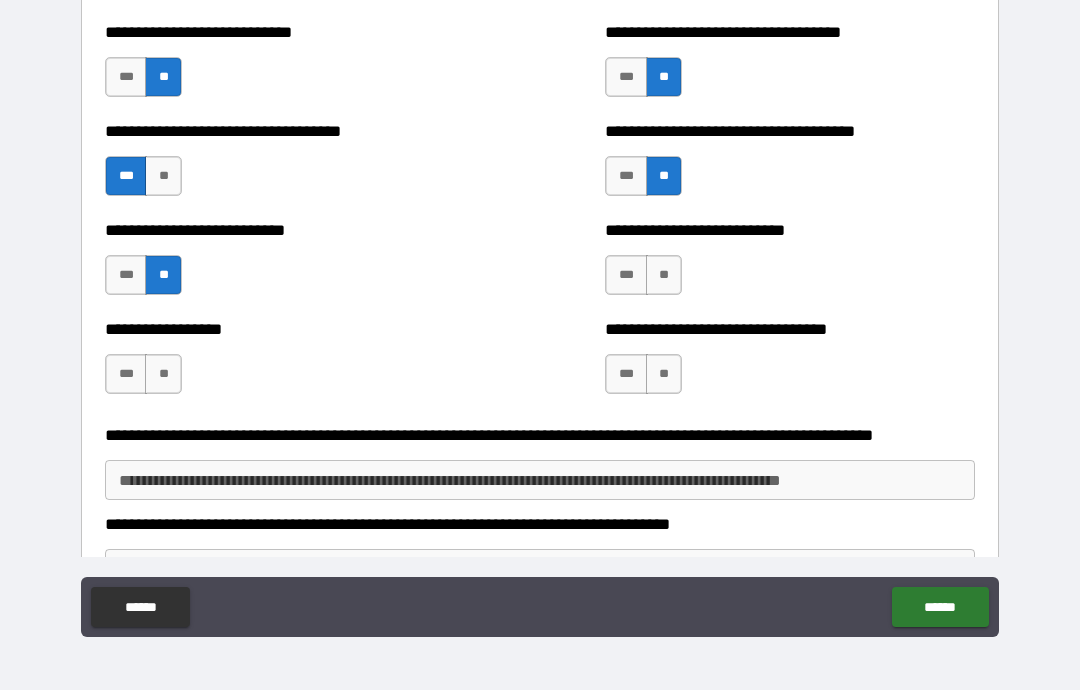 click on "**" at bounding box center (664, 275) 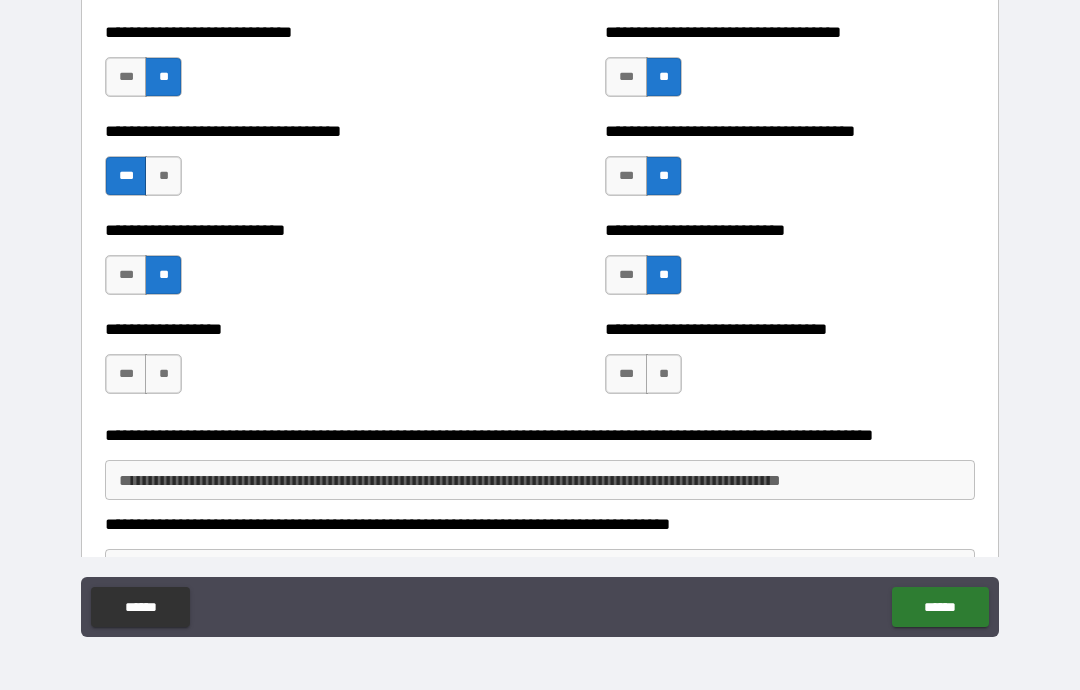 click on "**" at bounding box center [163, 374] 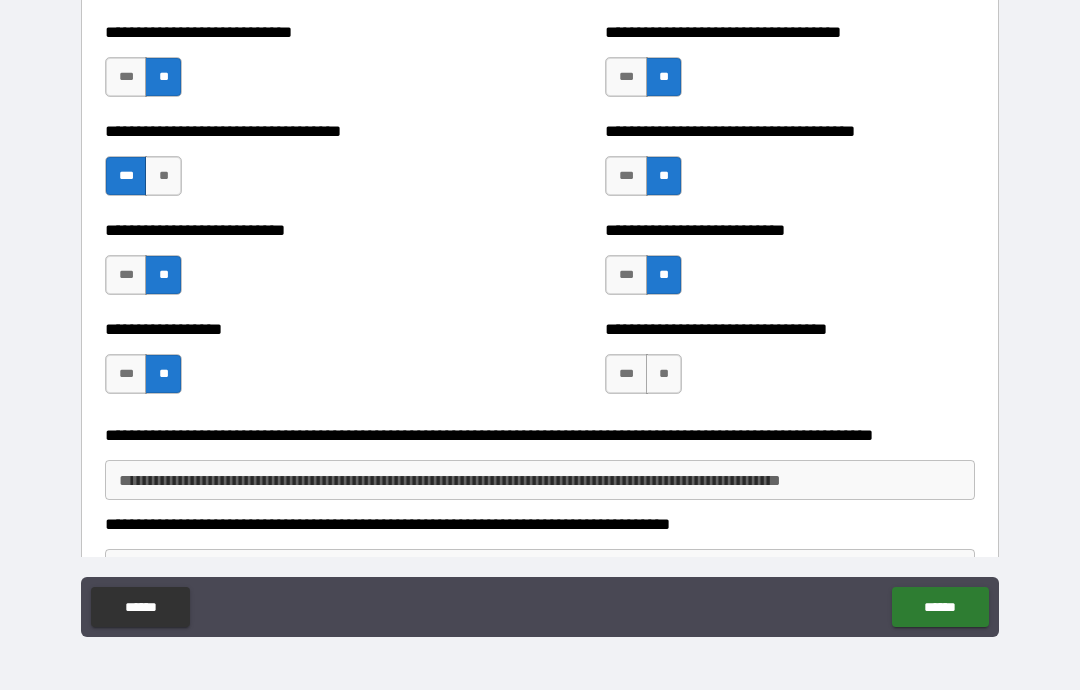 click on "**" at bounding box center (664, 374) 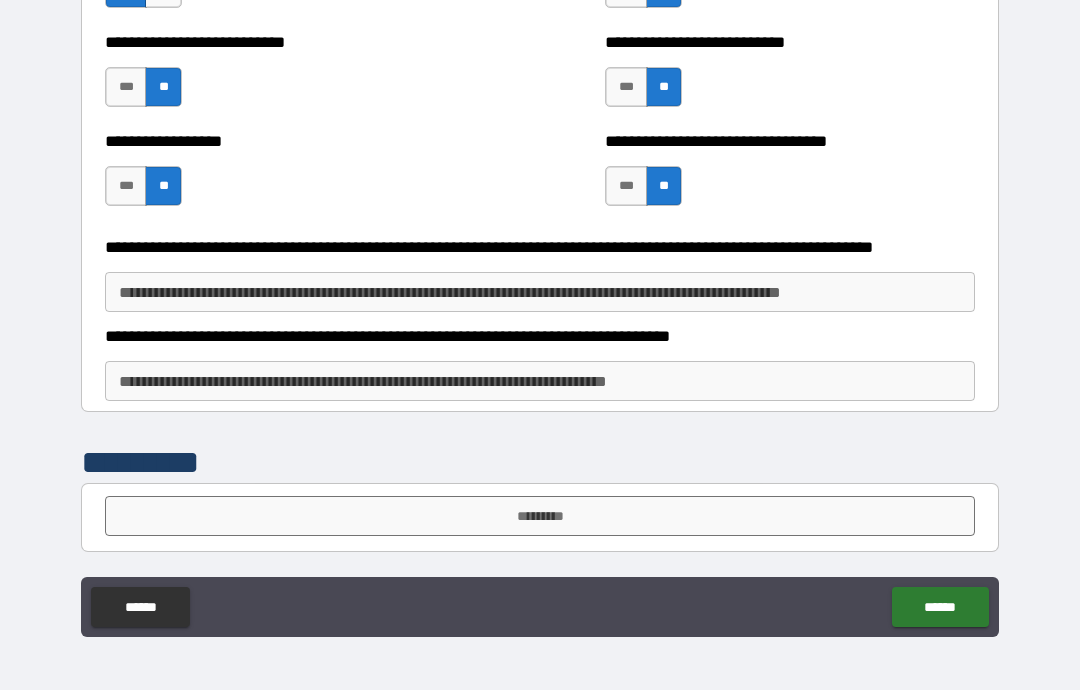 scroll, scrollTop: 5339, scrollLeft: 0, axis: vertical 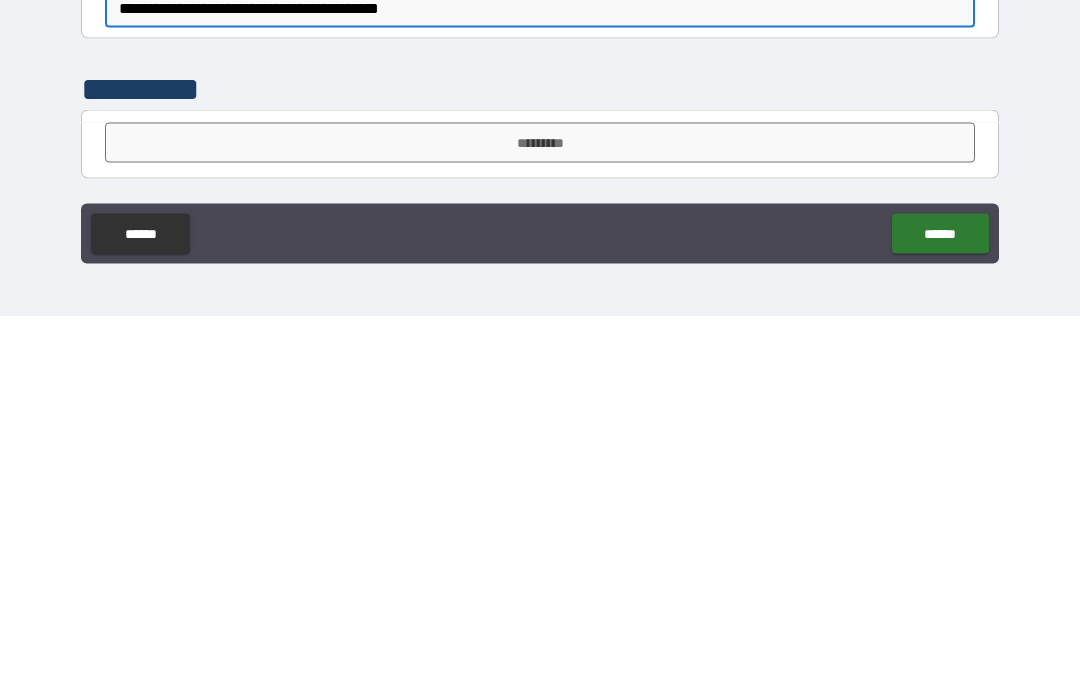 type on "**********" 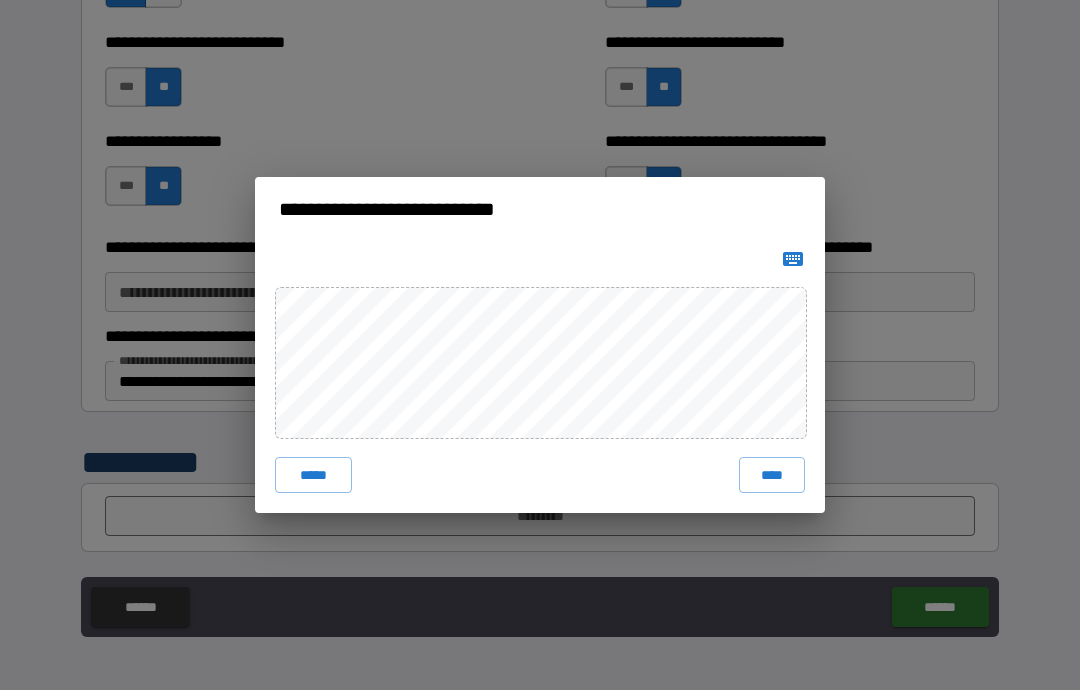 click on "****" at bounding box center (772, 475) 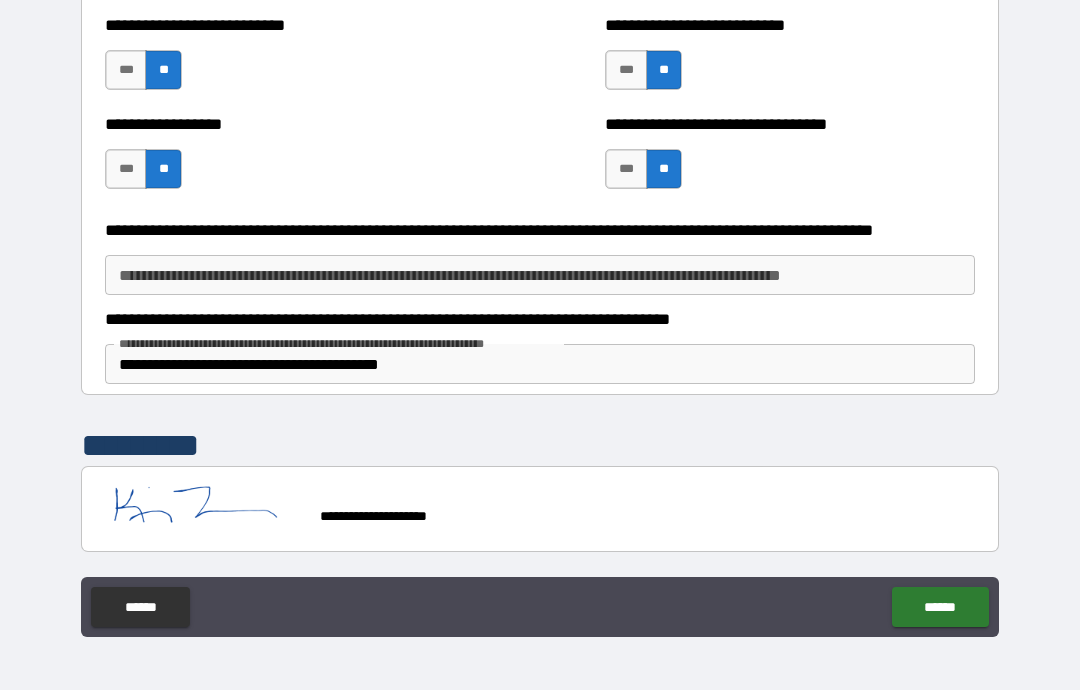 scroll, scrollTop: 5356, scrollLeft: 0, axis: vertical 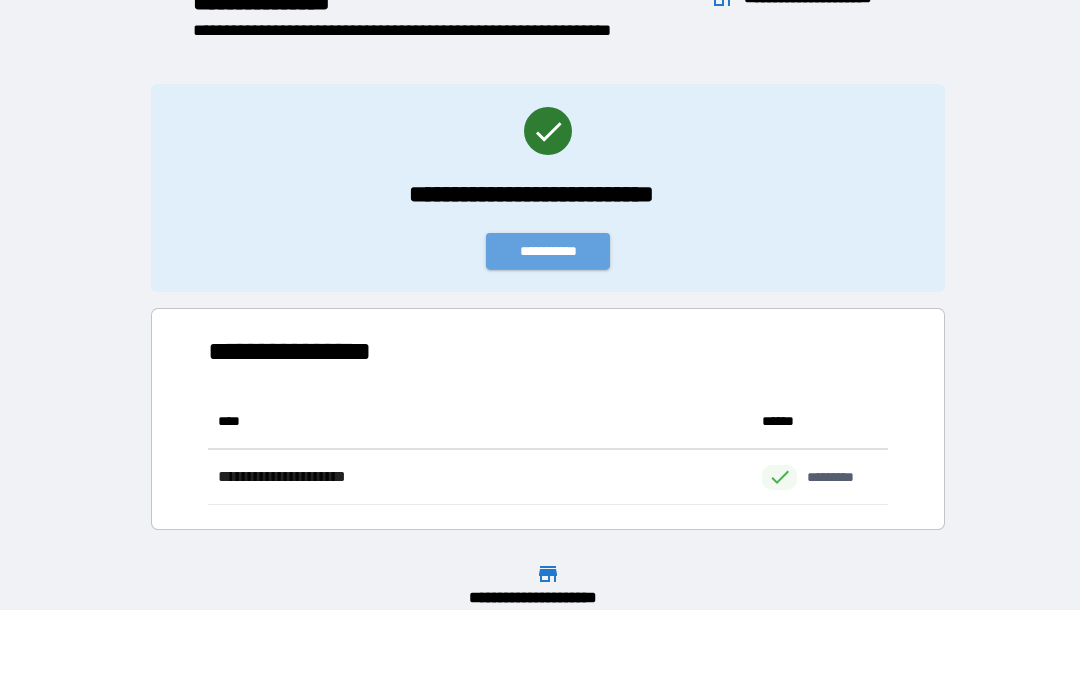 click on "**********" at bounding box center [548, 251] 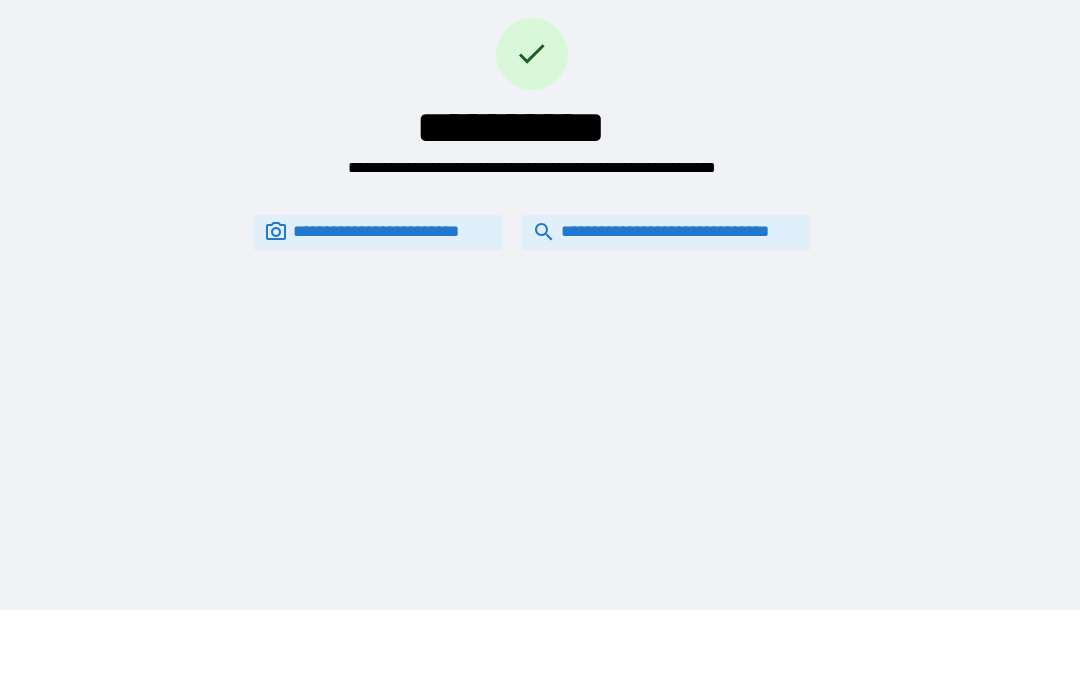 click on "**********" at bounding box center [666, 232] 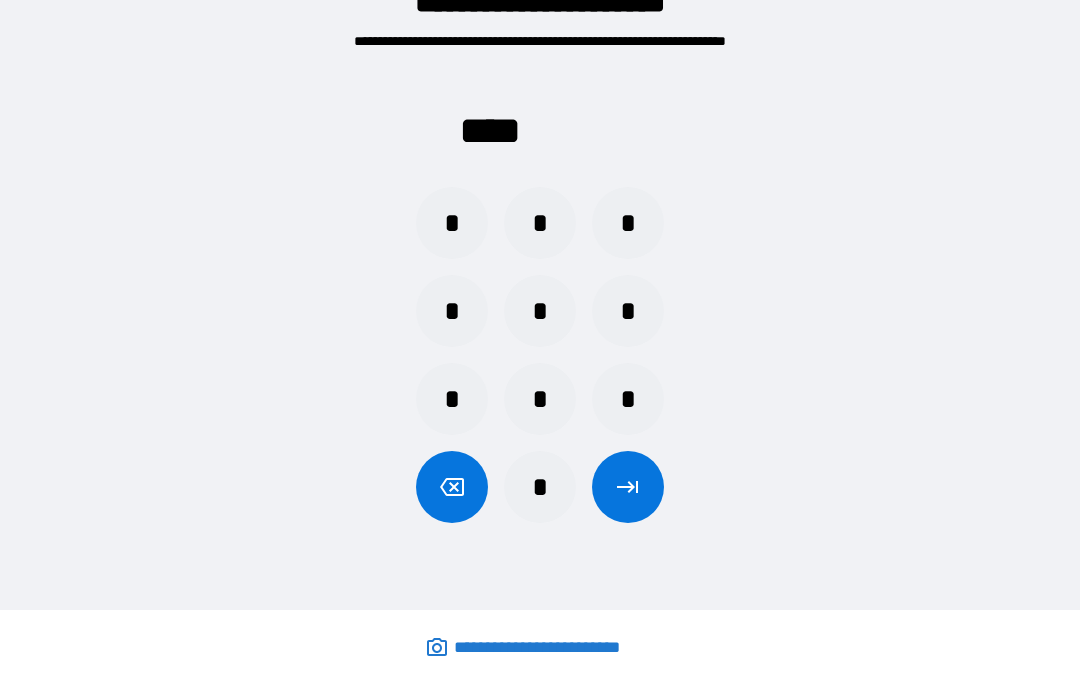 click on "*" at bounding box center [540, 399] 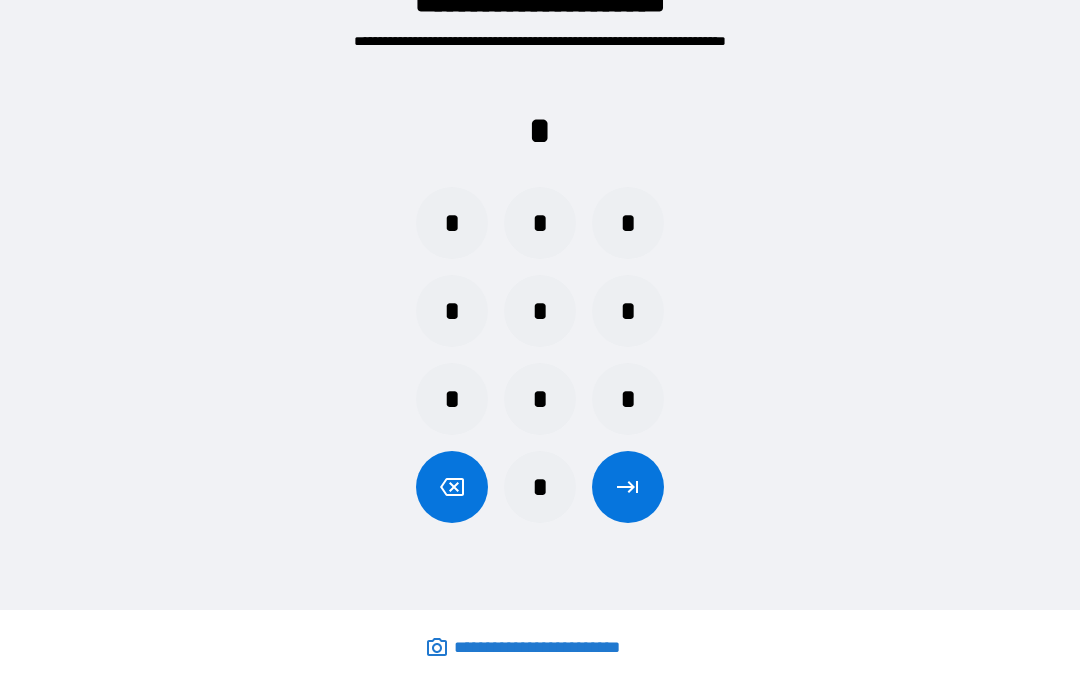 click on "*" at bounding box center [540, 311] 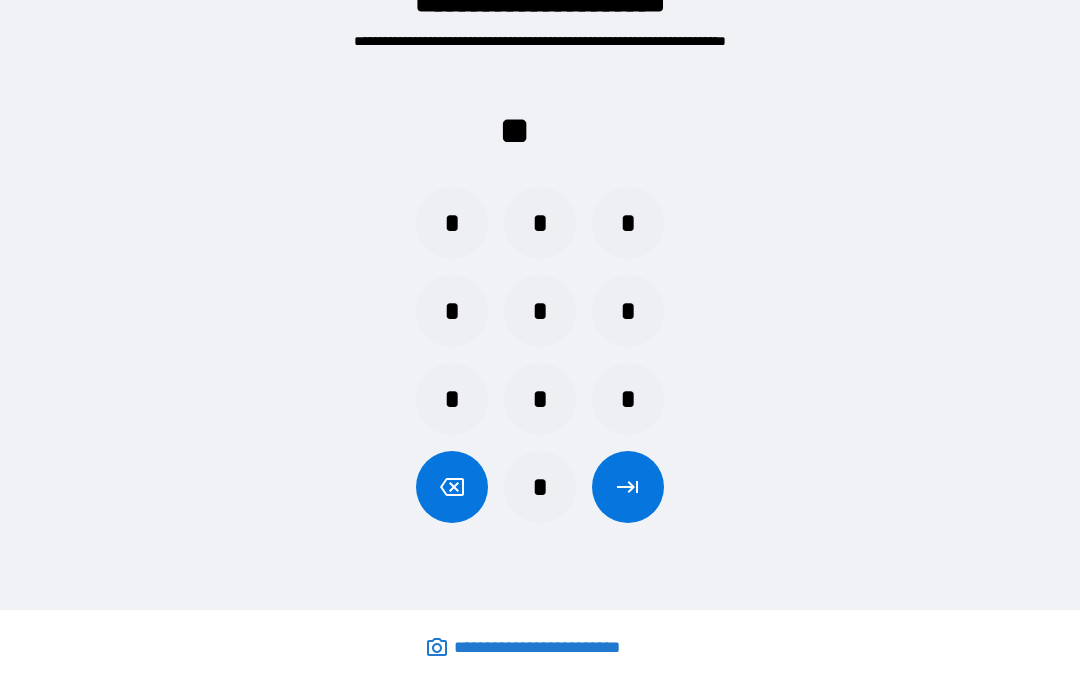 click on "*" at bounding box center [452, 399] 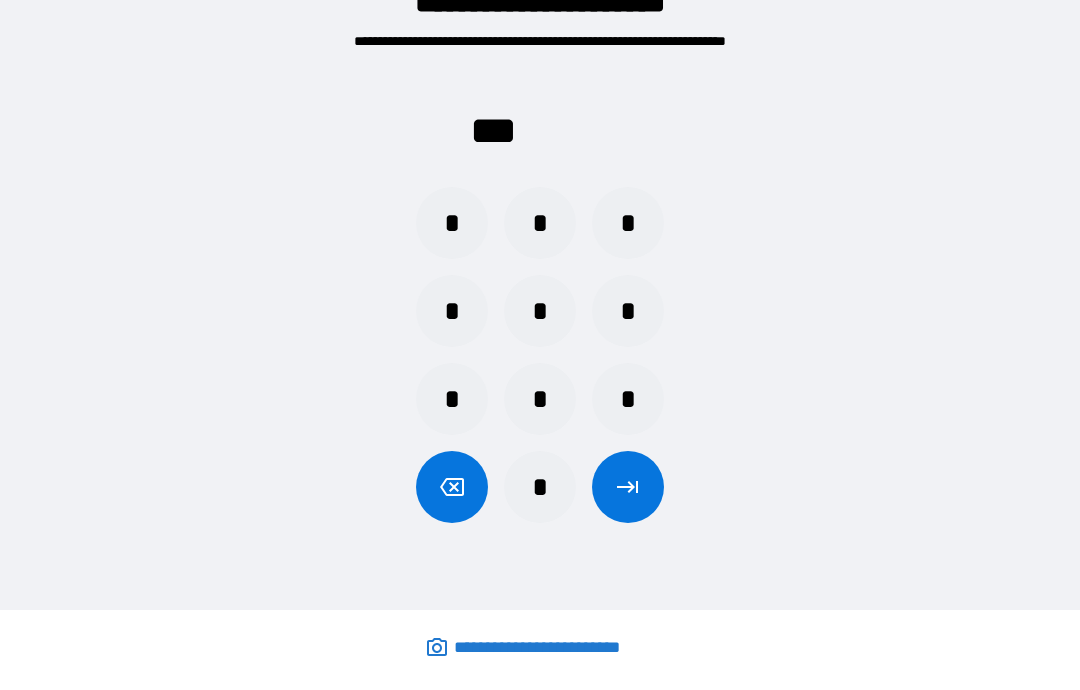 click on "*" at bounding box center [540, 311] 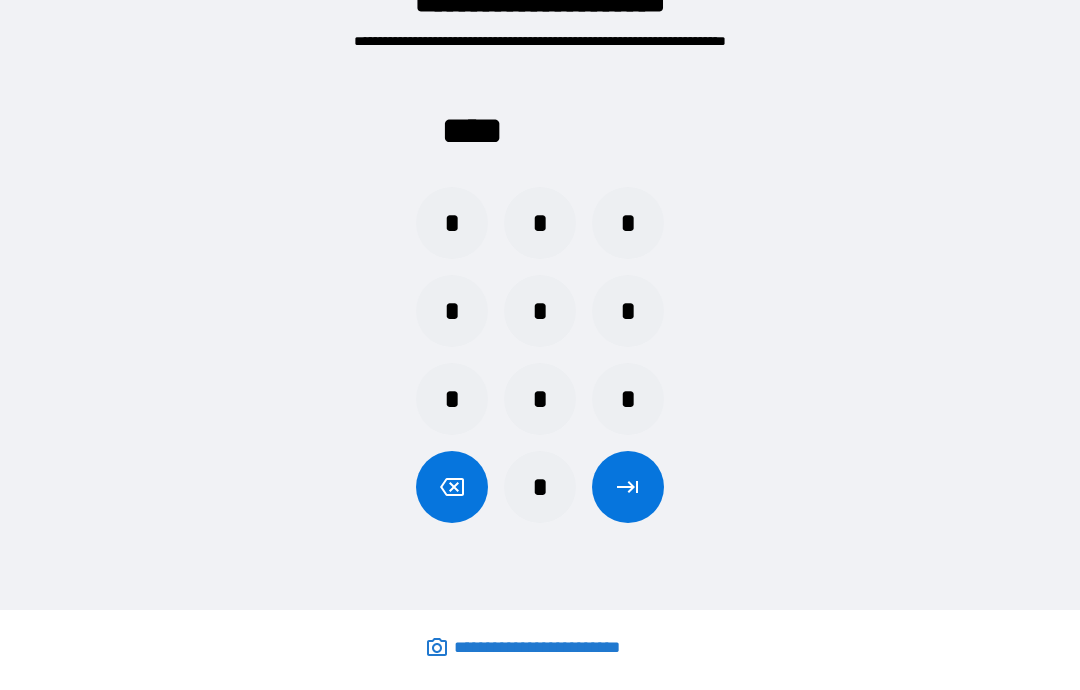click 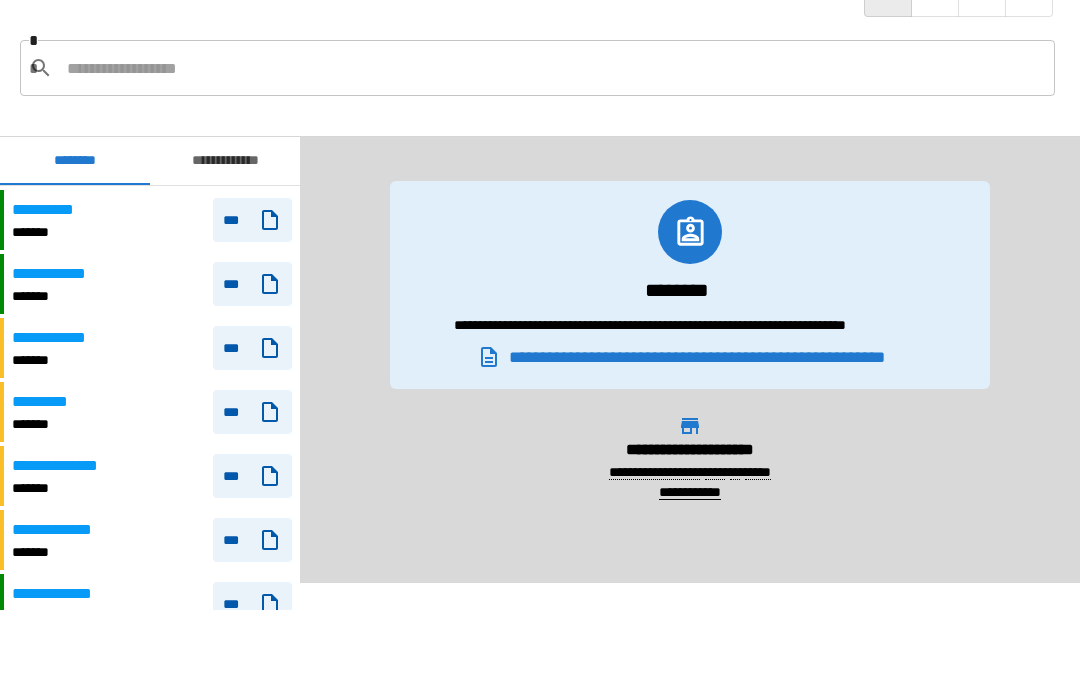 scroll, scrollTop: 337, scrollLeft: 0, axis: vertical 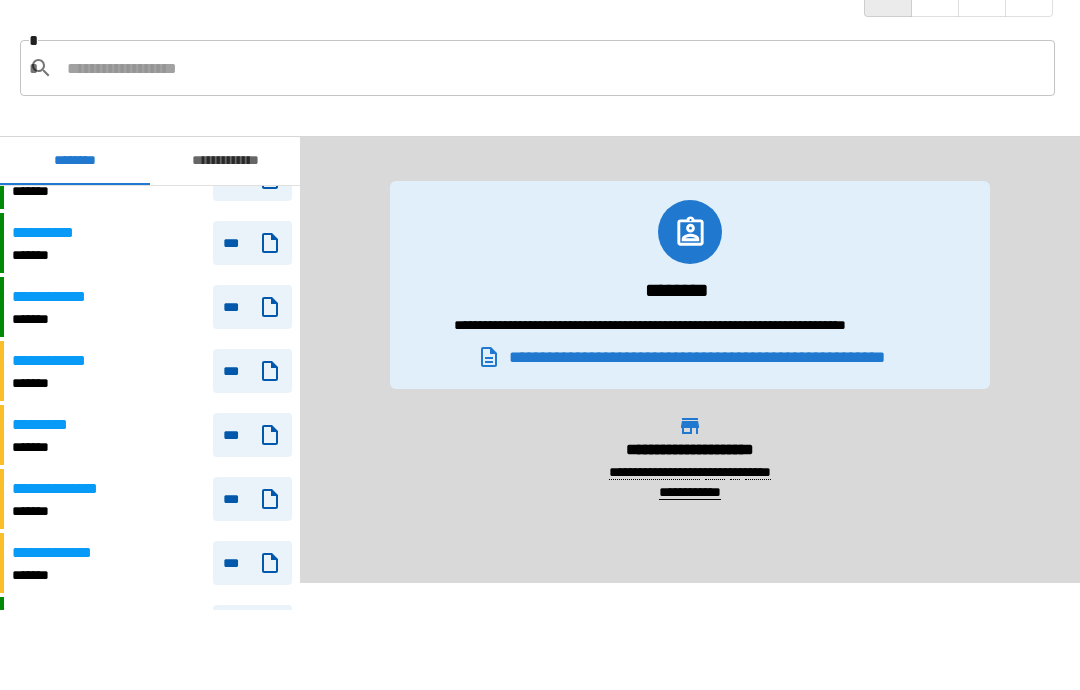 click on "**********" at bounding box center (152, 243) 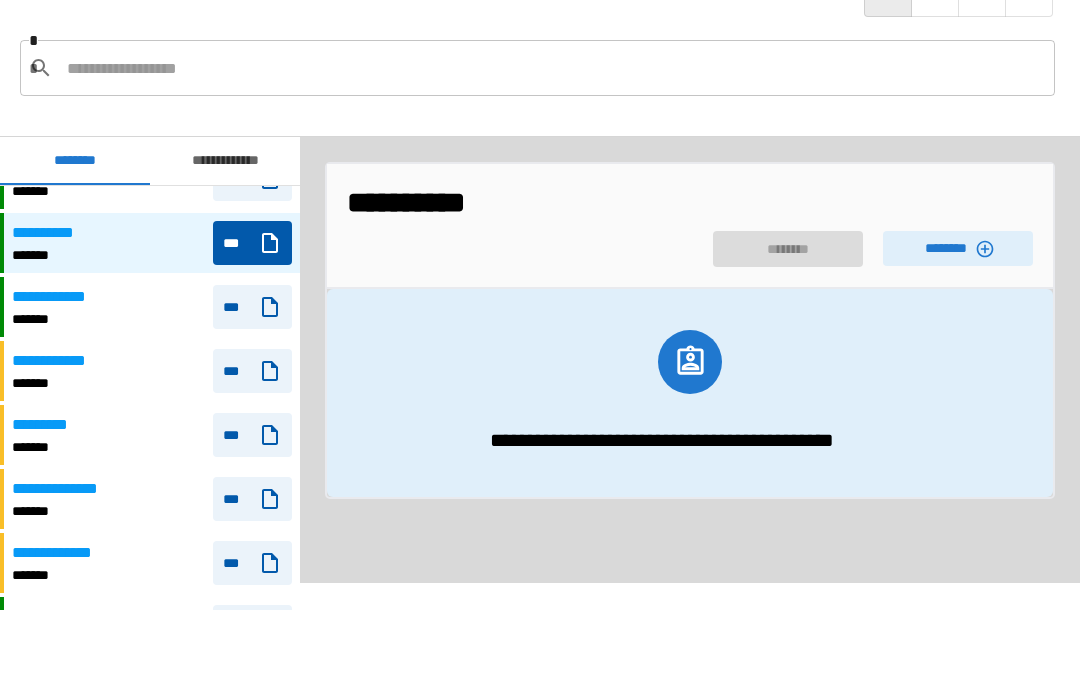 click on "********" at bounding box center [958, 248] 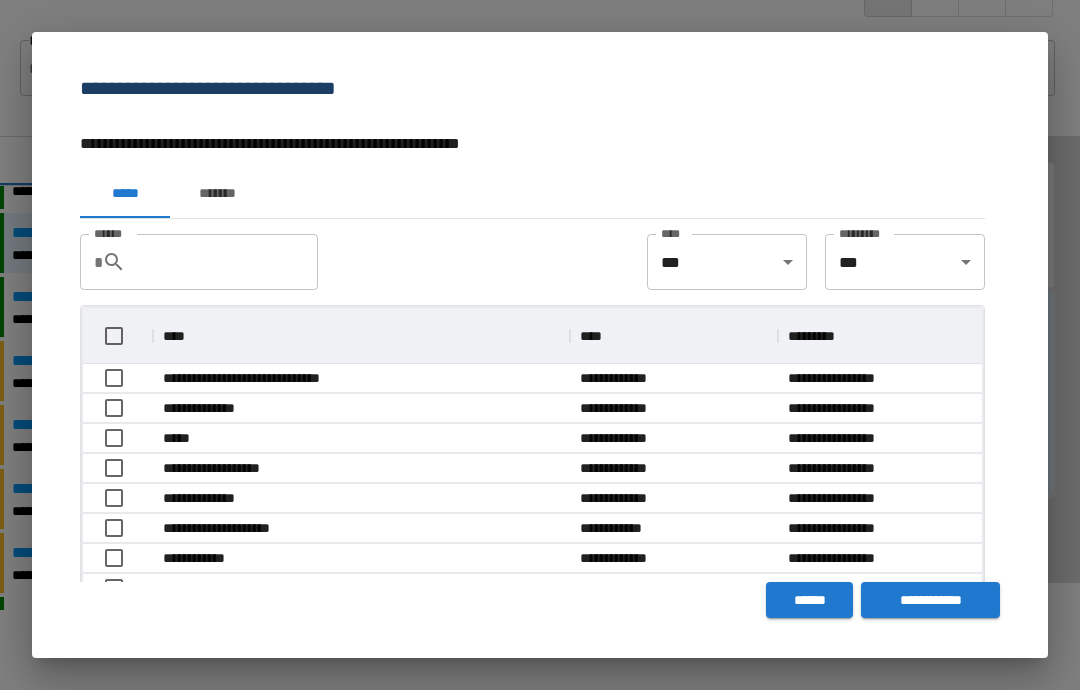 scroll, scrollTop: 116, scrollLeft: 899, axis: both 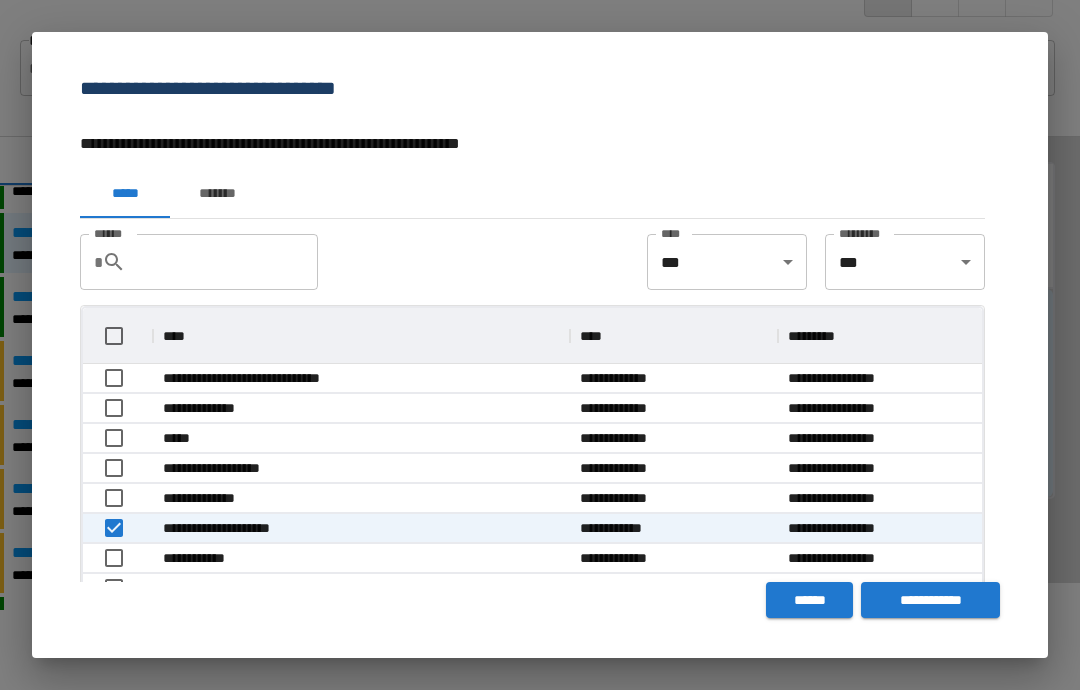 click on "**********" at bounding box center [930, 600] 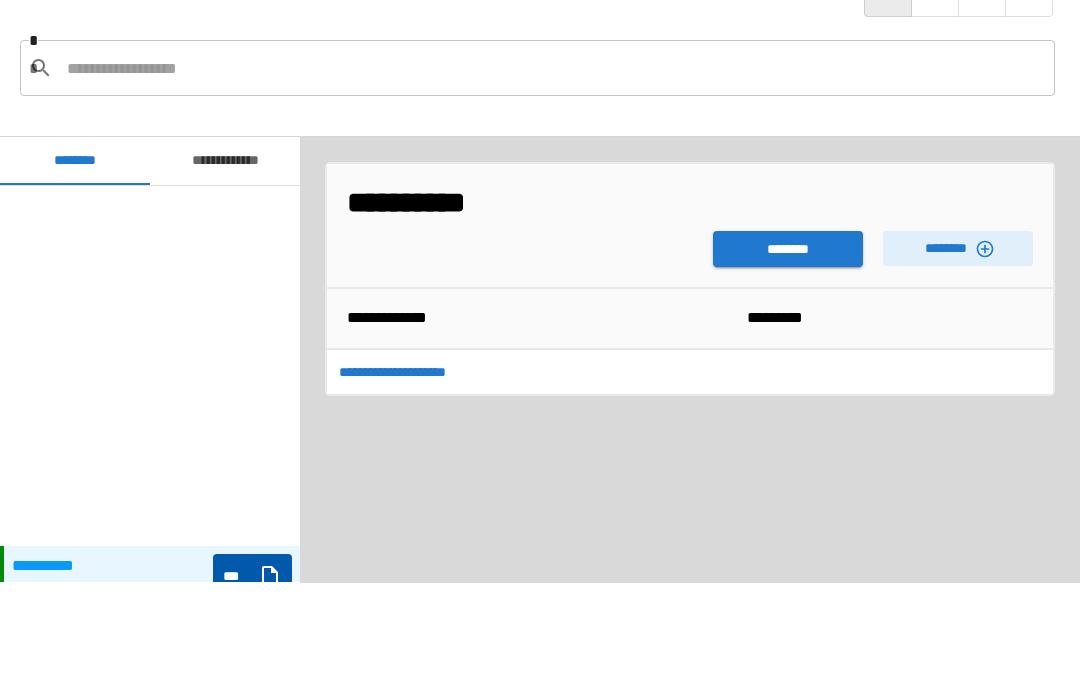 scroll, scrollTop: 360, scrollLeft: 0, axis: vertical 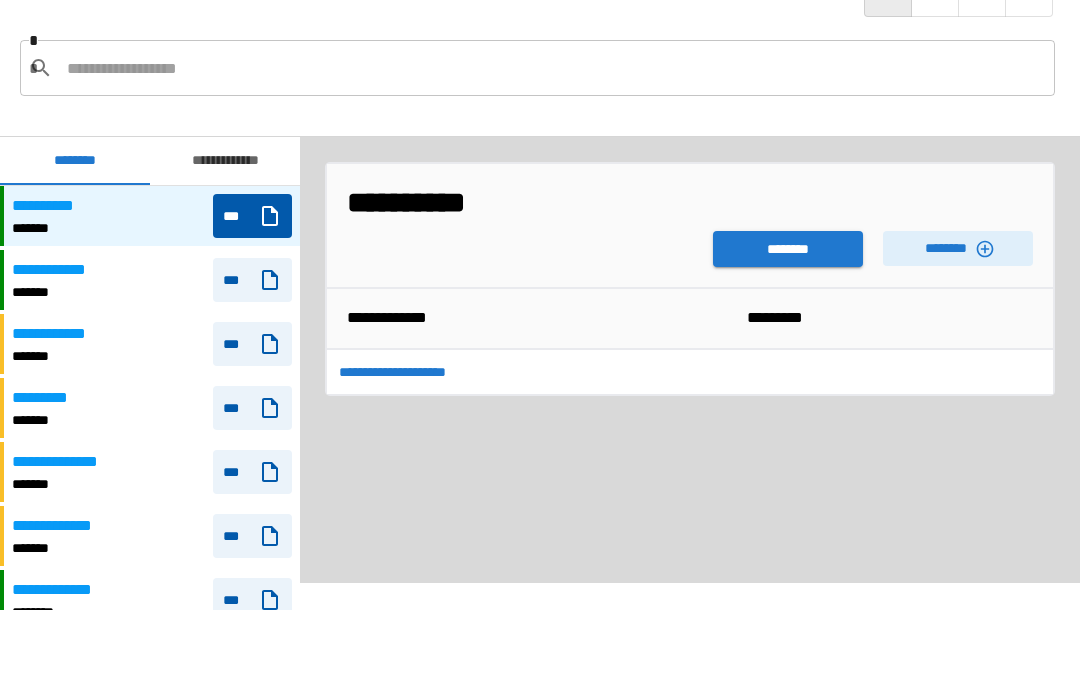 click on "********" at bounding box center [788, 249] 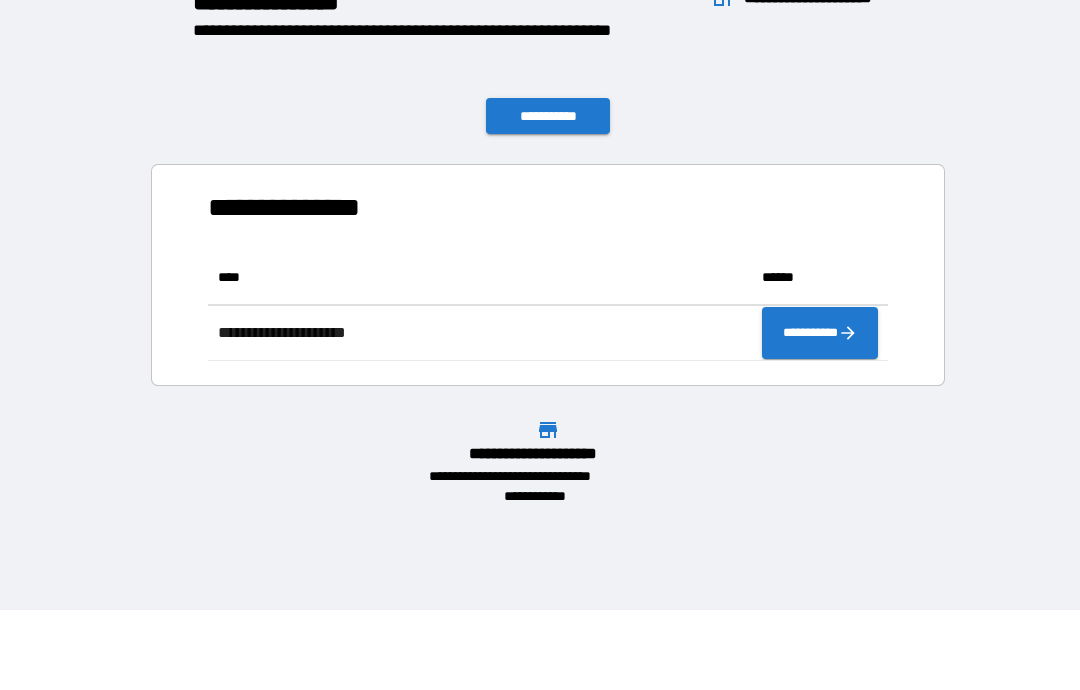 scroll, scrollTop: 1, scrollLeft: 1, axis: both 